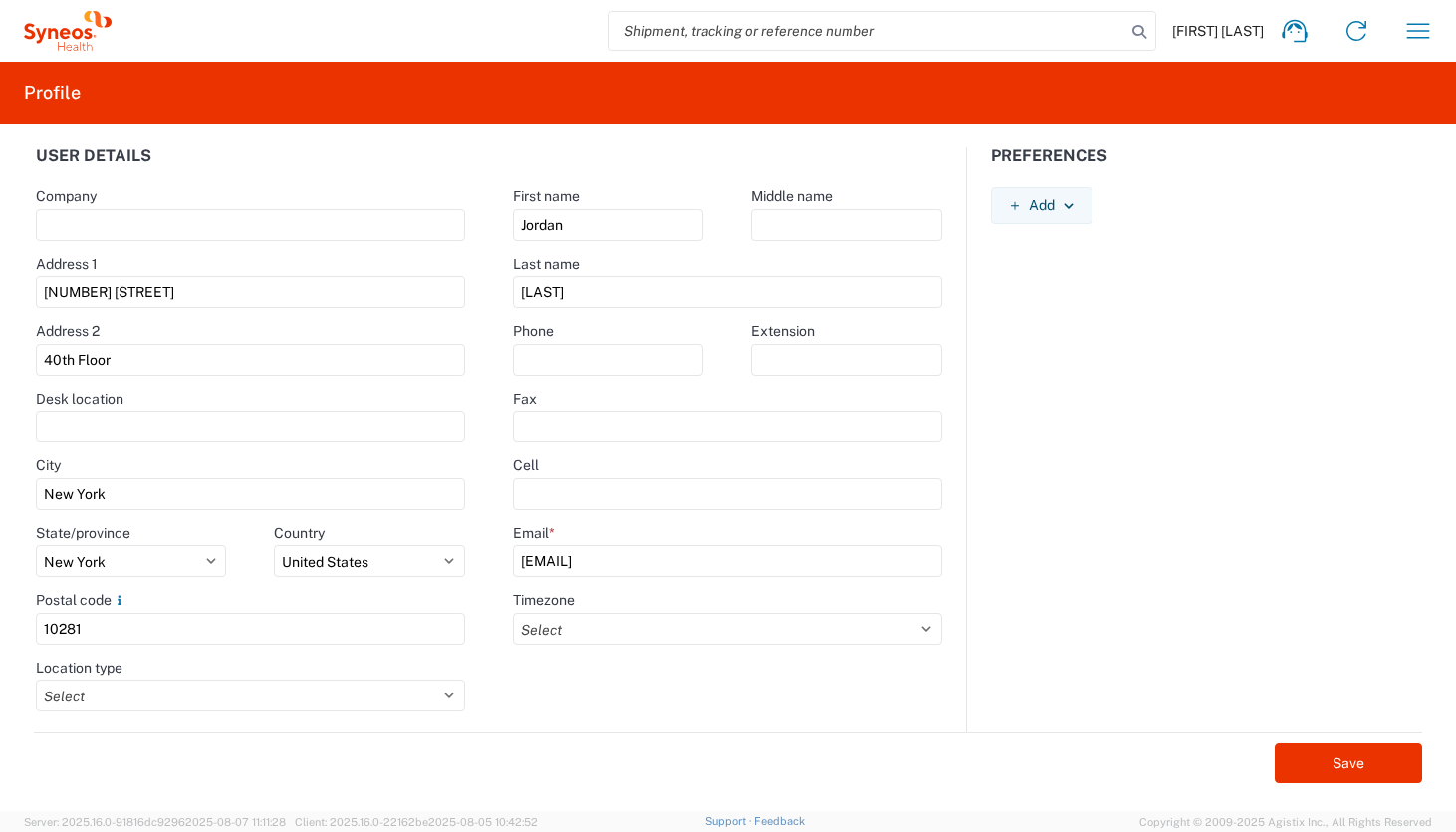 select on "NY" 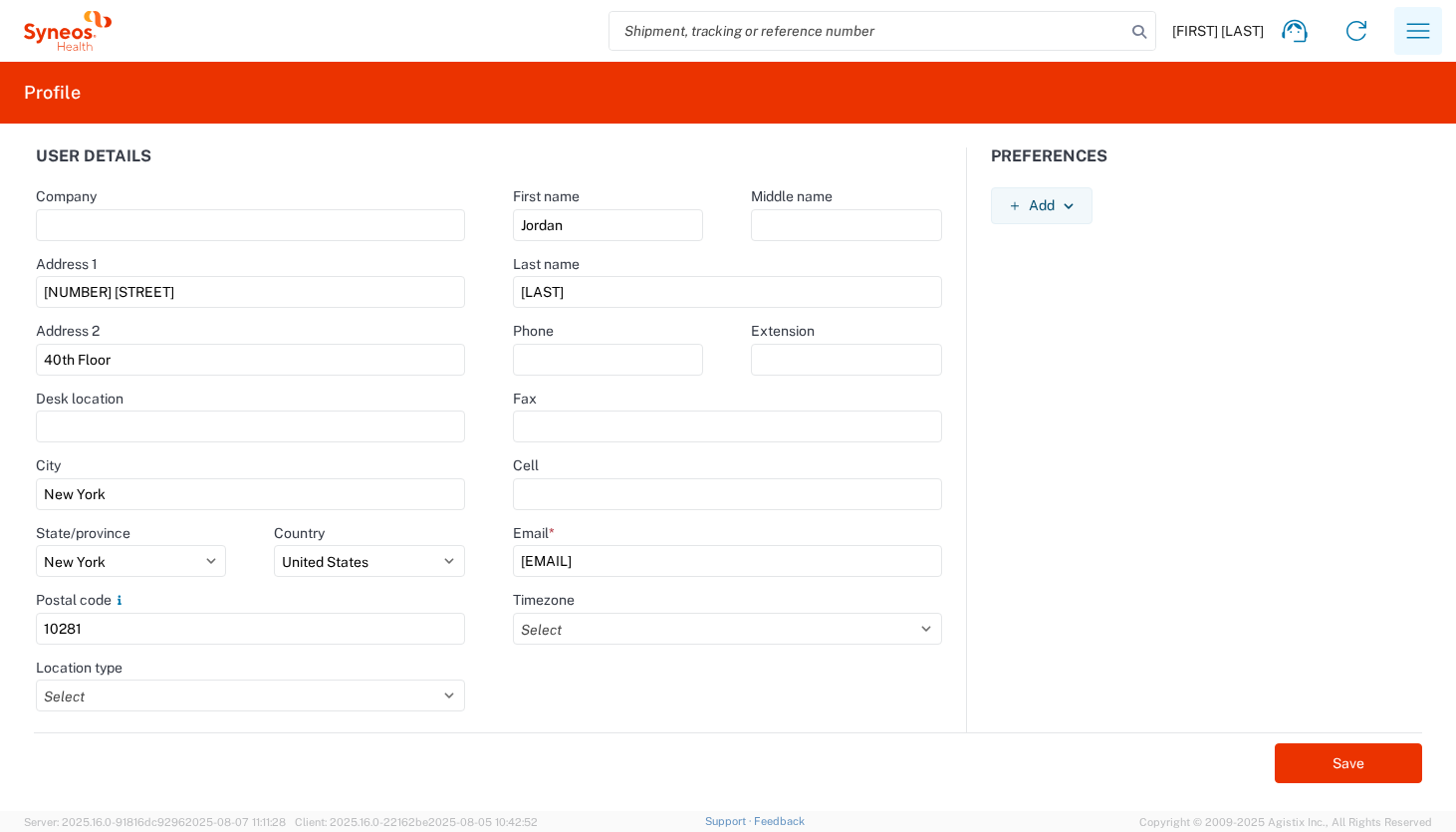 click 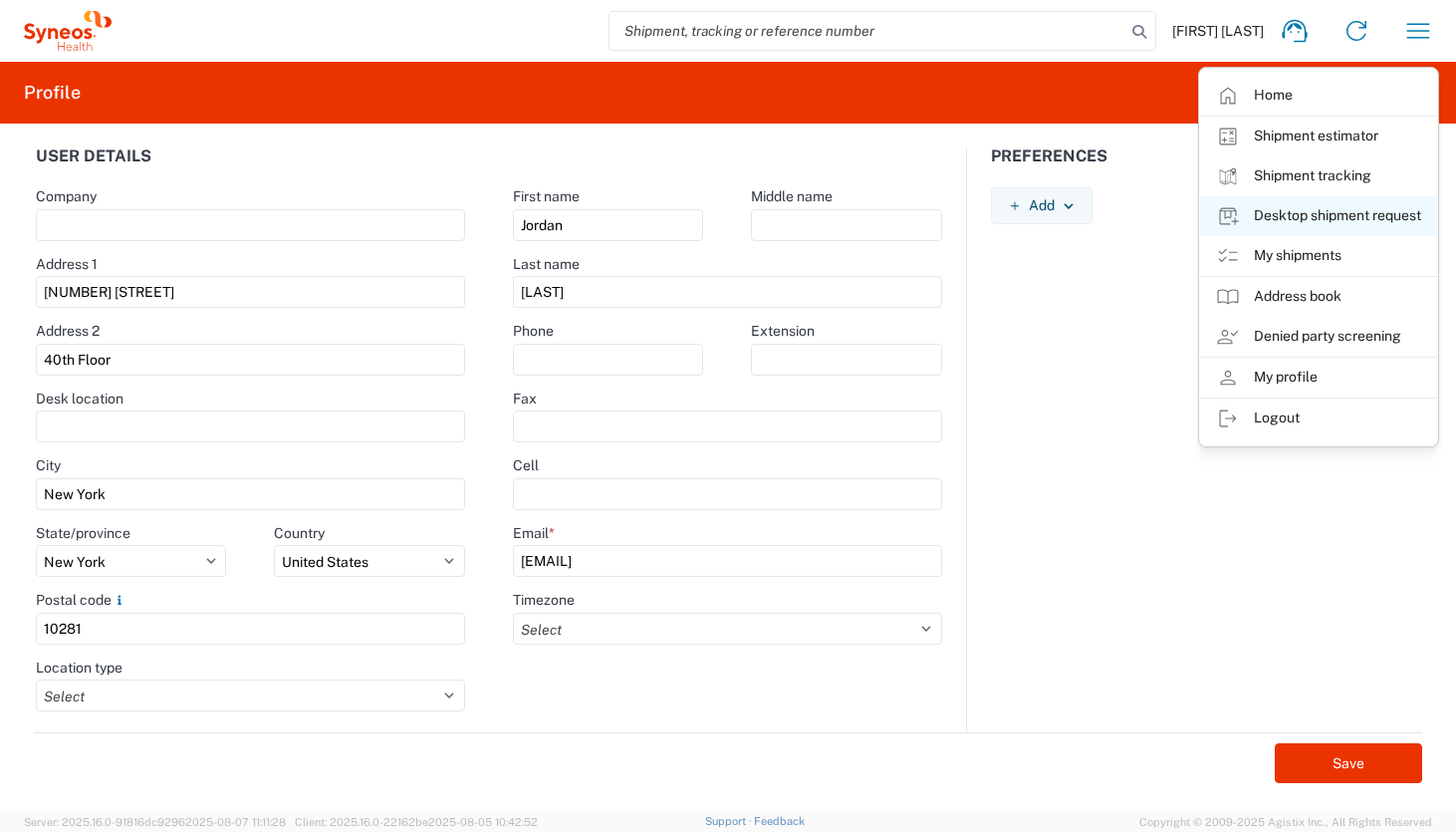 click on "Desktop shipment request" 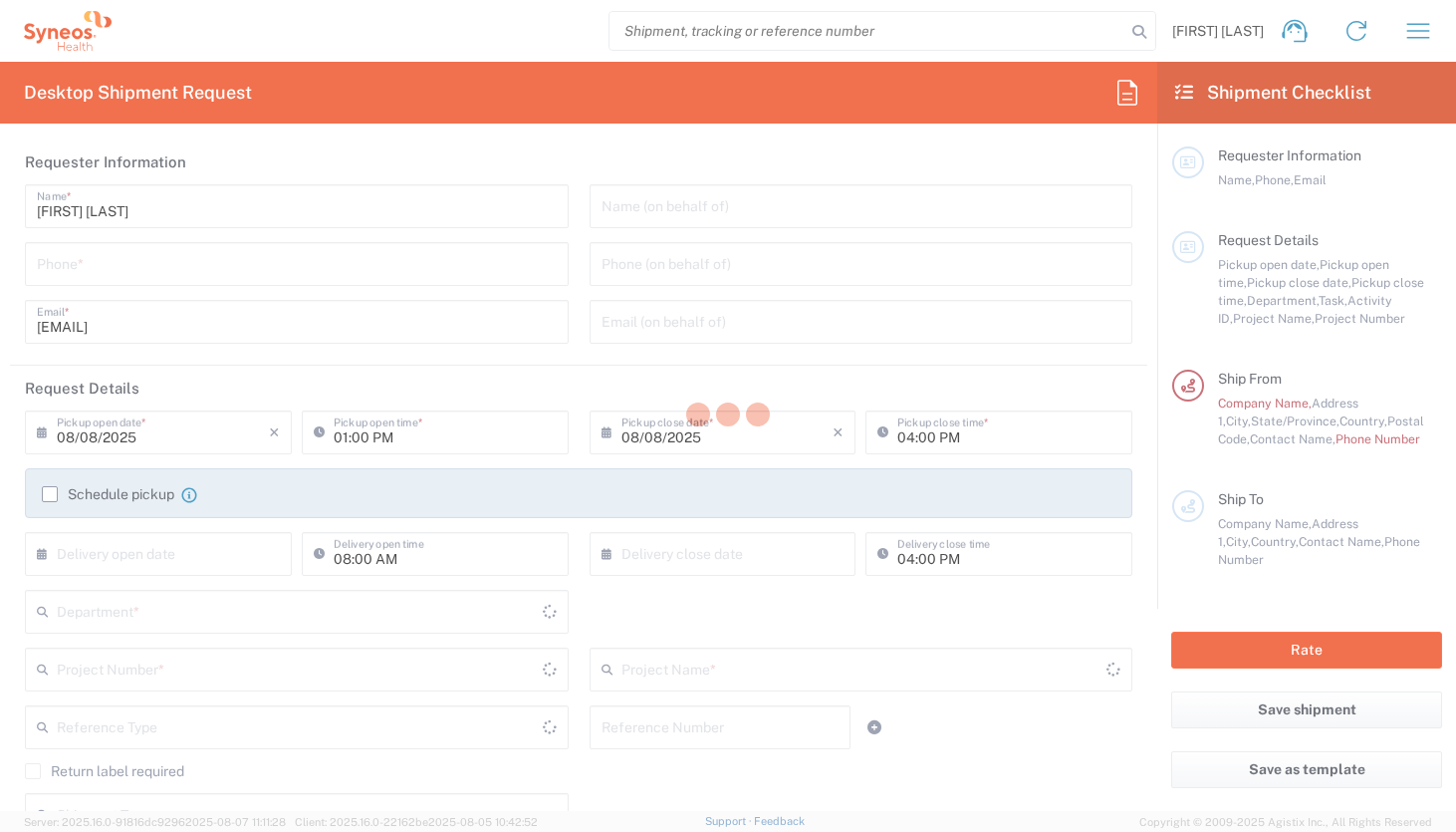 type on "New York" 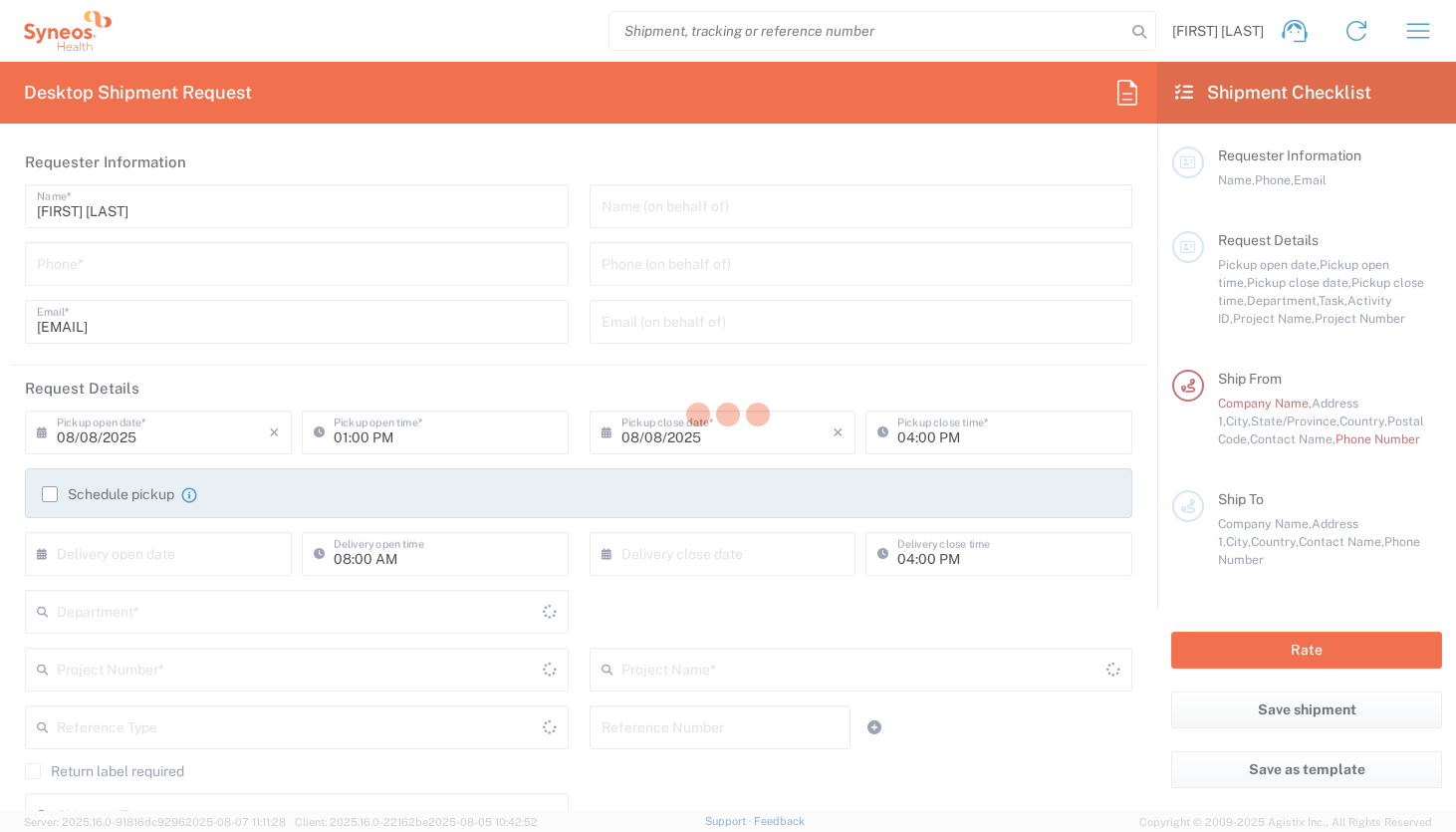 type on "United States" 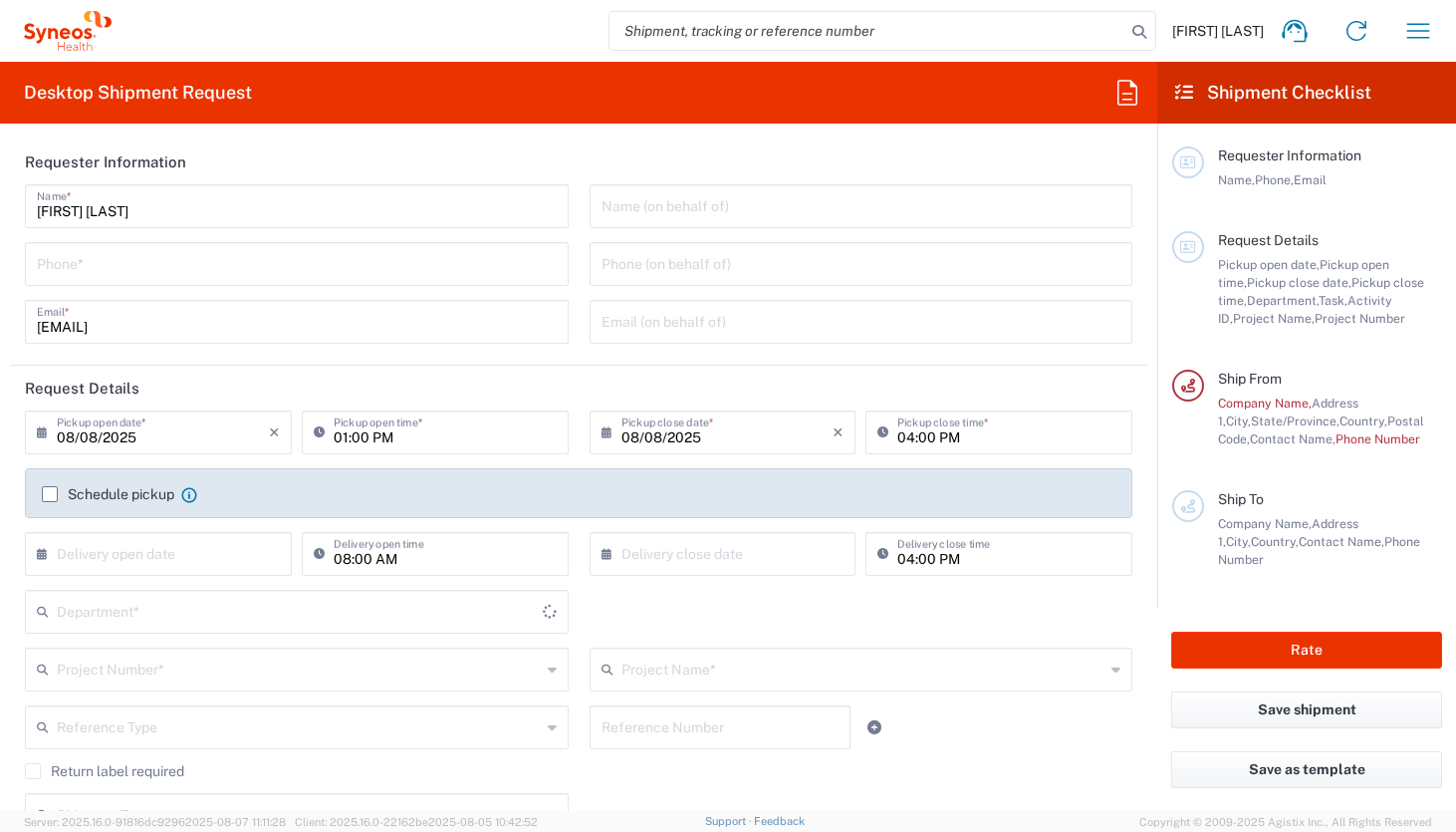 type on "6150" 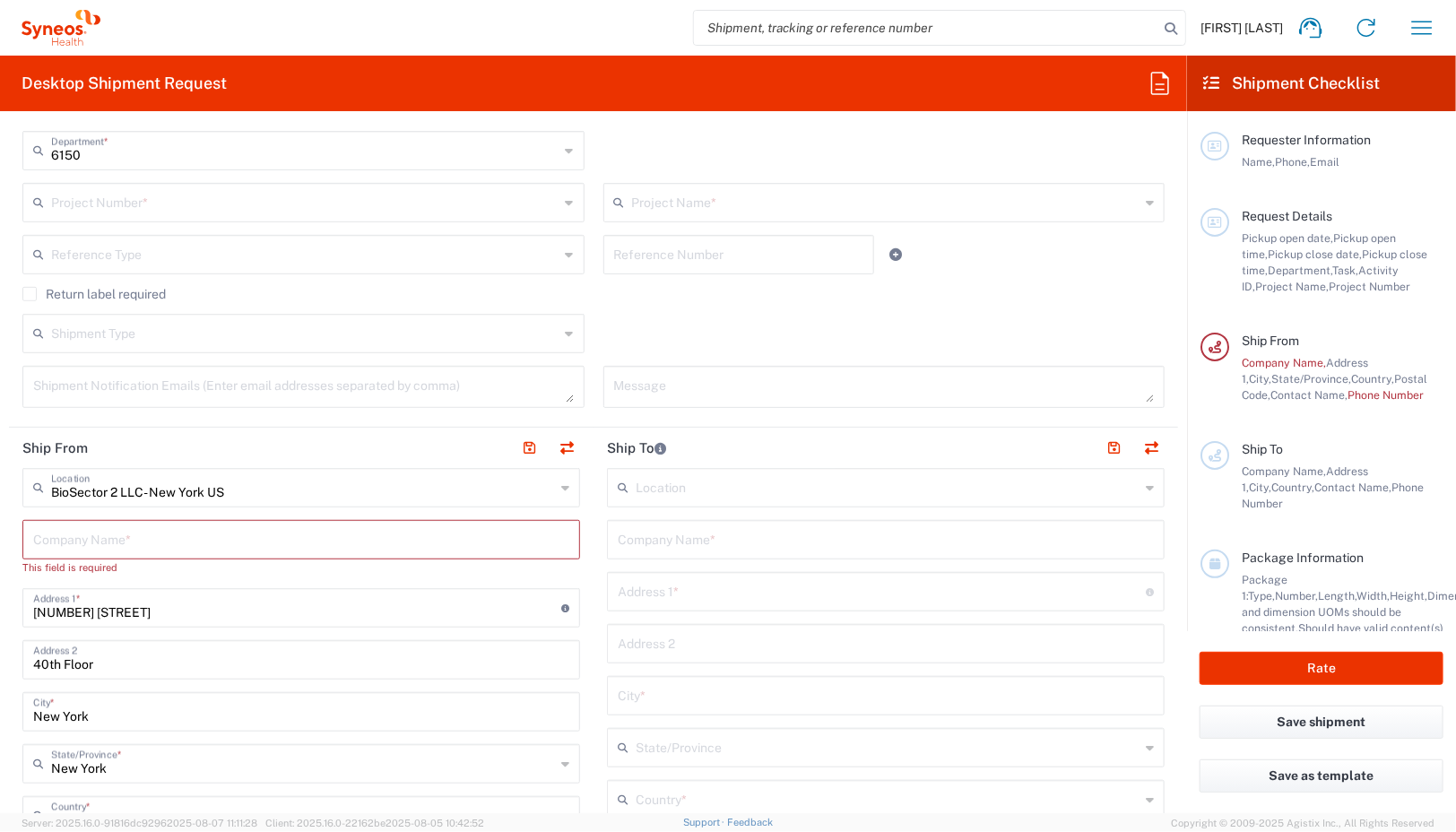 scroll, scrollTop: 400, scrollLeft: 0, axis: vertical 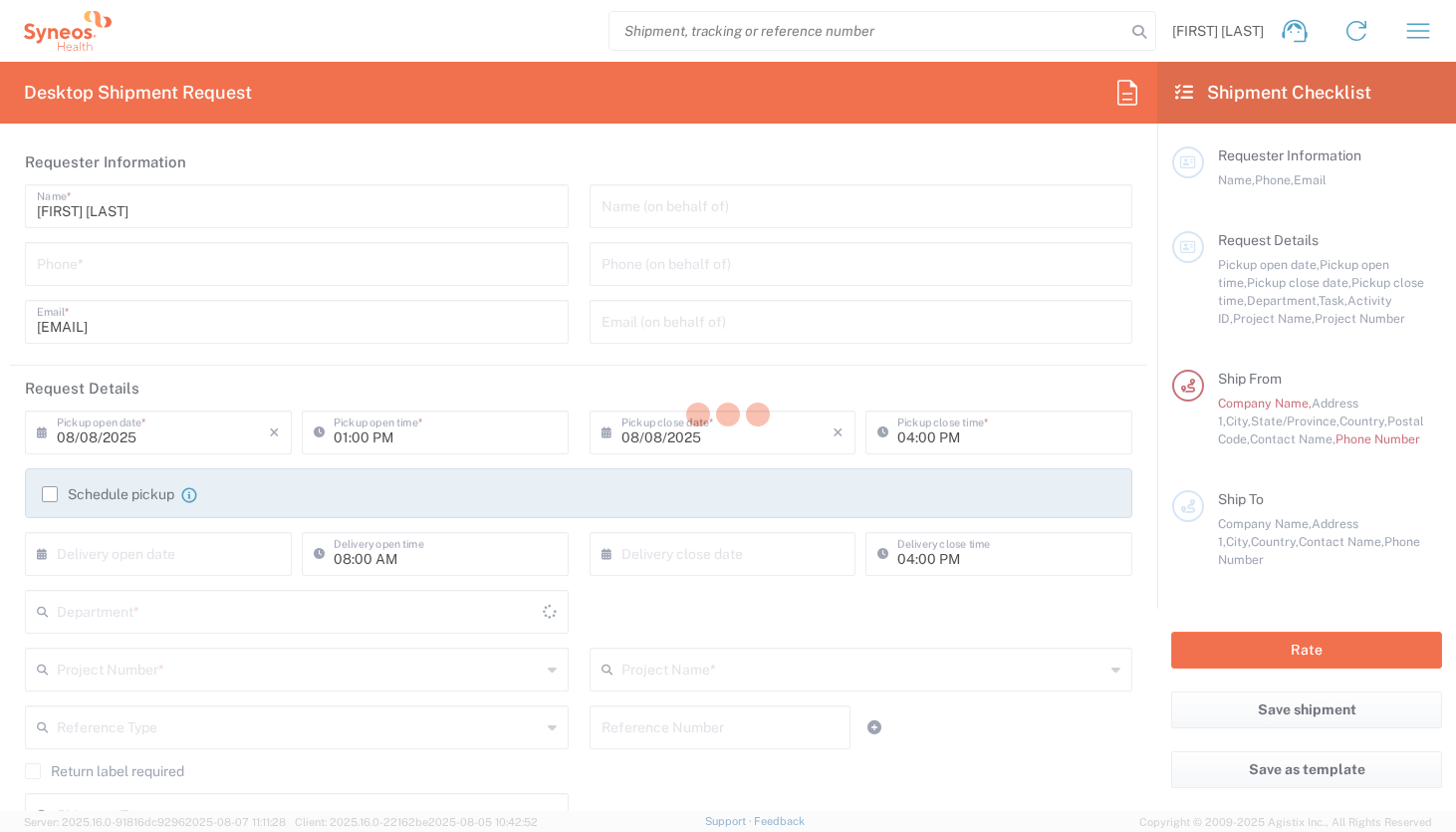 type on "6150" 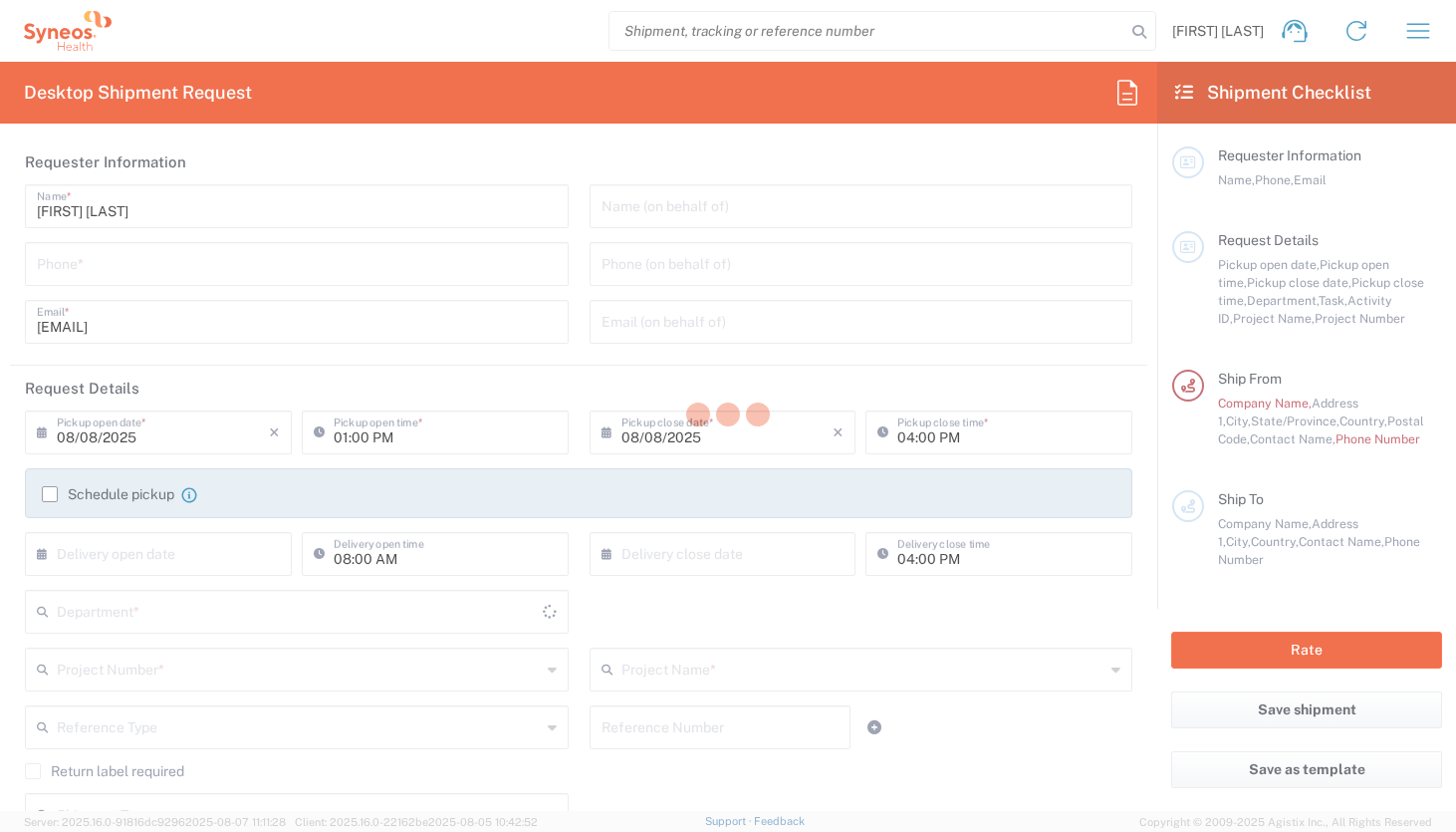 type on "New York" 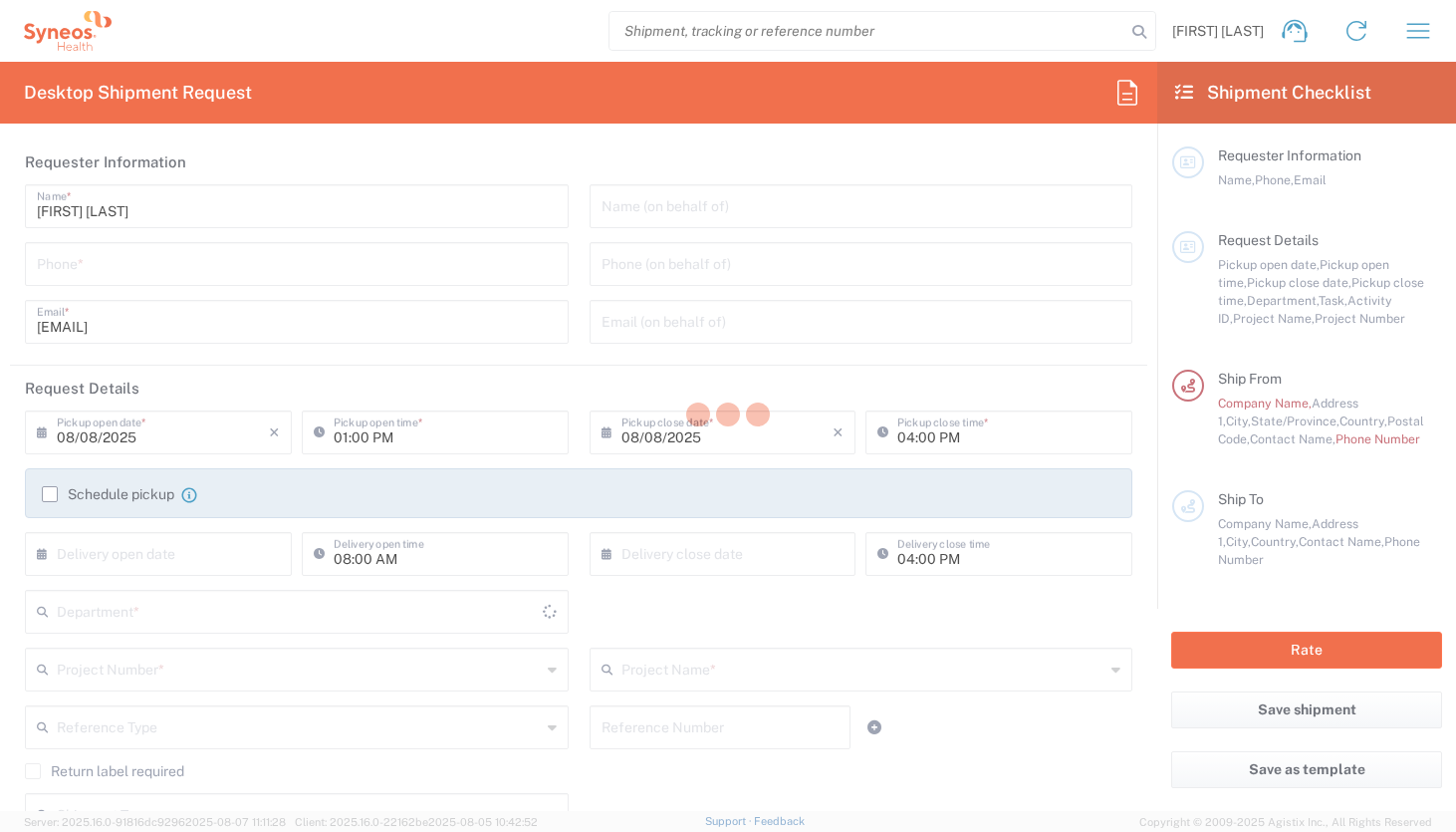 type on "United States" 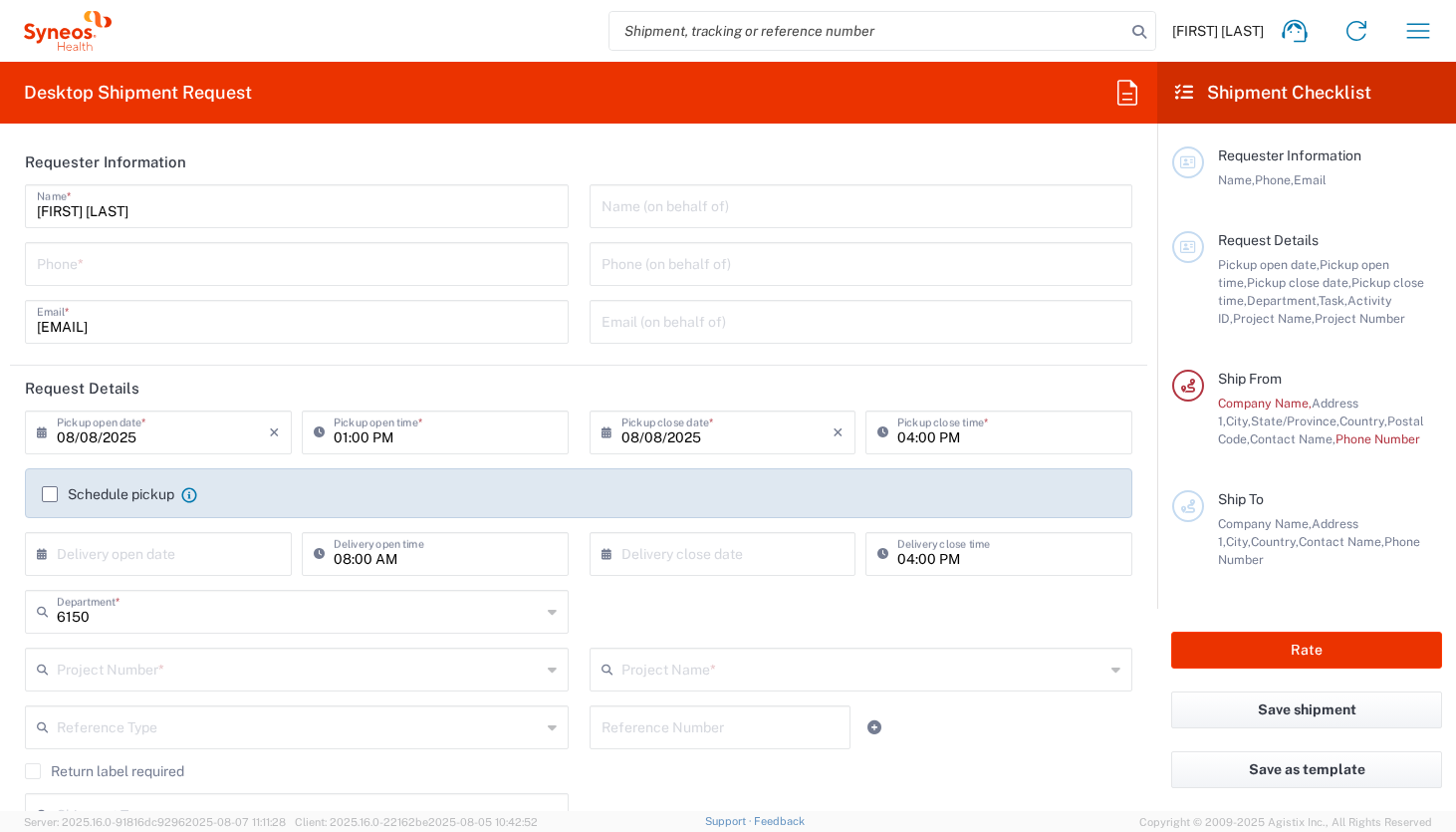 type on "BioSector 2 LLC- New York US" 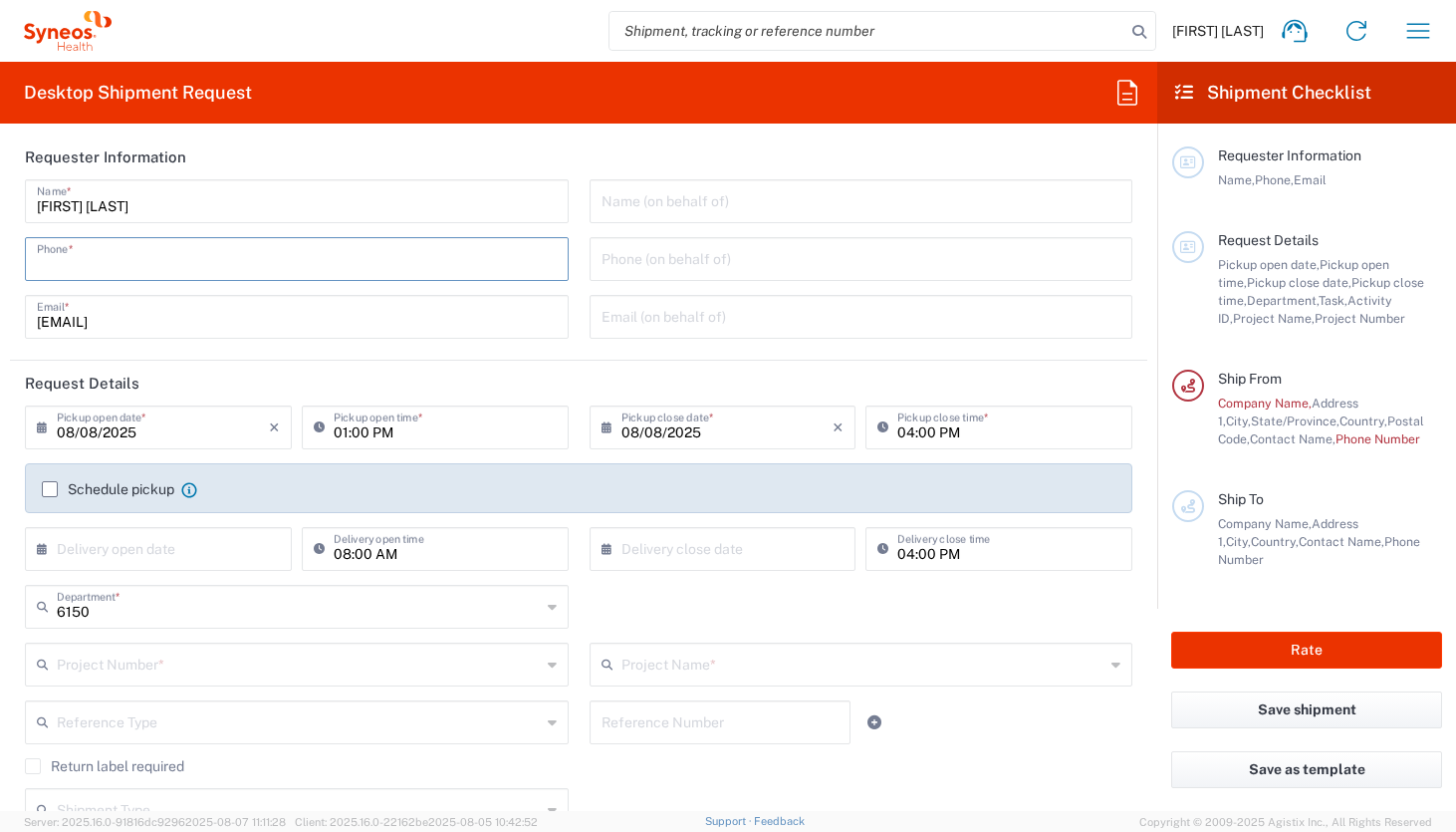 click at bounding box center (297, 257) 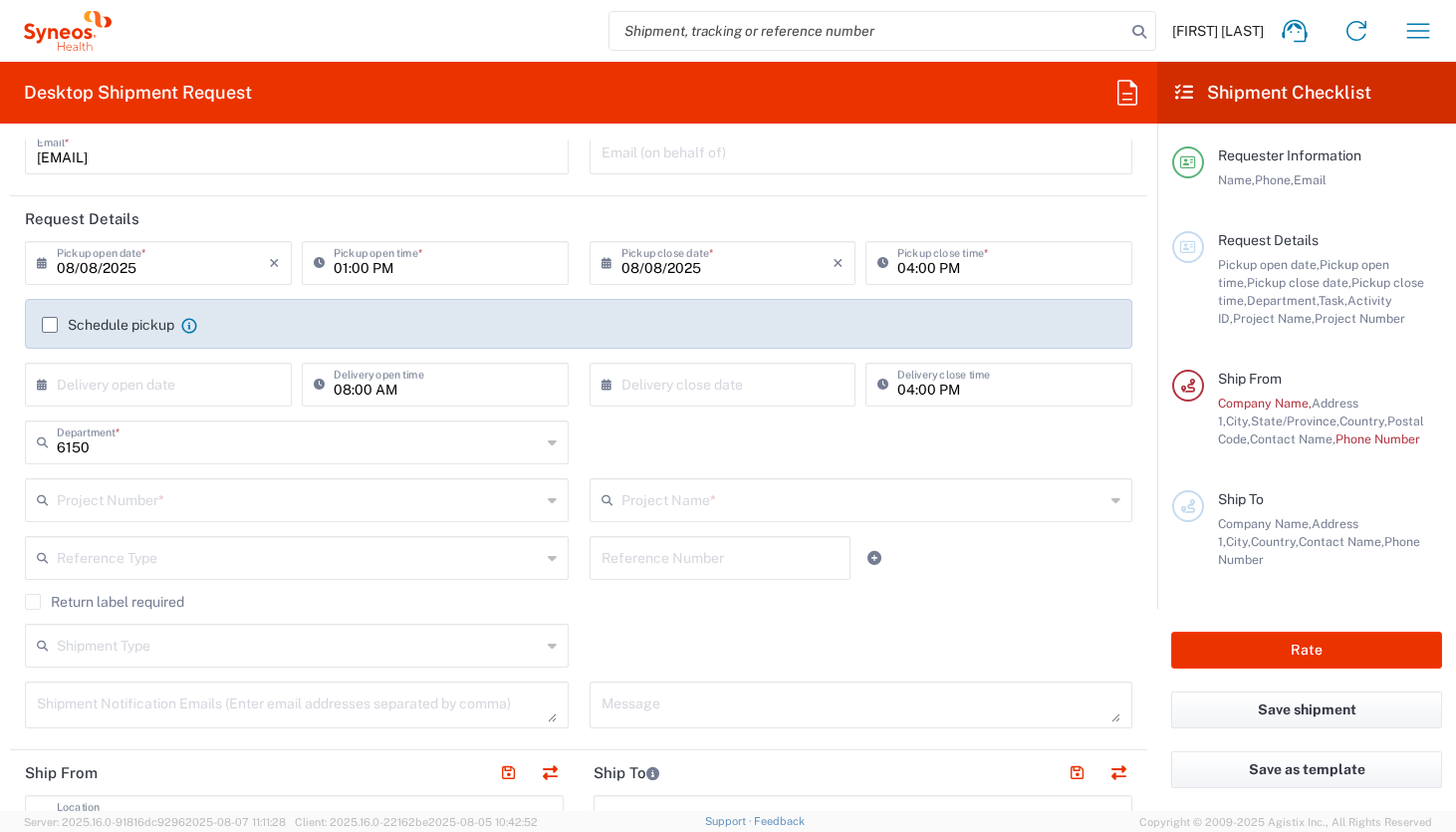 scroll, scrollTop: 152, scrollLeft: 0, axis: vertical 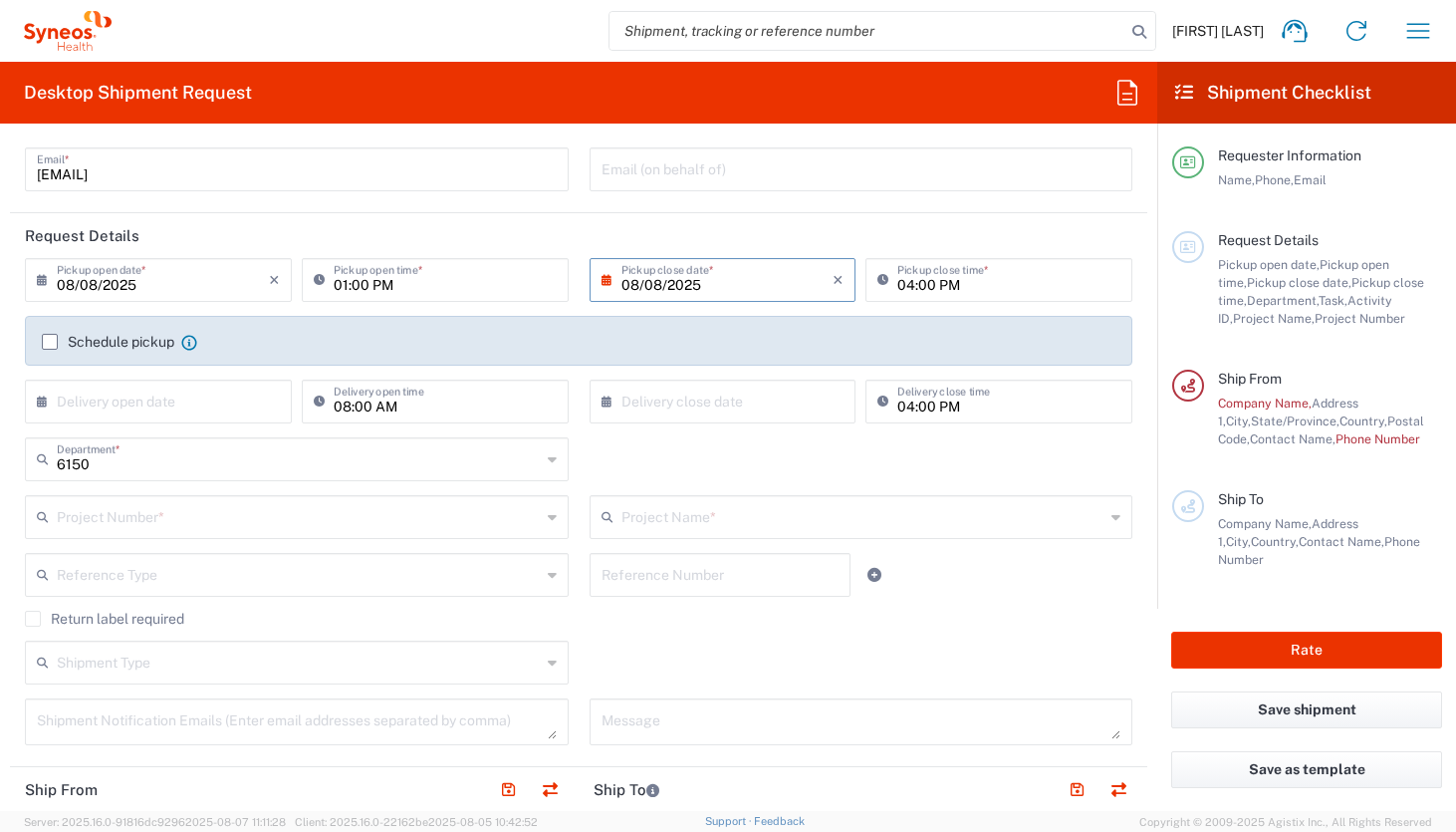click on "08/08/2025" at bounding box center (727, 278) 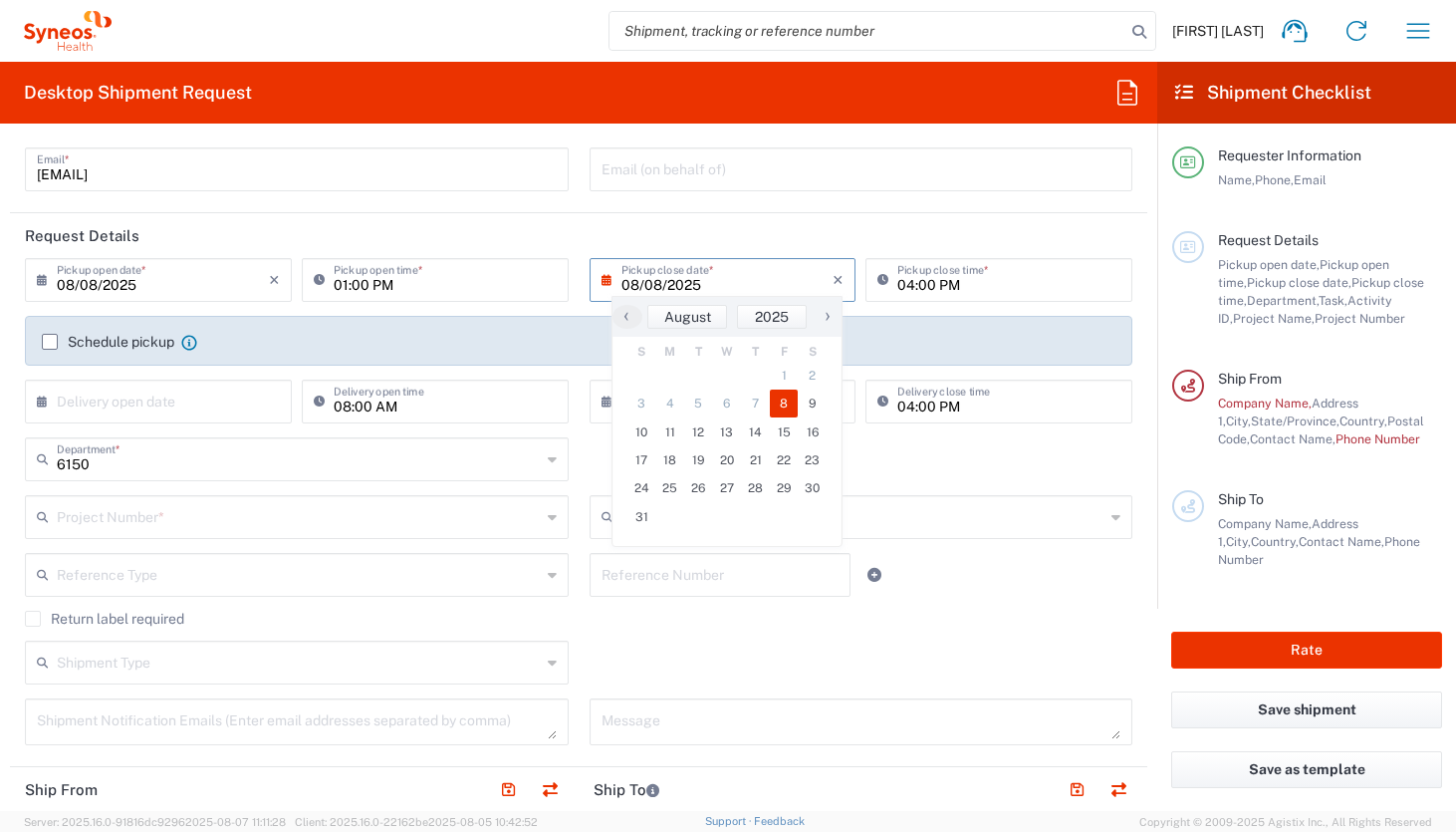 click on "›" 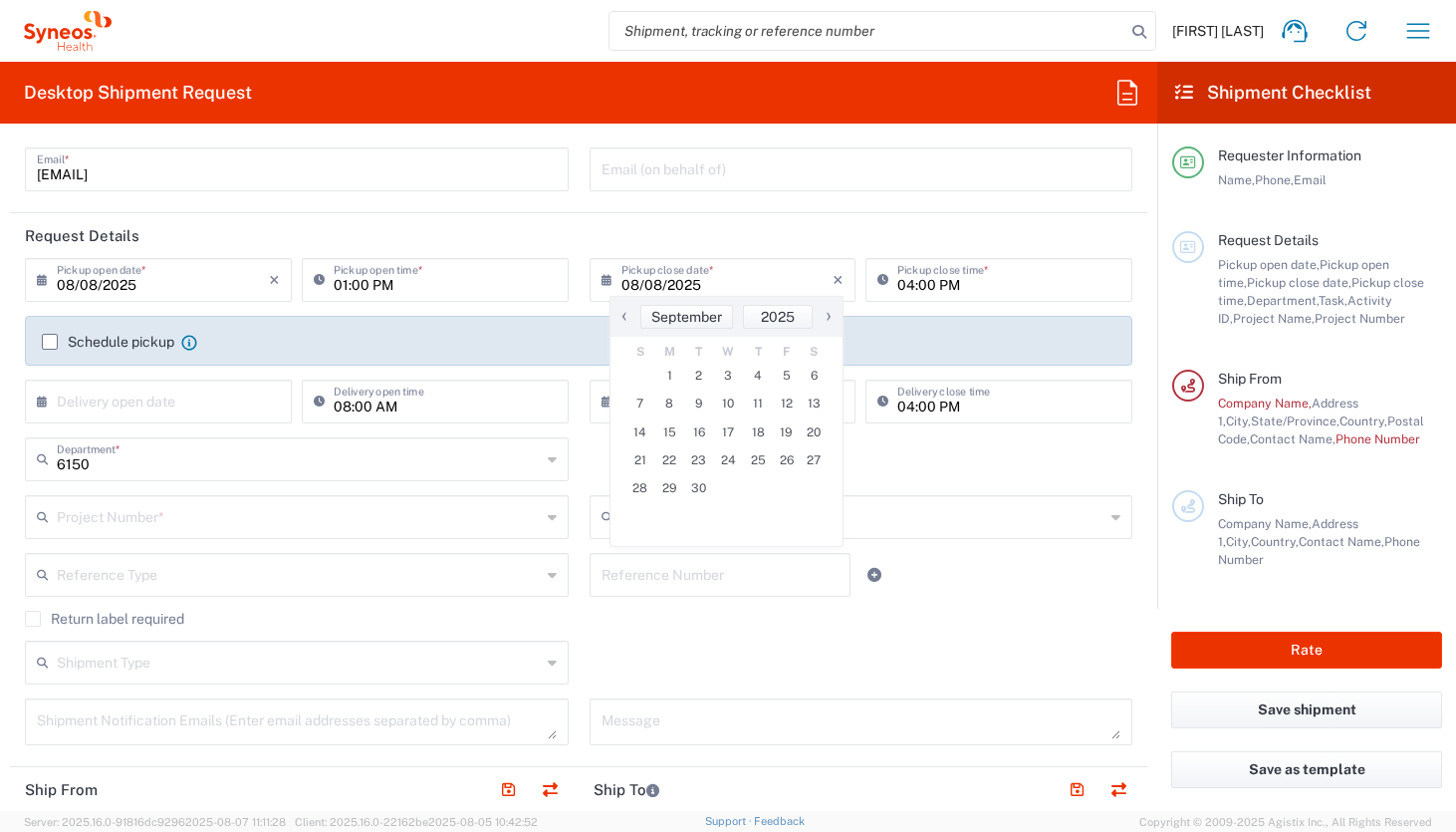 click on "‹" 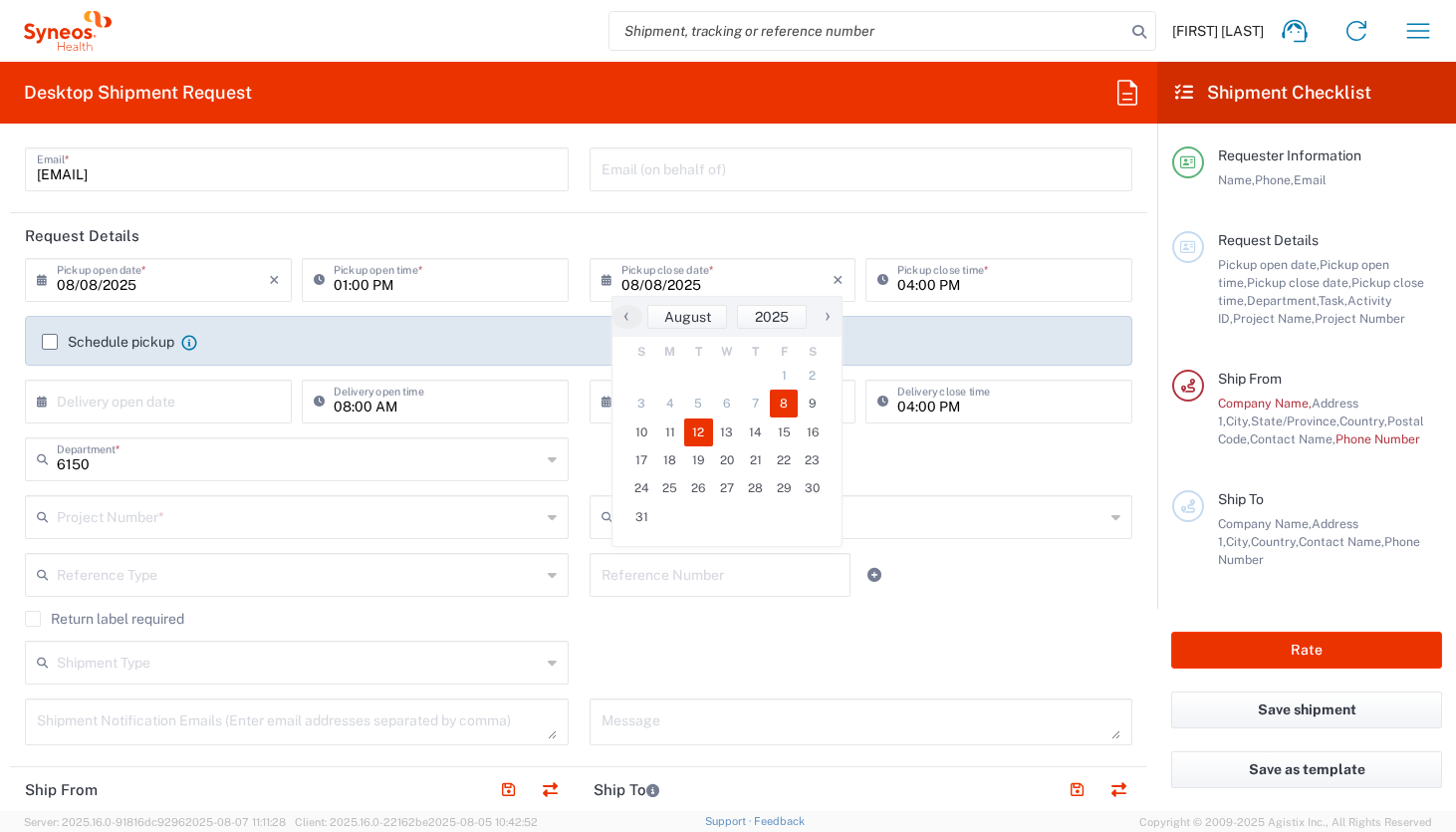 click on "12" 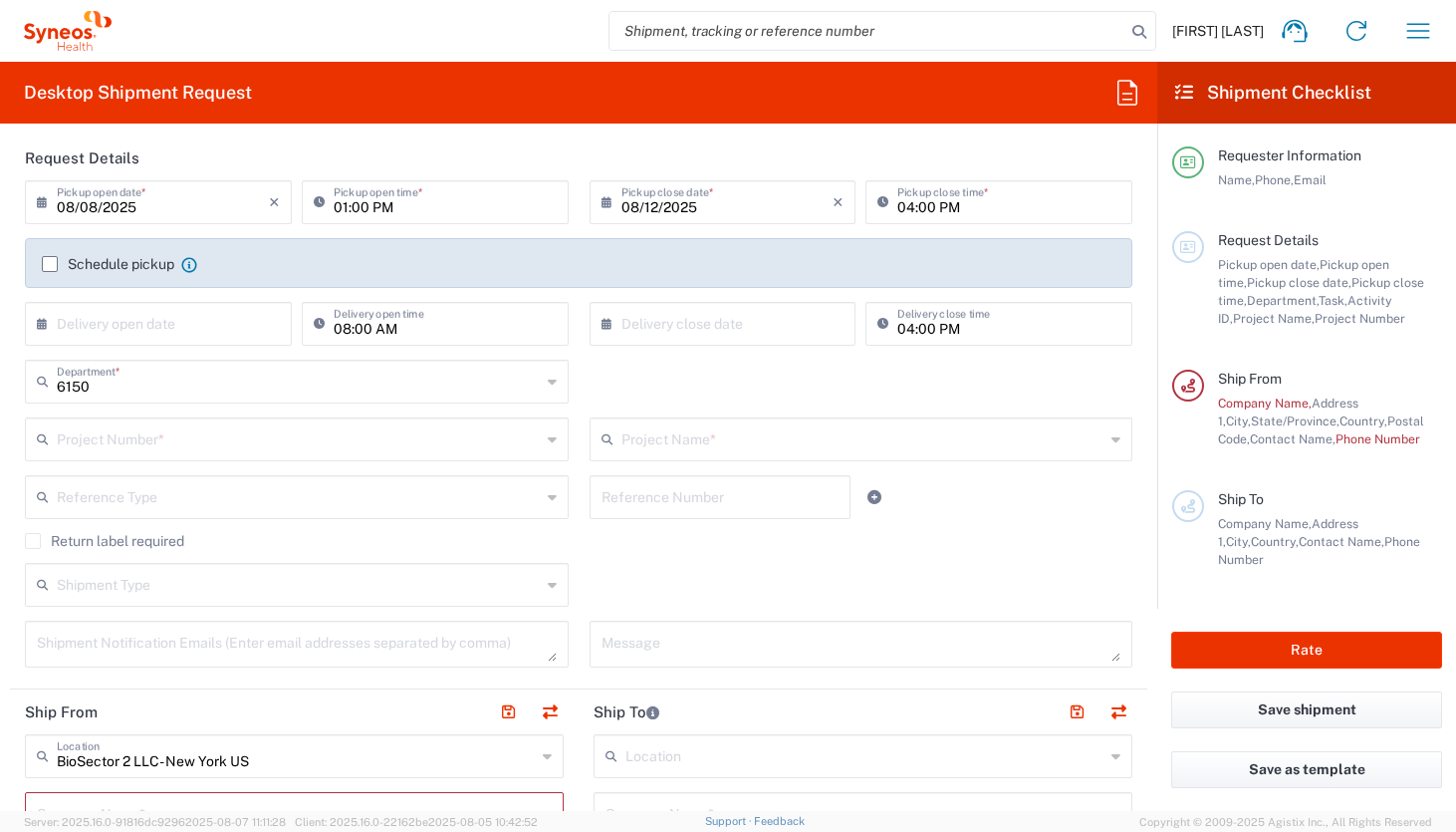 scroll, scrollTop: 246, scrollLeft: 0, axis: vertical 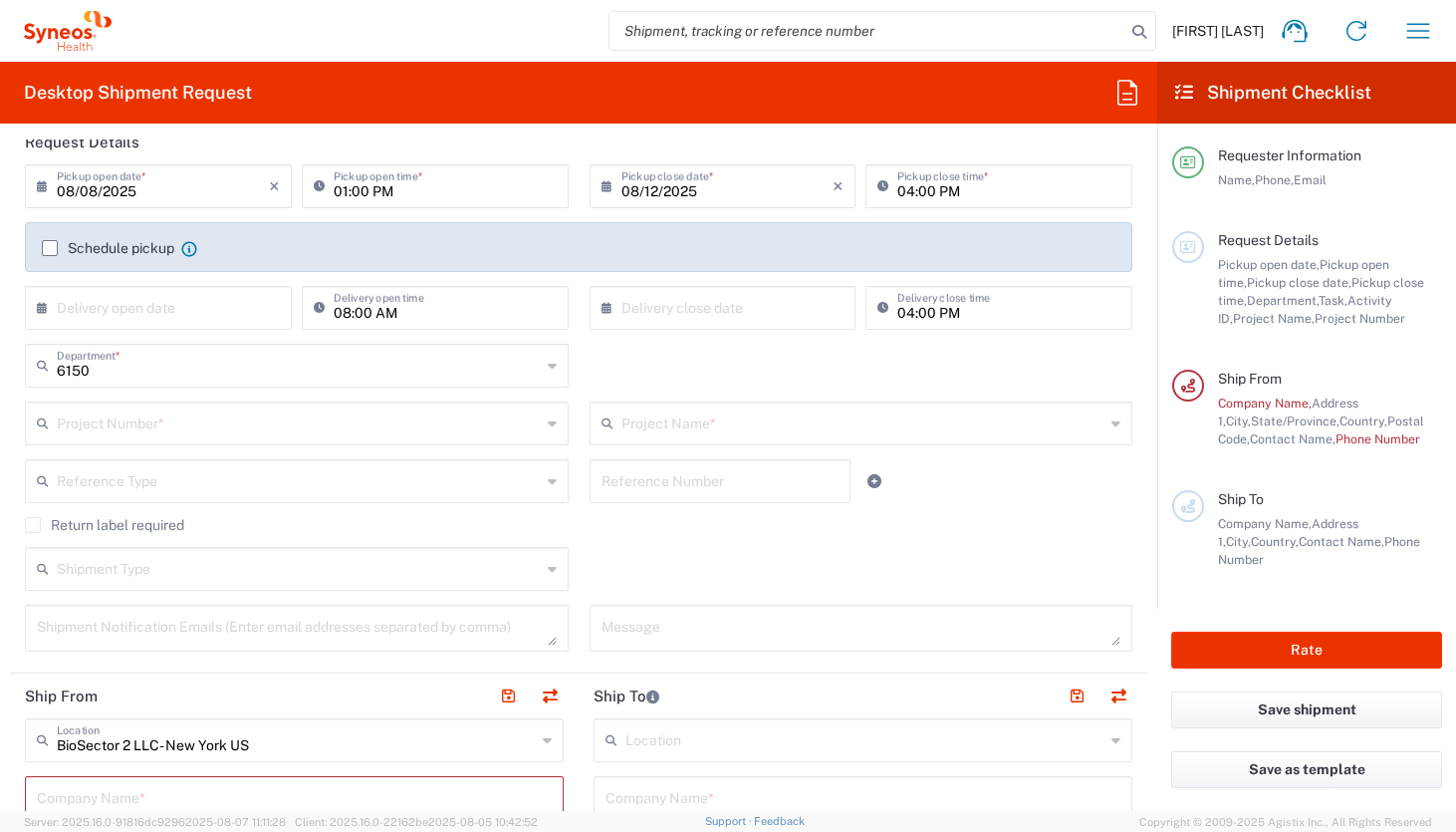 click at bounding box center [299, 421] 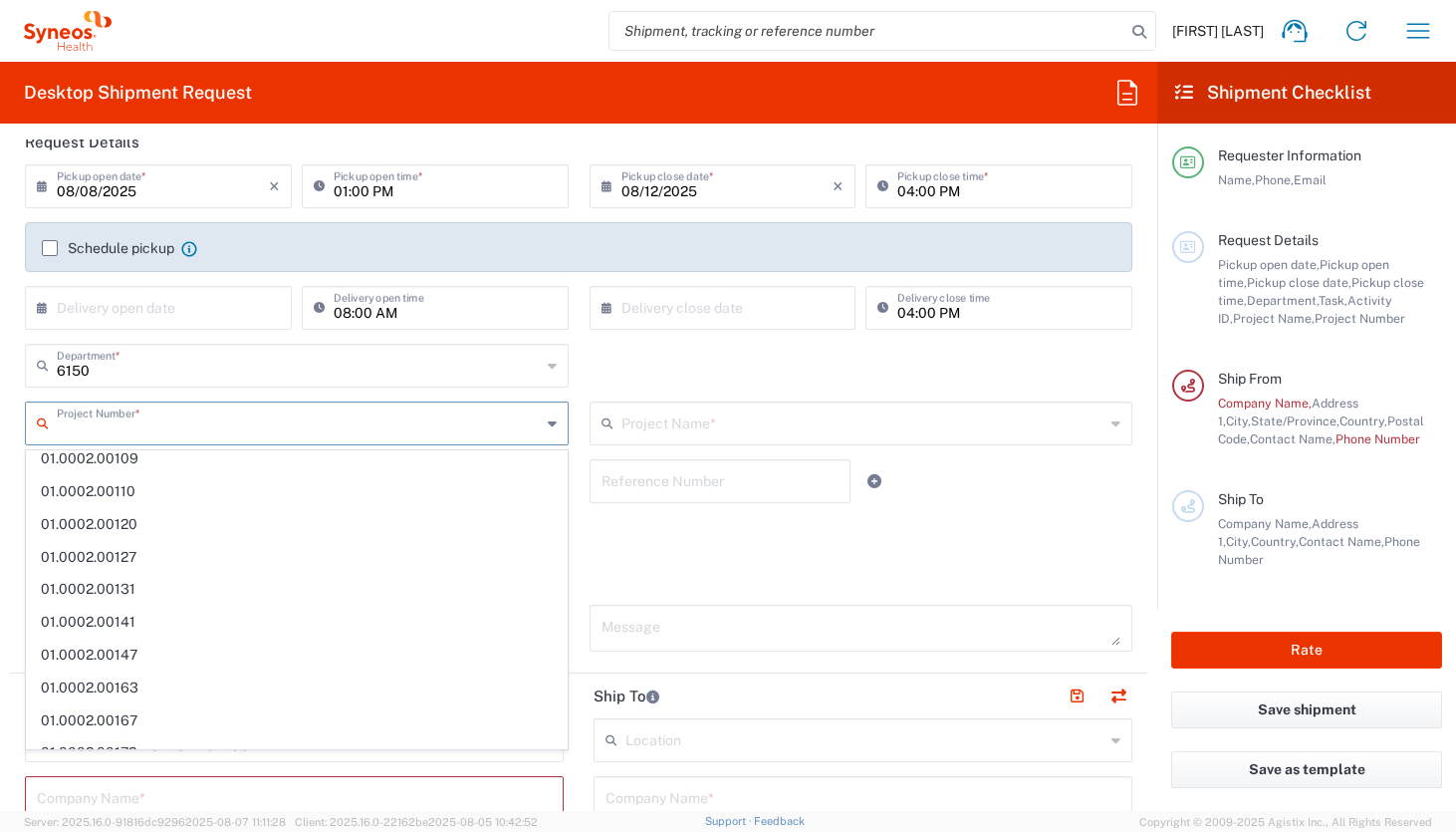 scroll, scrollTop: 0, scrollLeft: 0, axis: both 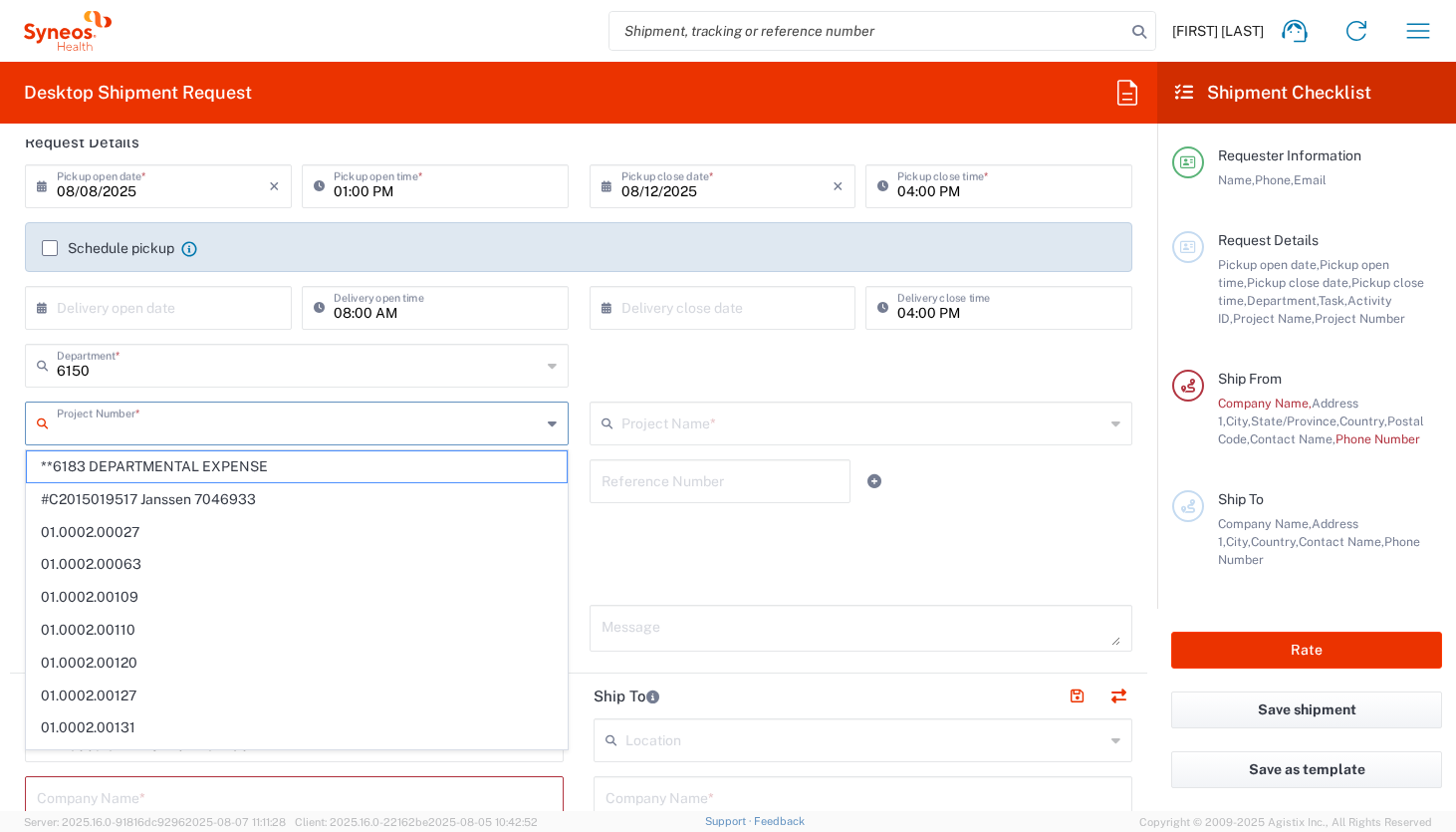 click on "6150  Department  * 6150 3000 3100 3109 3110 3111 3112 3125 3130 3135 3136 3150 3155 3165 3171 3172 3190 3191 3192 3193 3194 3200 3201 3202 3210 3211 Dept 3212 3213 3214 3215 3216 3218 3220 3221 3222 3223 3225 3226 3227 3228 3229 3230 3231 3232 3233 3234 3235 3236 3237 3238 3240" 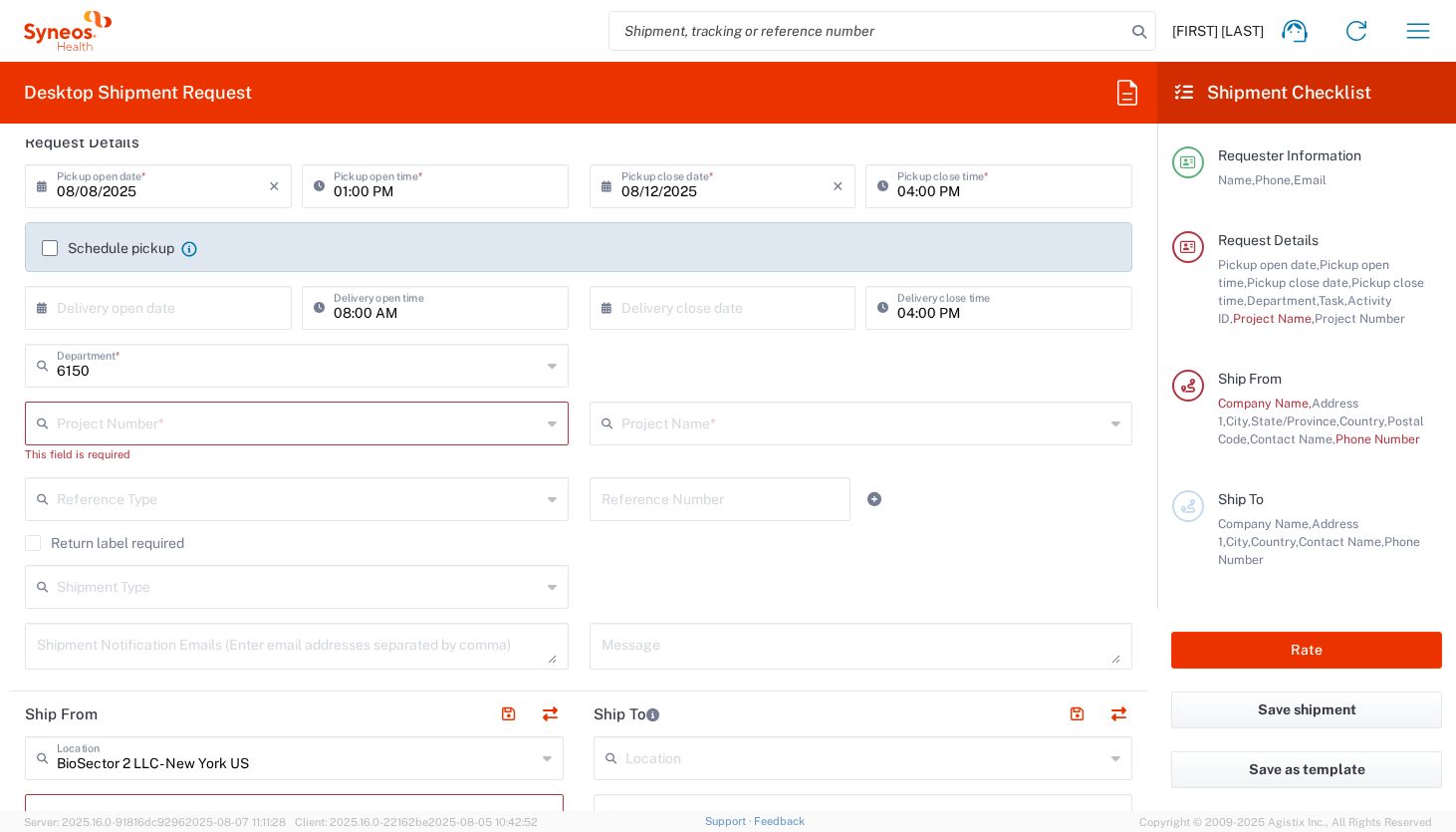 click on "Schedule pickup  When scheduling a pickup please be sure to meet the following criteria:
1. Pickup window should start at least 2 hours after current time.
2.Pickup window needs to be at least 2 hours.
3.Pickup close time should not exceed business hours." 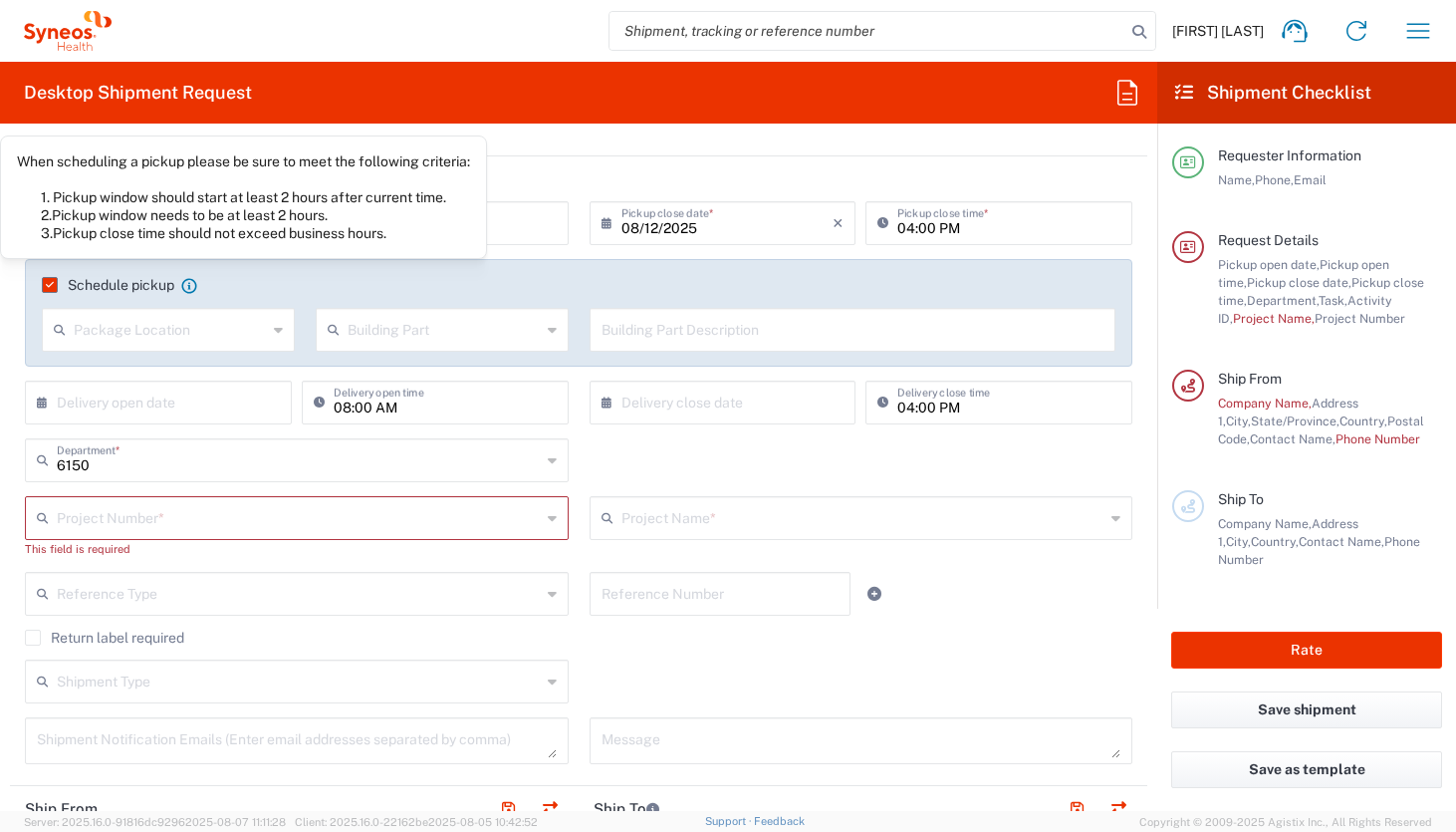 scroll, scrollTop: 203, scrollLeft: 0, axis: vertical 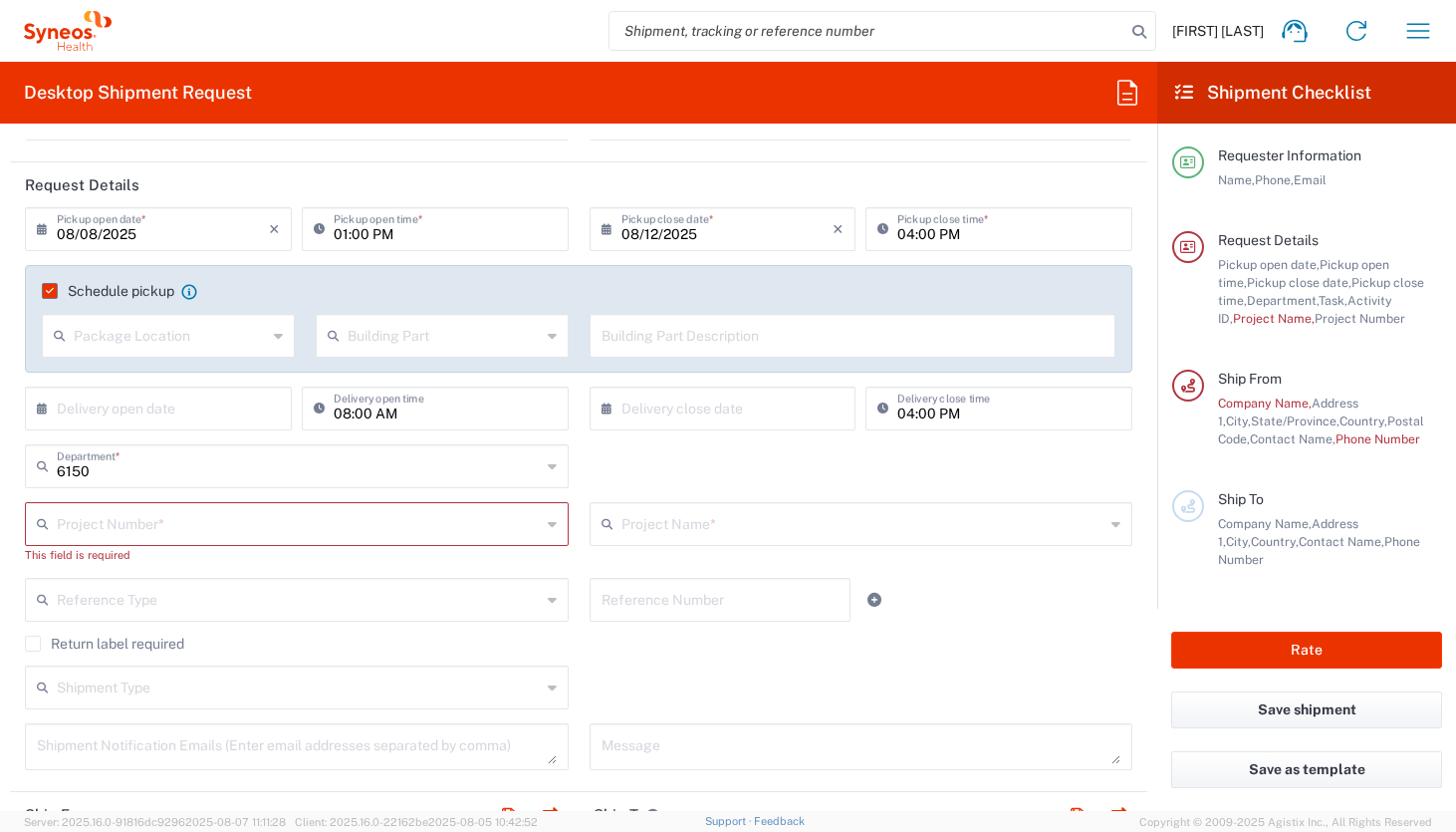 click on "Schedule pickup" 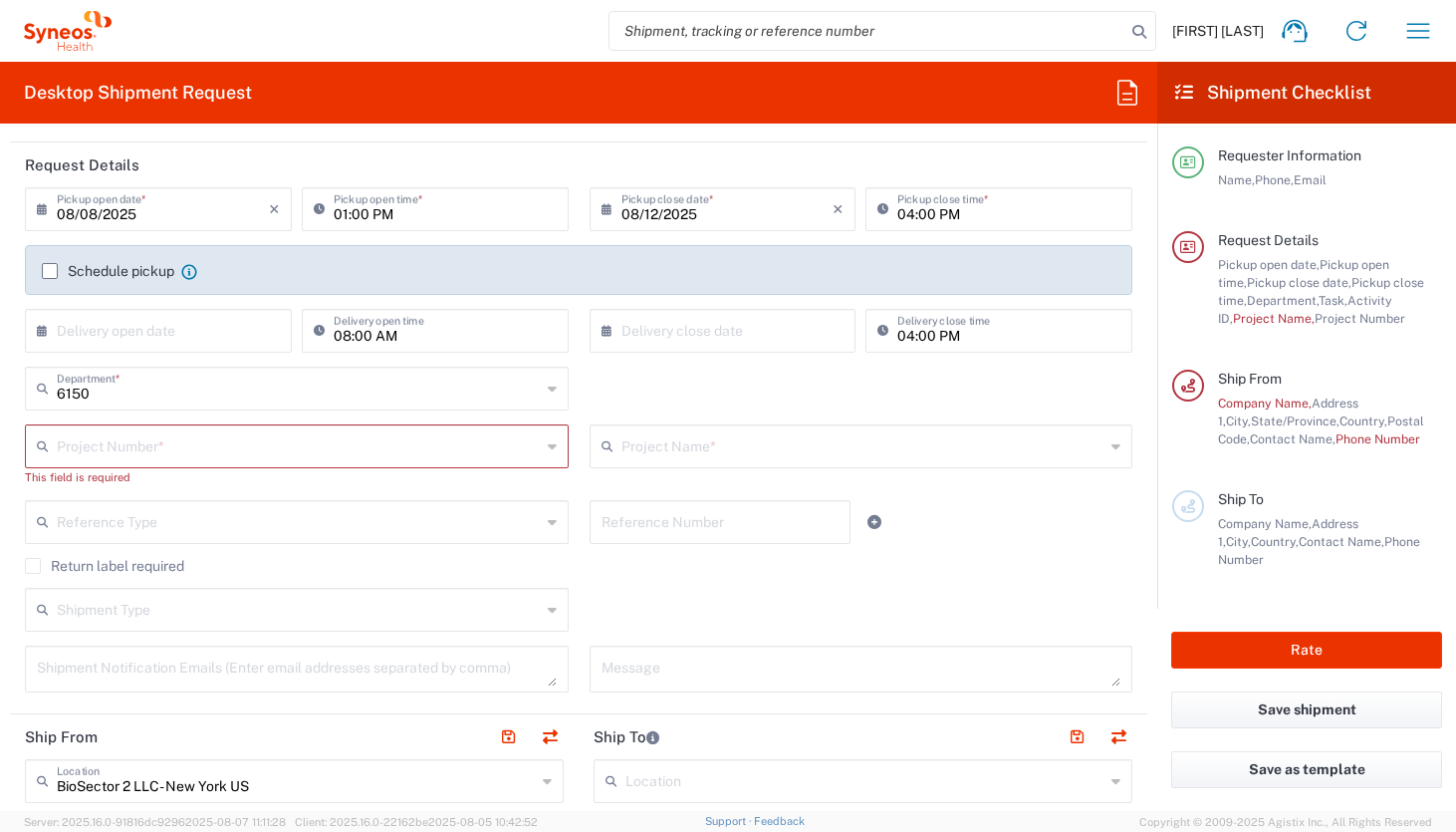 scroll, scrollTop: 229, scrollLeft: 0, axis: vertical 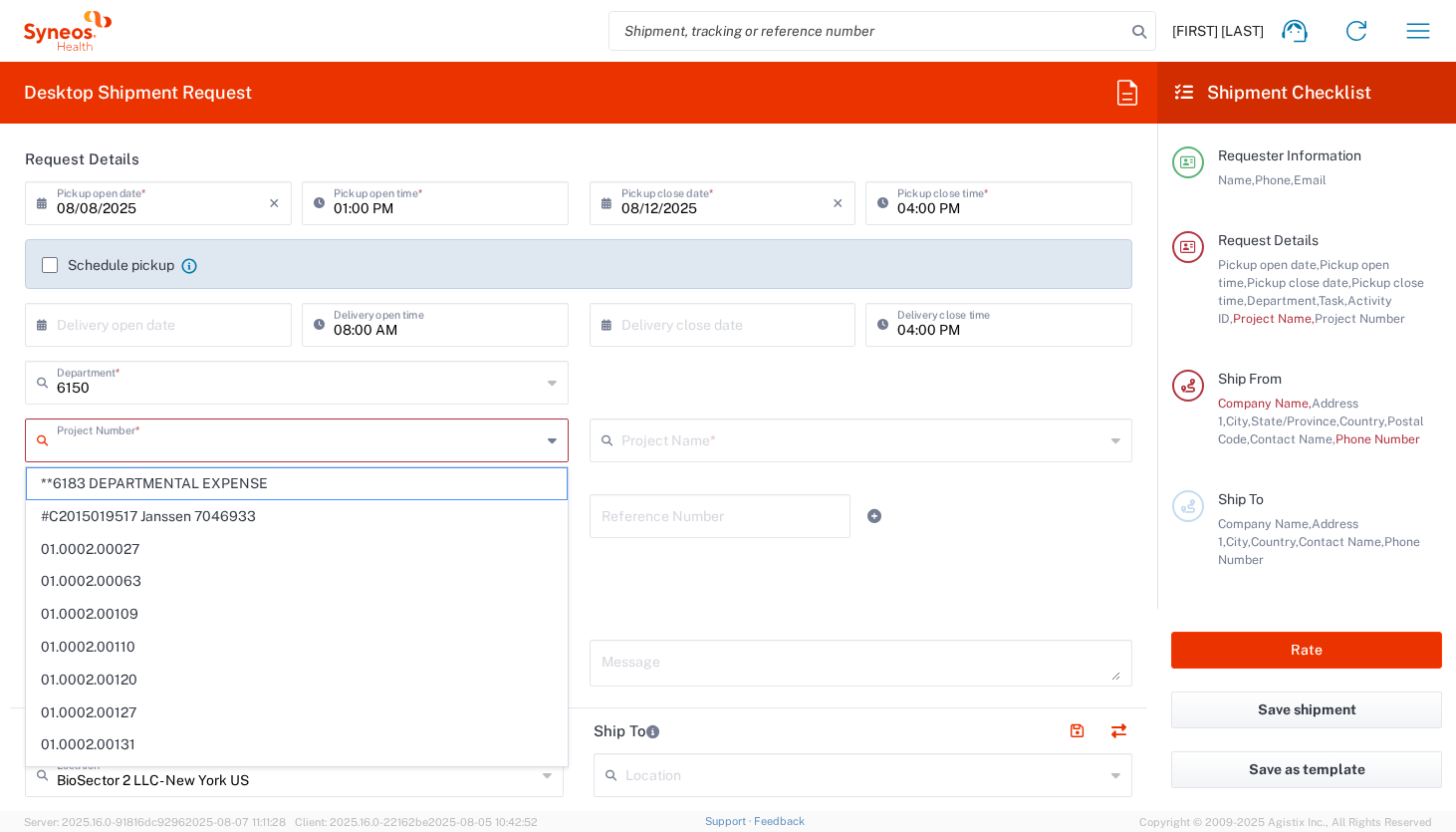 click at bounding box center [299, 438] 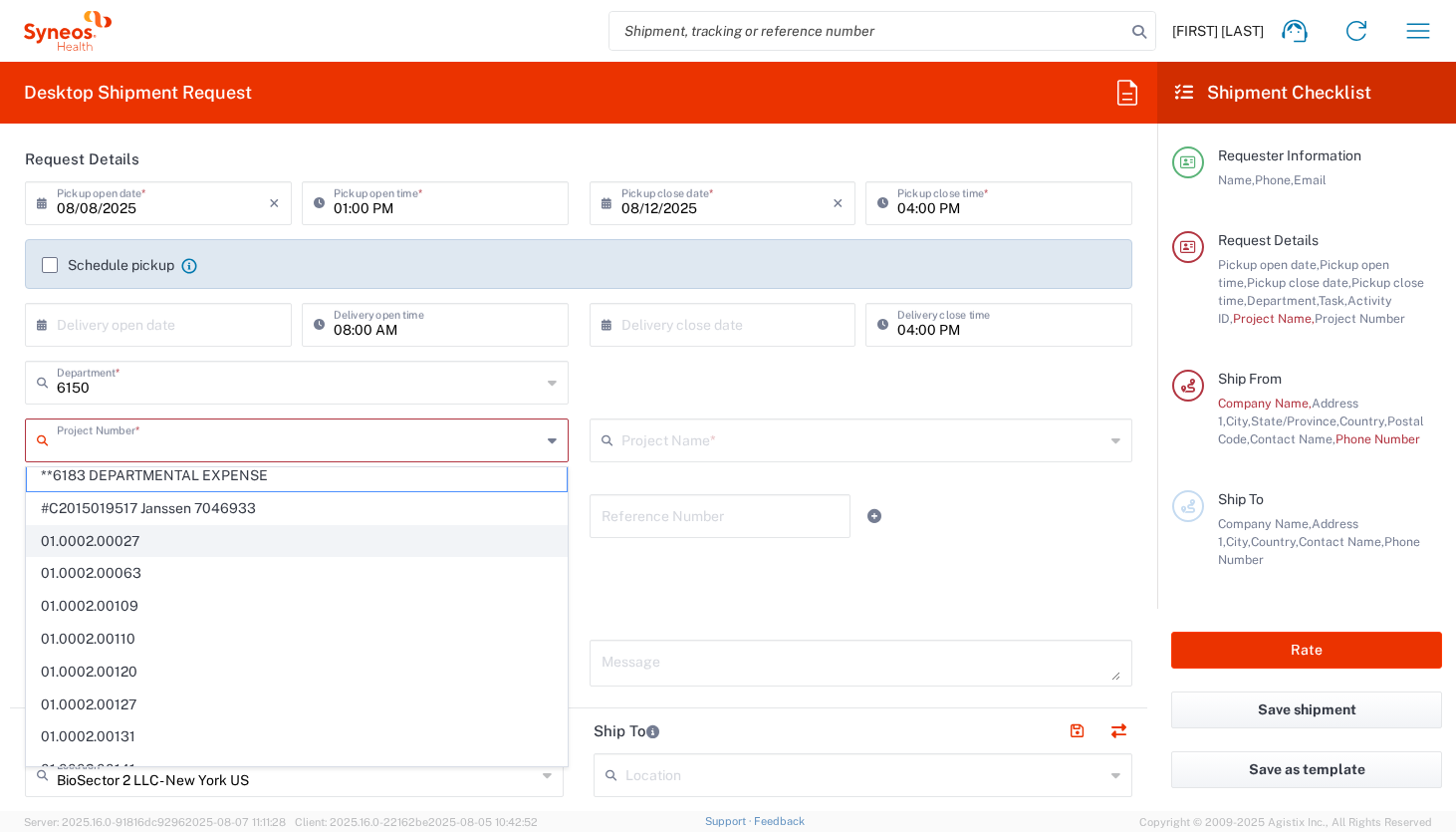 scroll, scrollTop: 1, scrollLeft: 0, axis: vertical 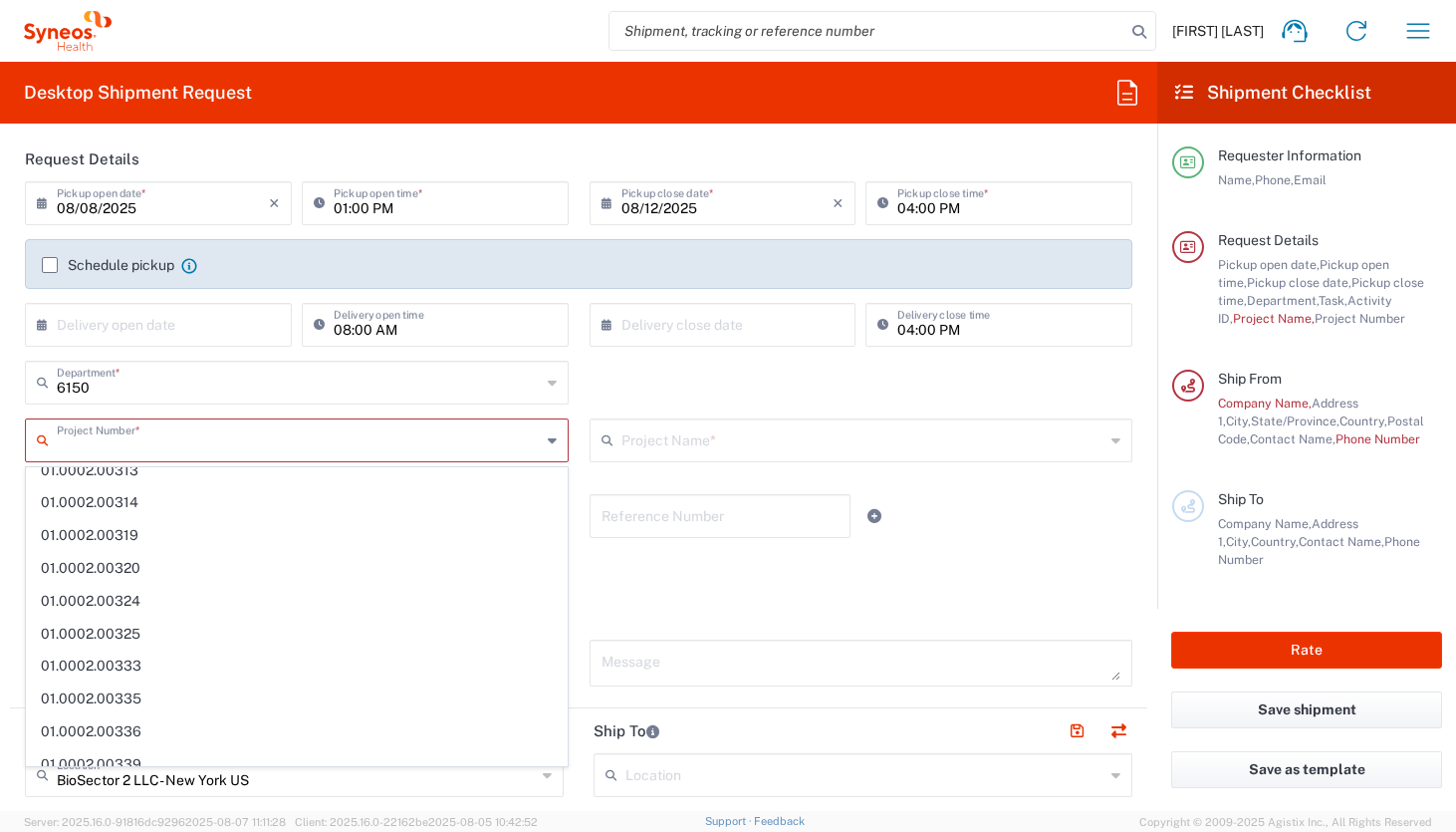 paste on "[NUMBER]" 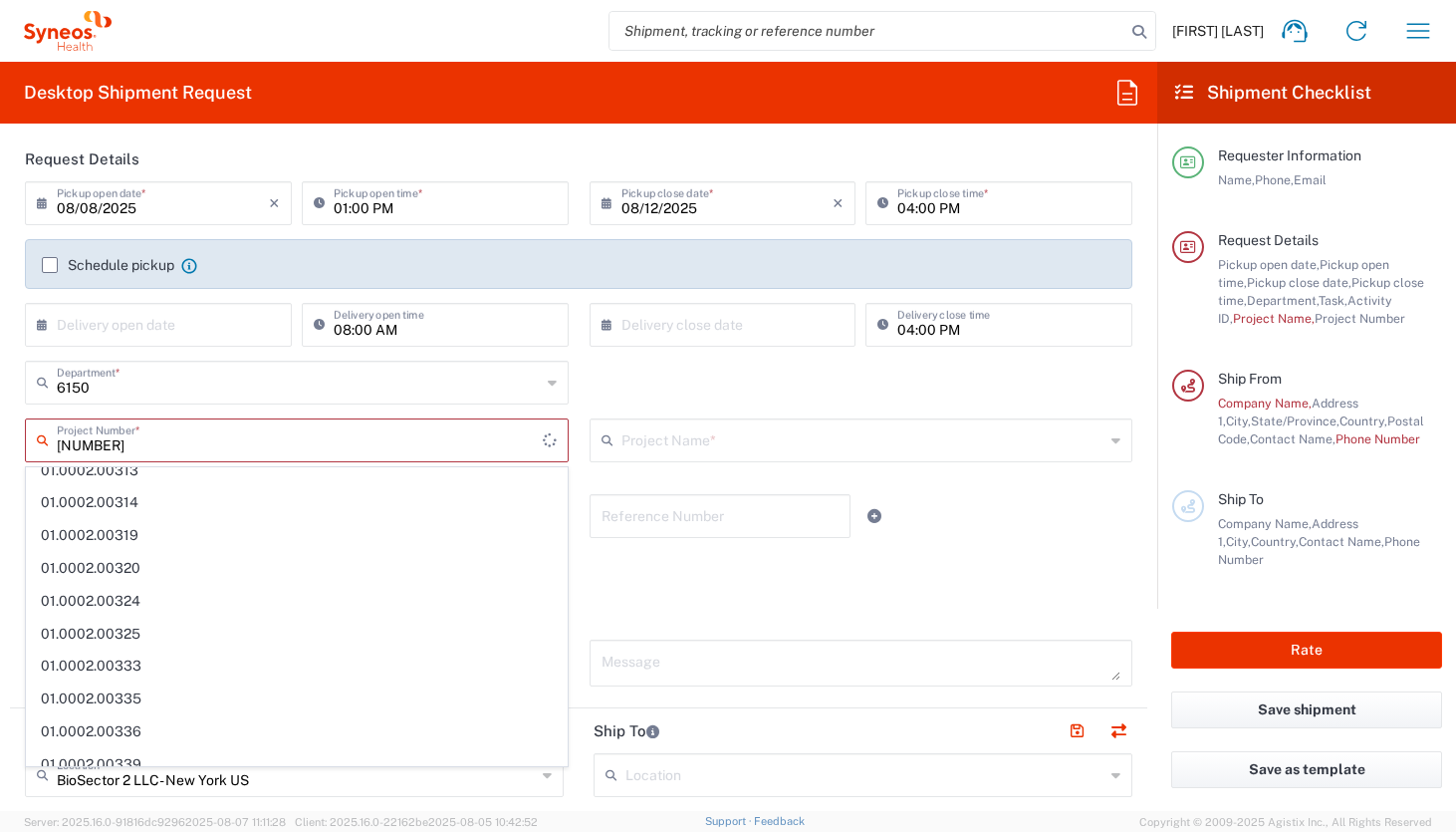 scroll, scrollTop: 0, scrollLeft: 0, axis: both 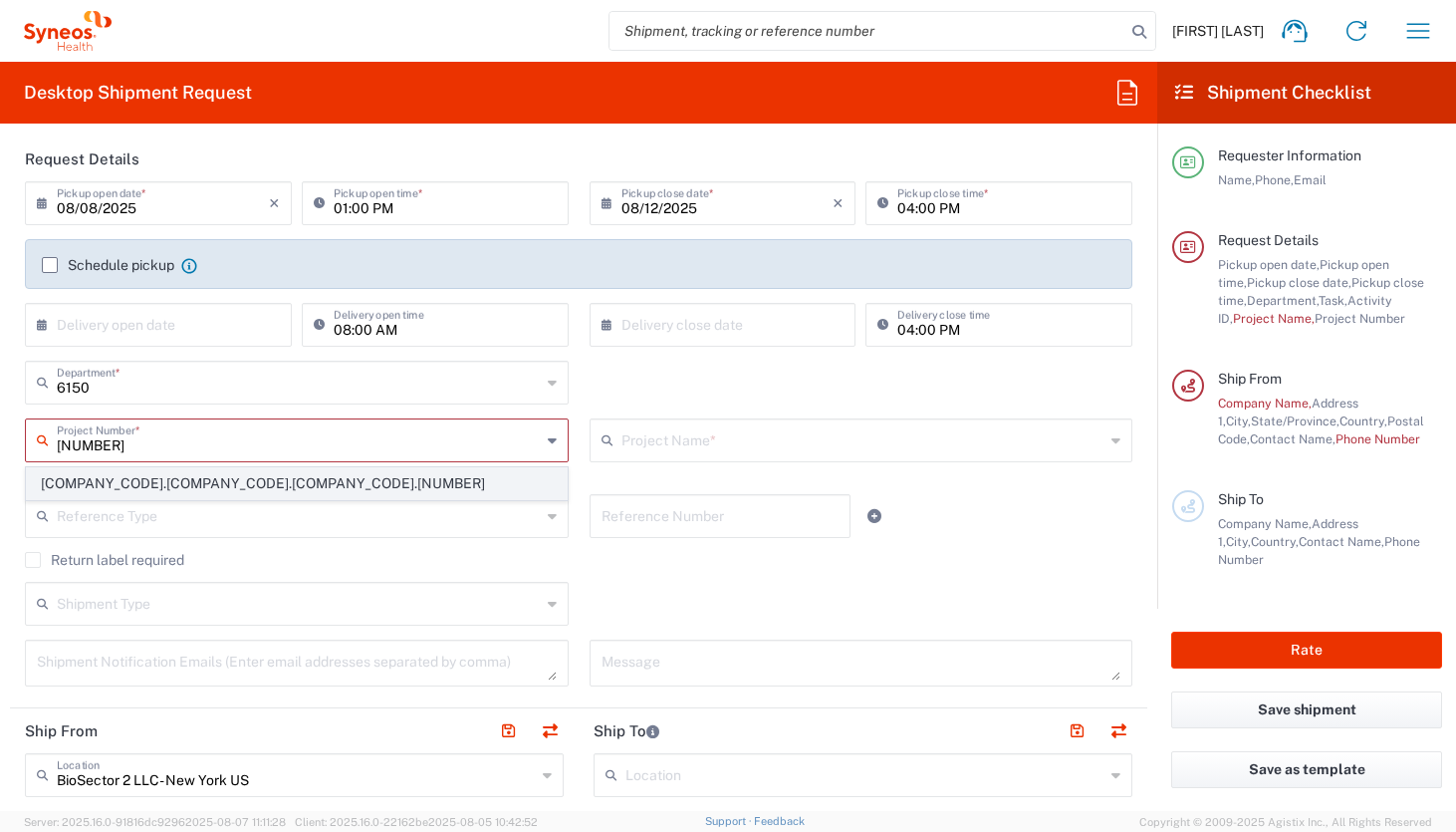 click on "[COMPANY_CODE].[COMPANY_CODE].[COMPANY_CODE].[NUMBER]" 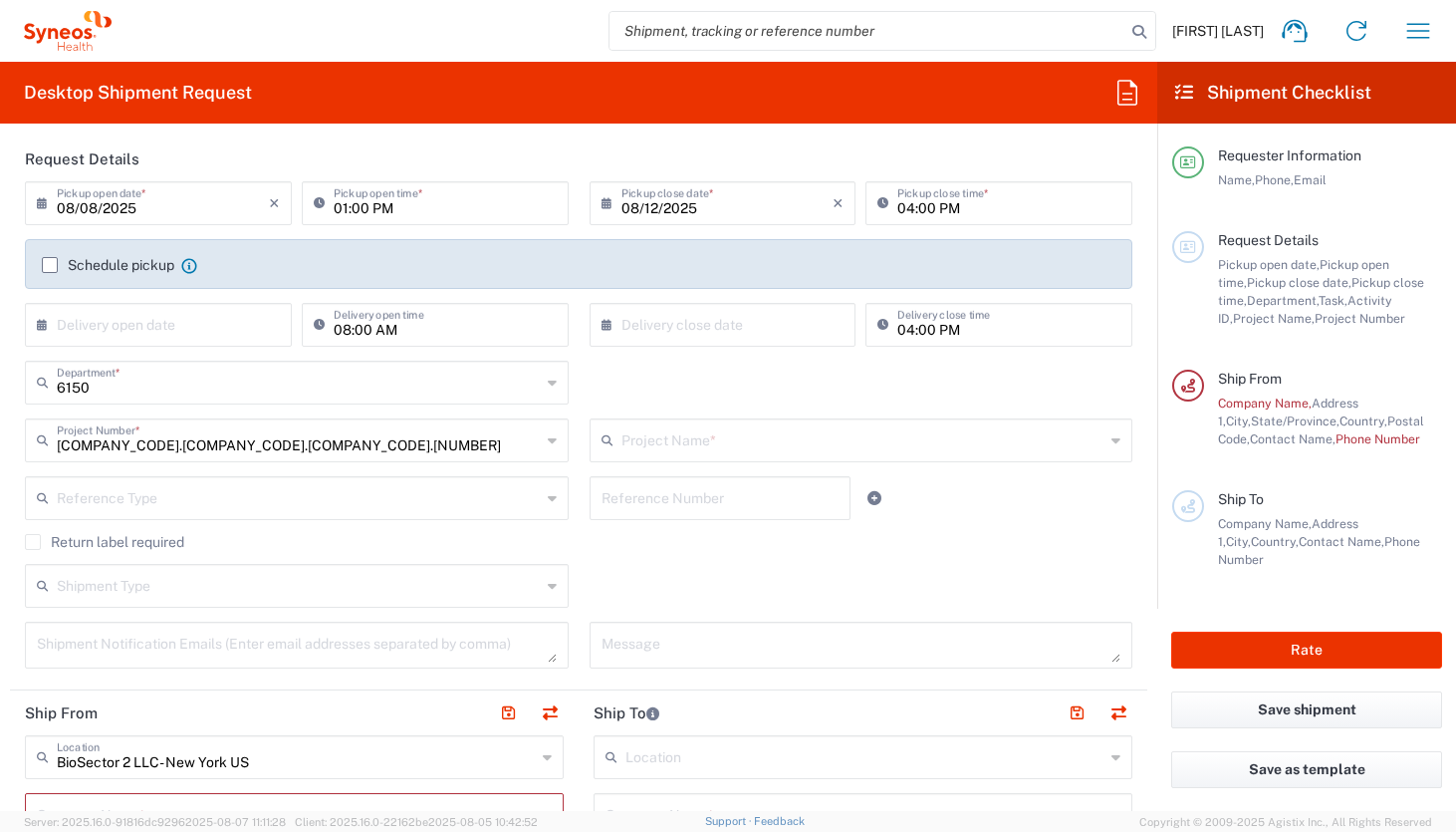 type on "[COMPANY].[COMPANY_CODE].[NUMBER]" 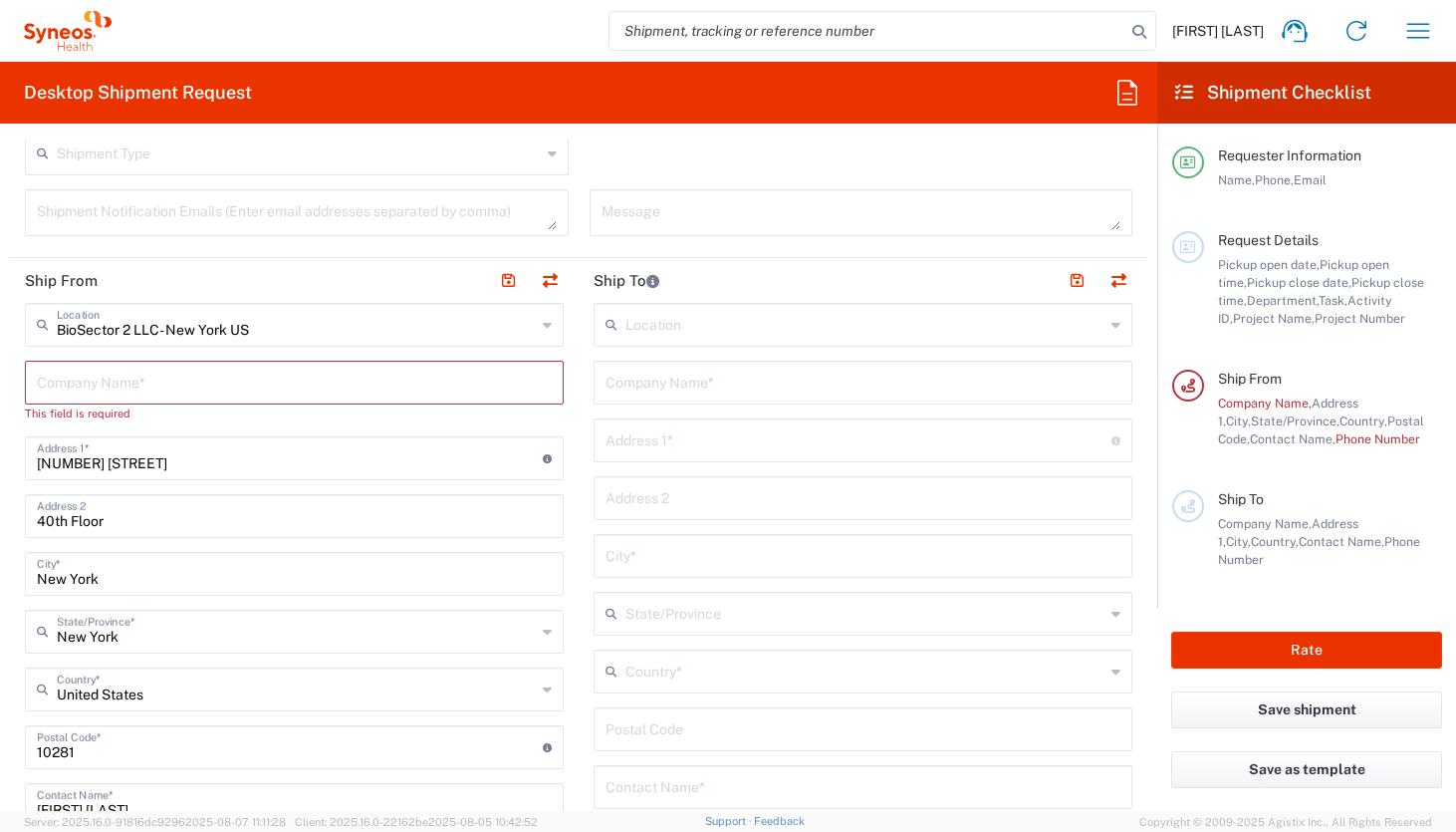 scroll, scrollTop: 667, scrollLeft: 0, axis: vertical 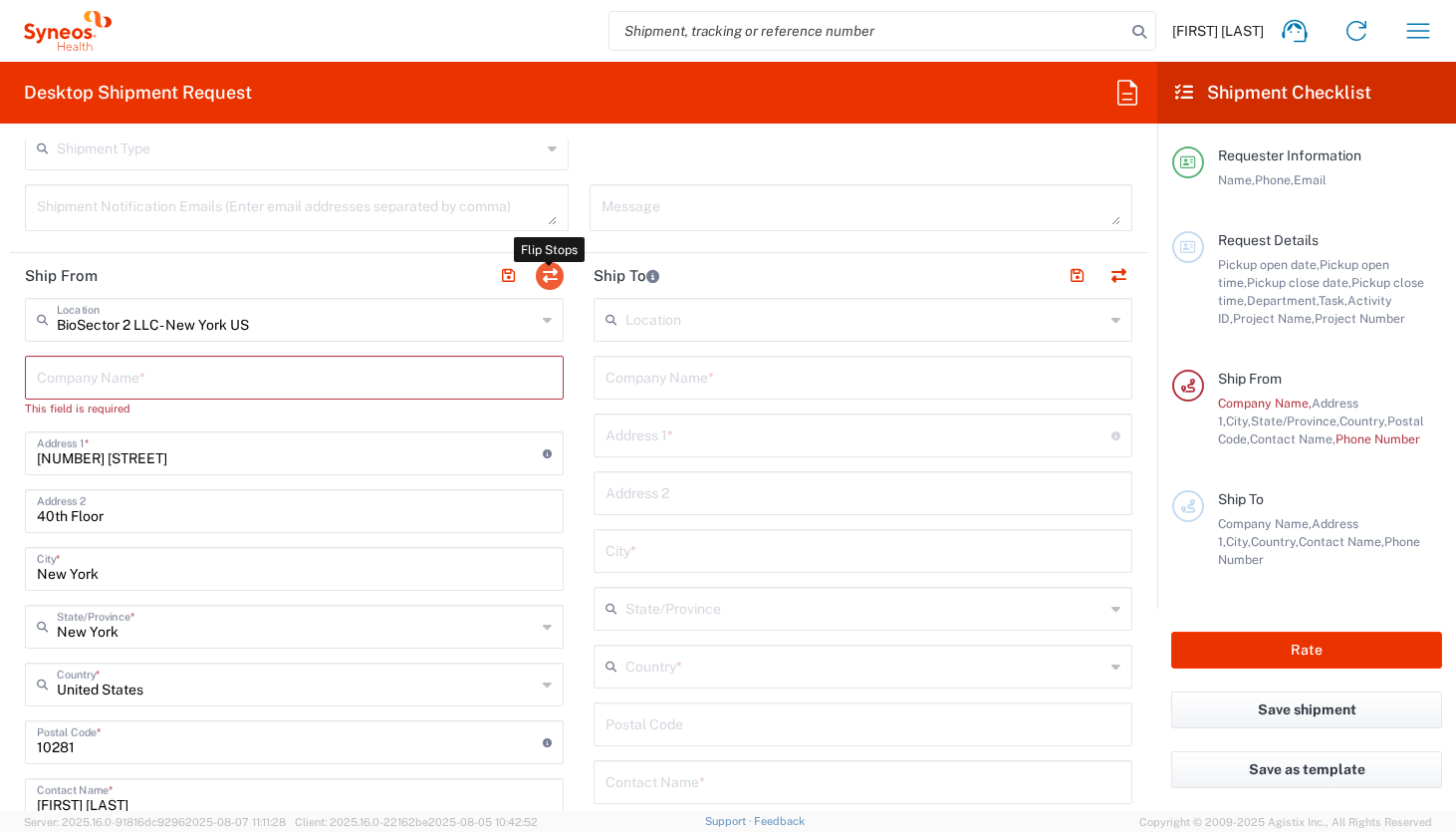 click 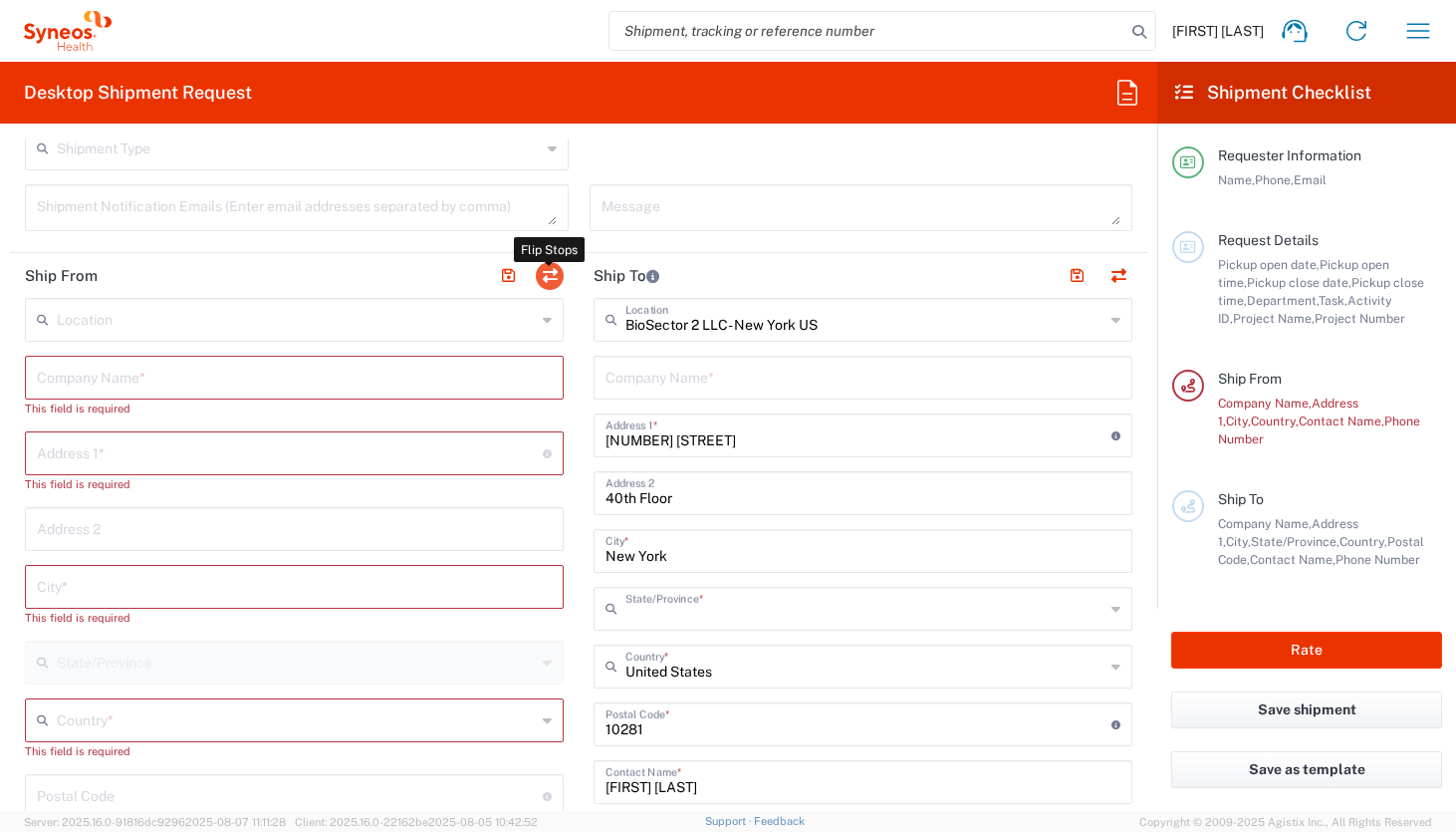 type on "New York" 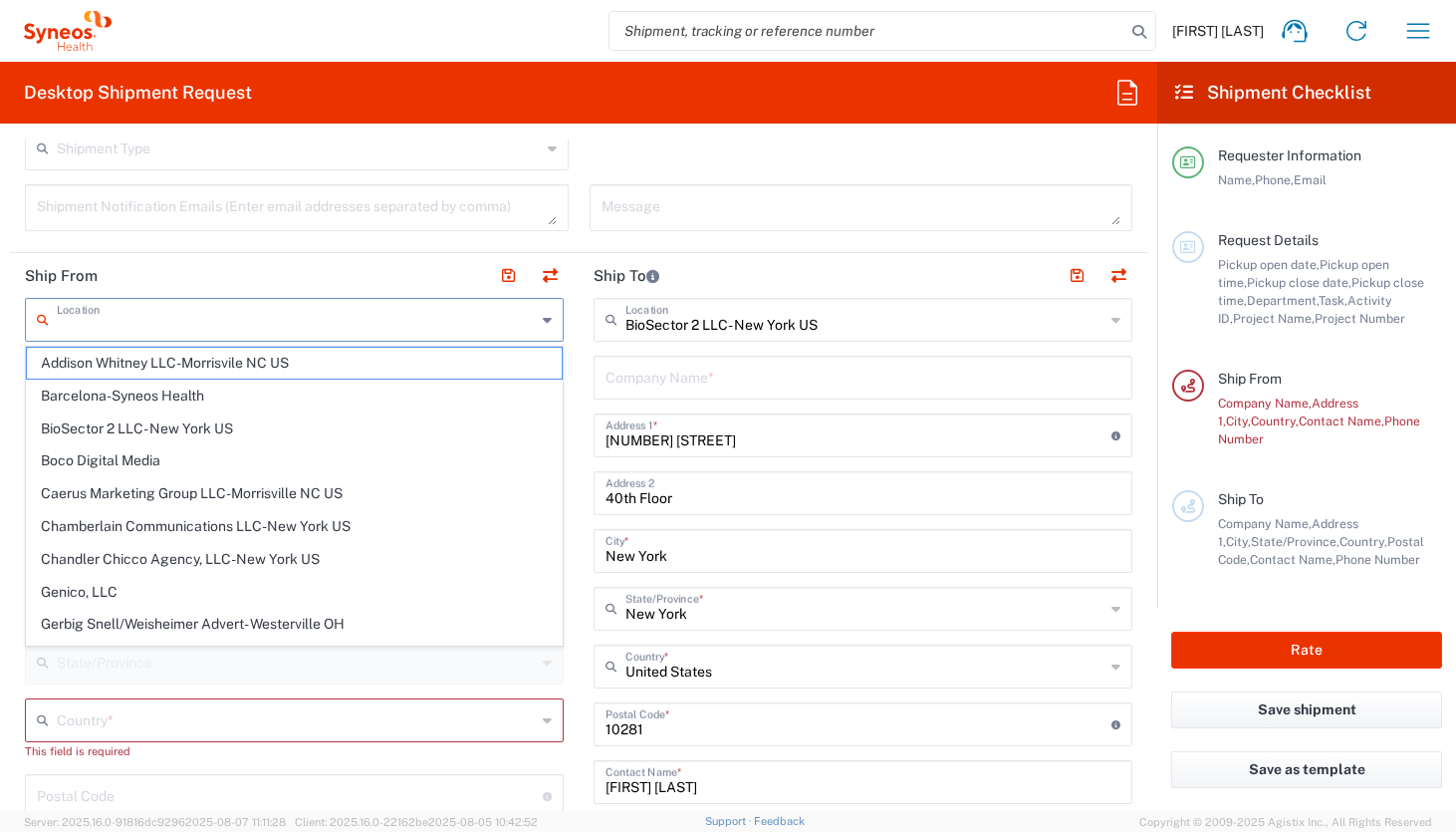 click at bounding box center [296, 318] 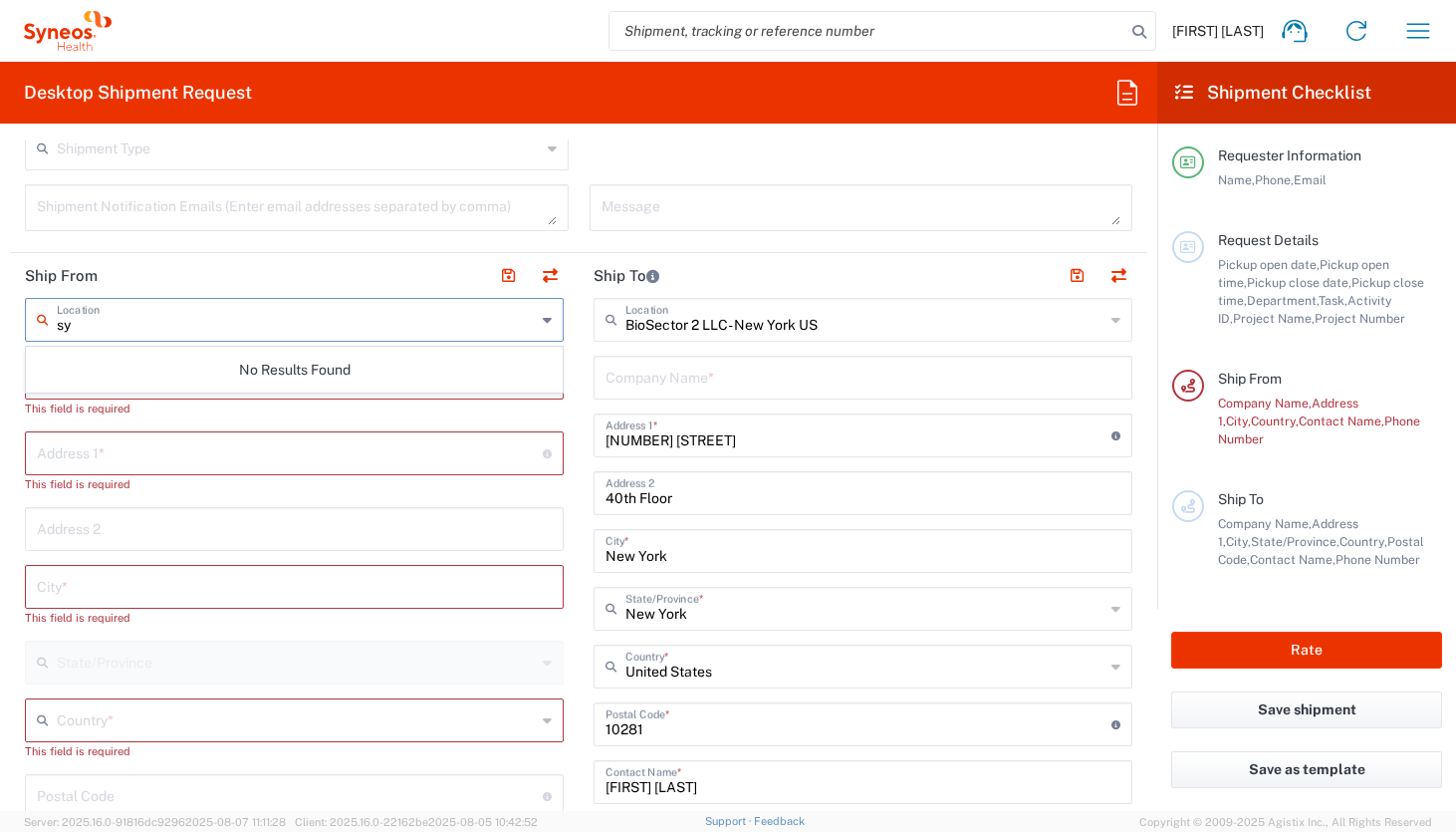 type on "s" 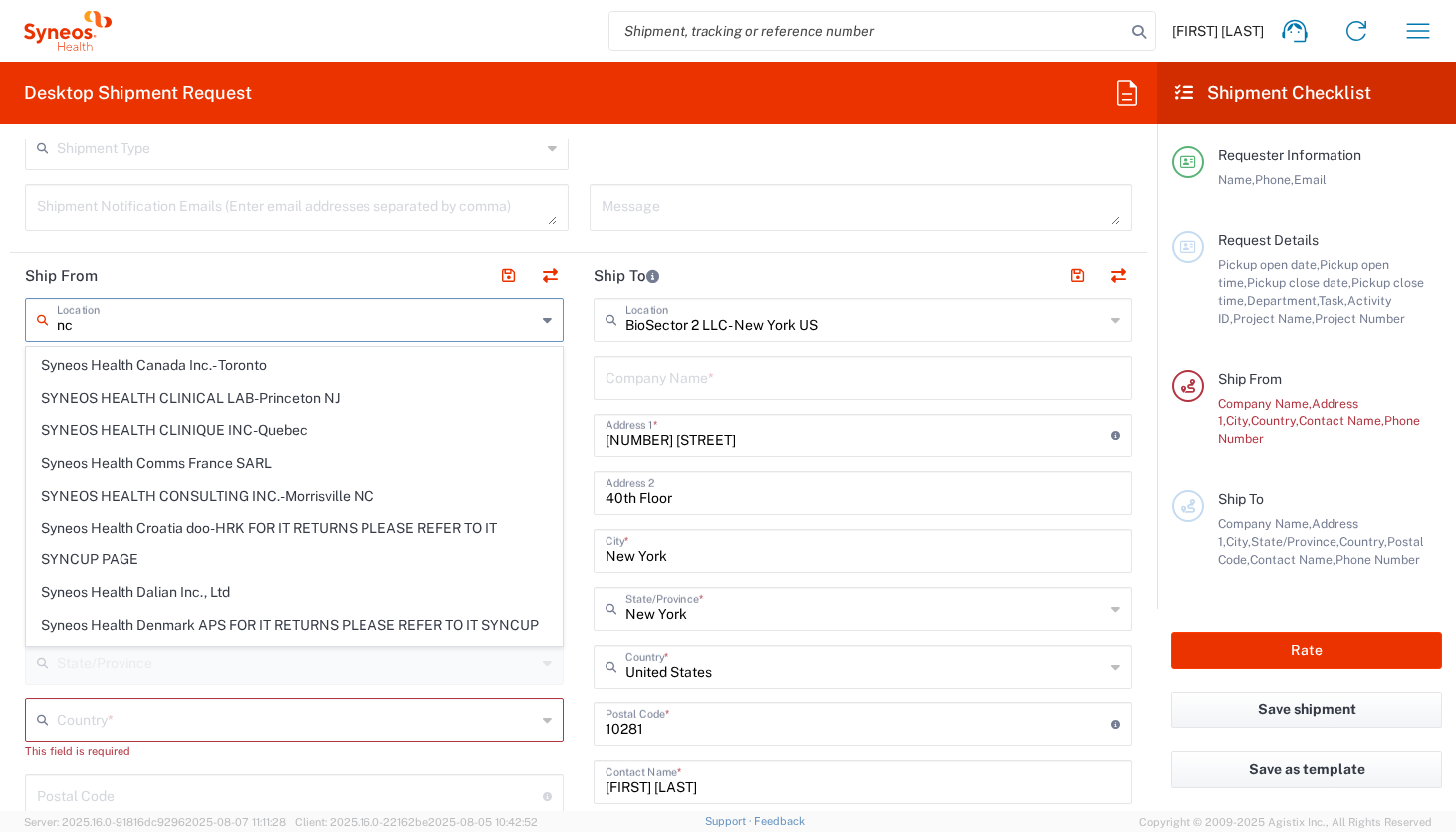 scroll, scrollTop: 418, scrollLeft: 0, axis: vertical 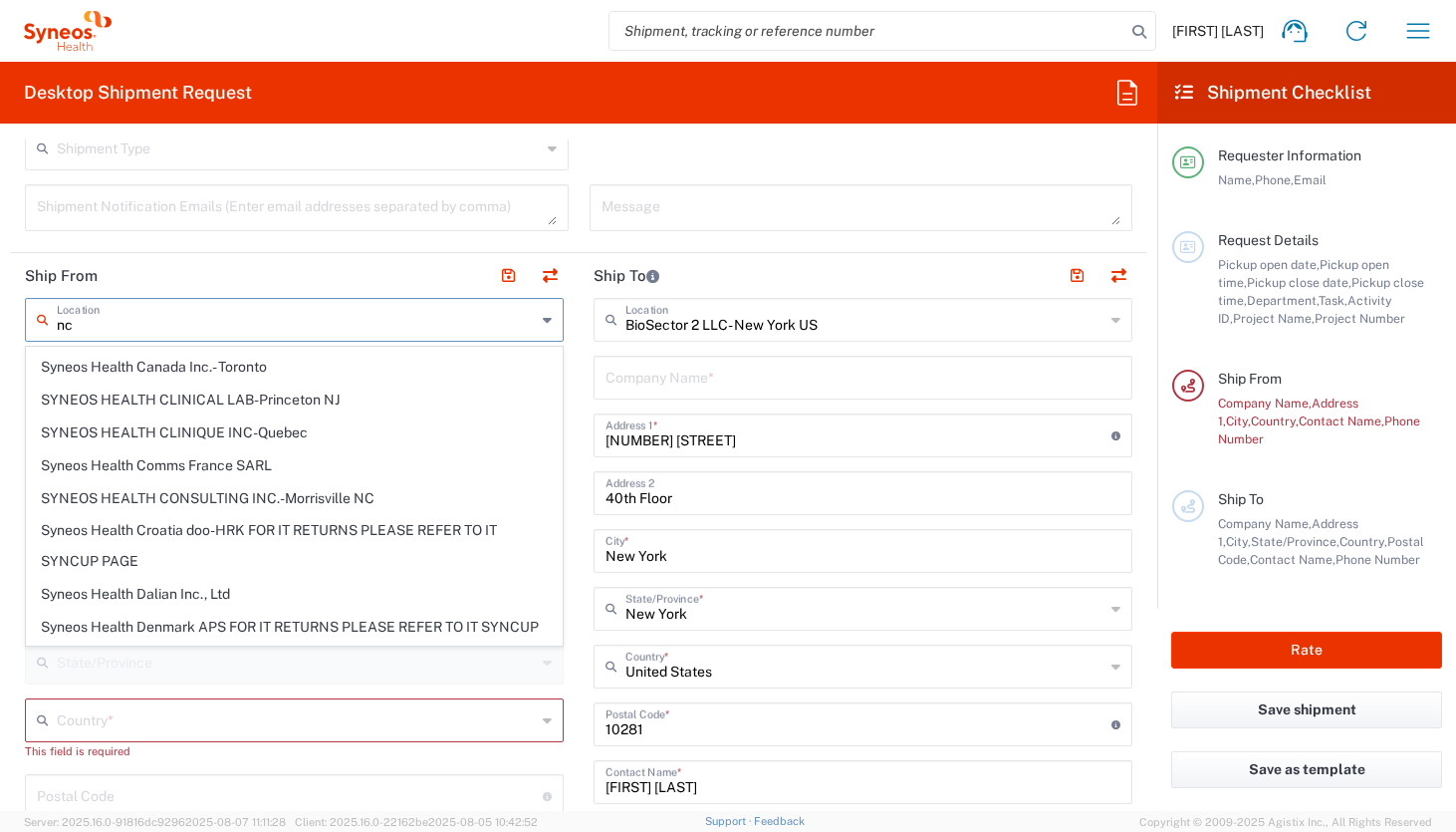 type on "n" 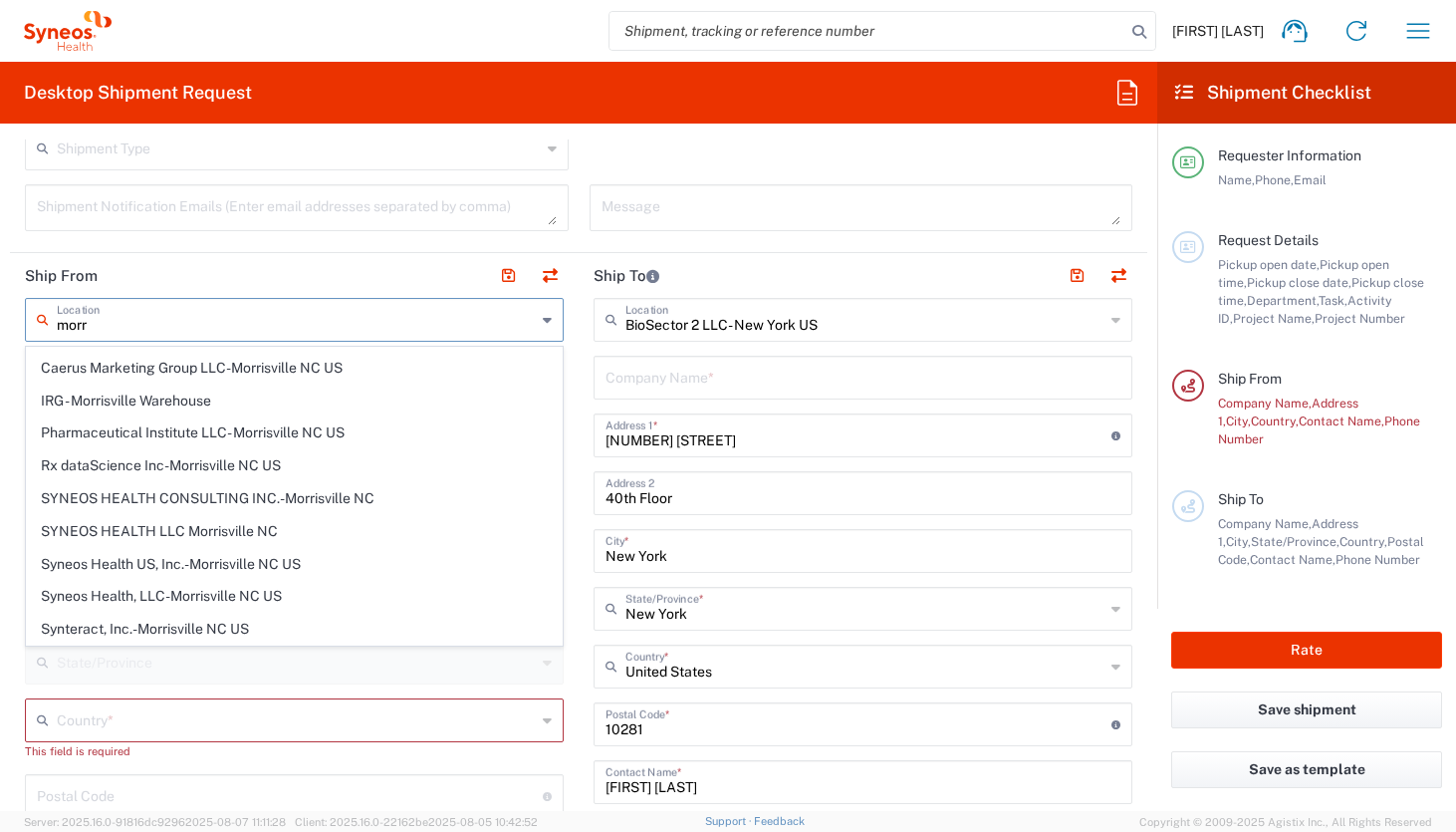 scroll, scrollTop: 28, scrollLeft: 0, axis: vertical 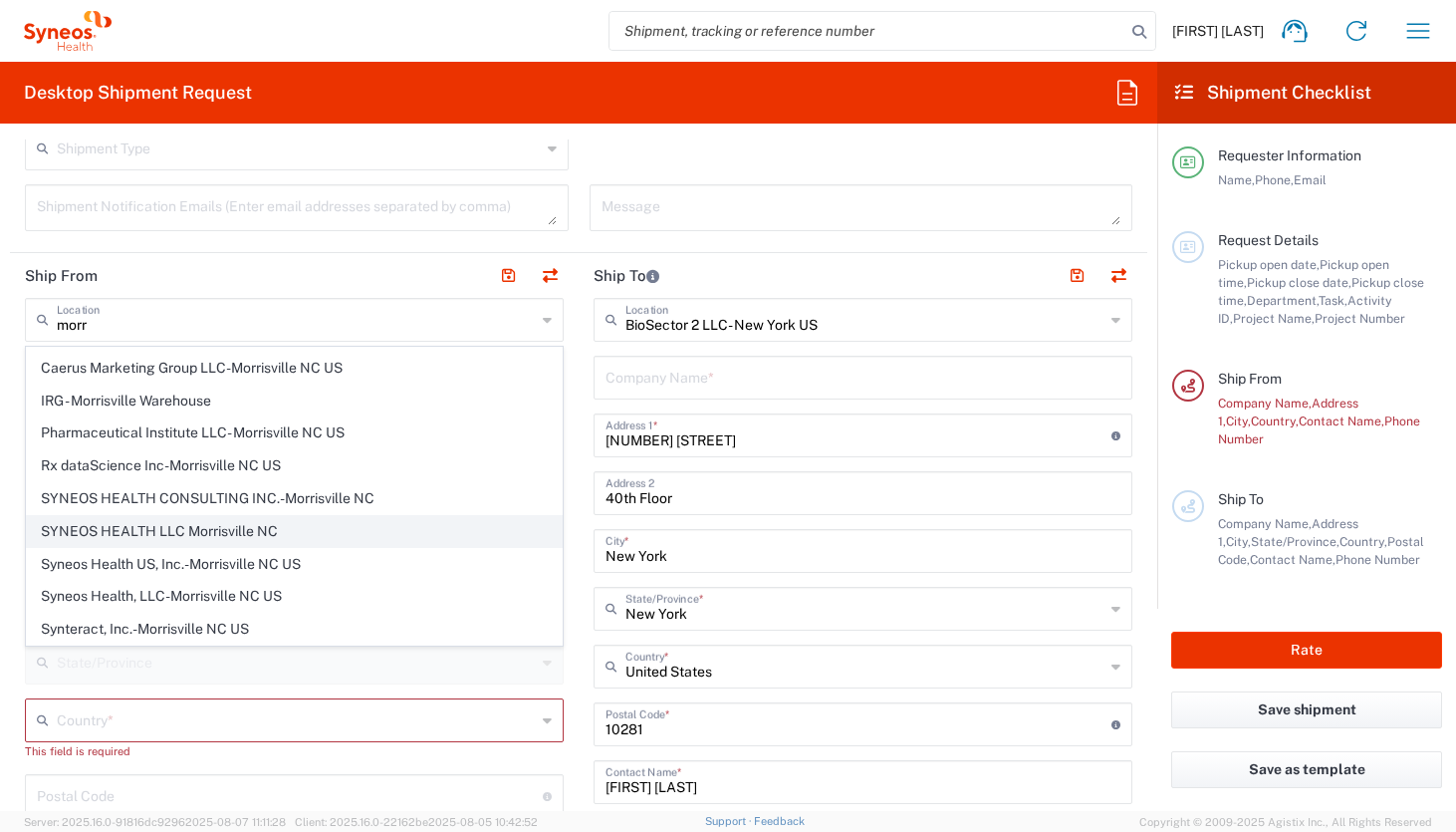 click on "SYNEOS HEALTH LLC Morrisville NC" 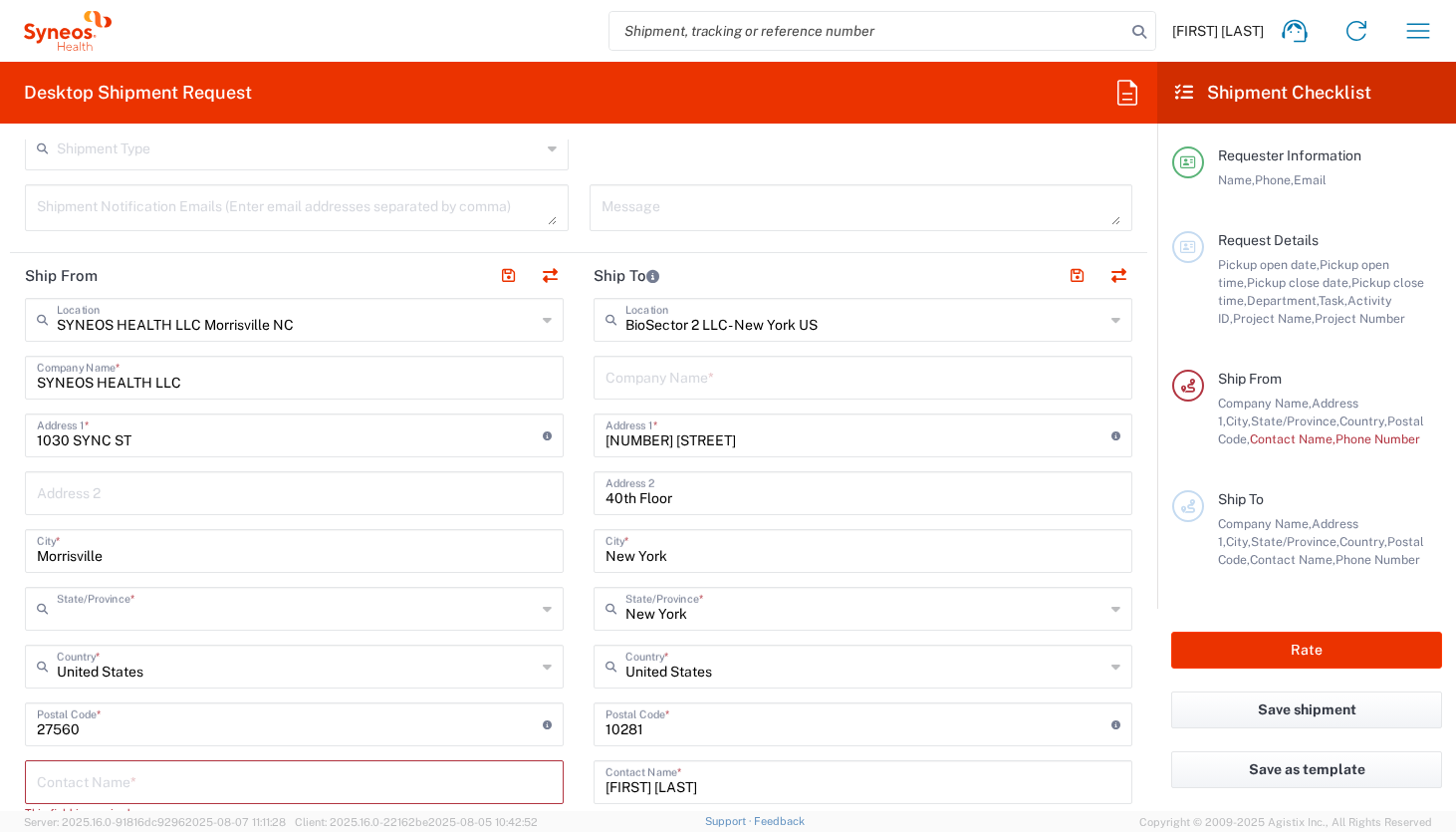 type on "North Carolina" 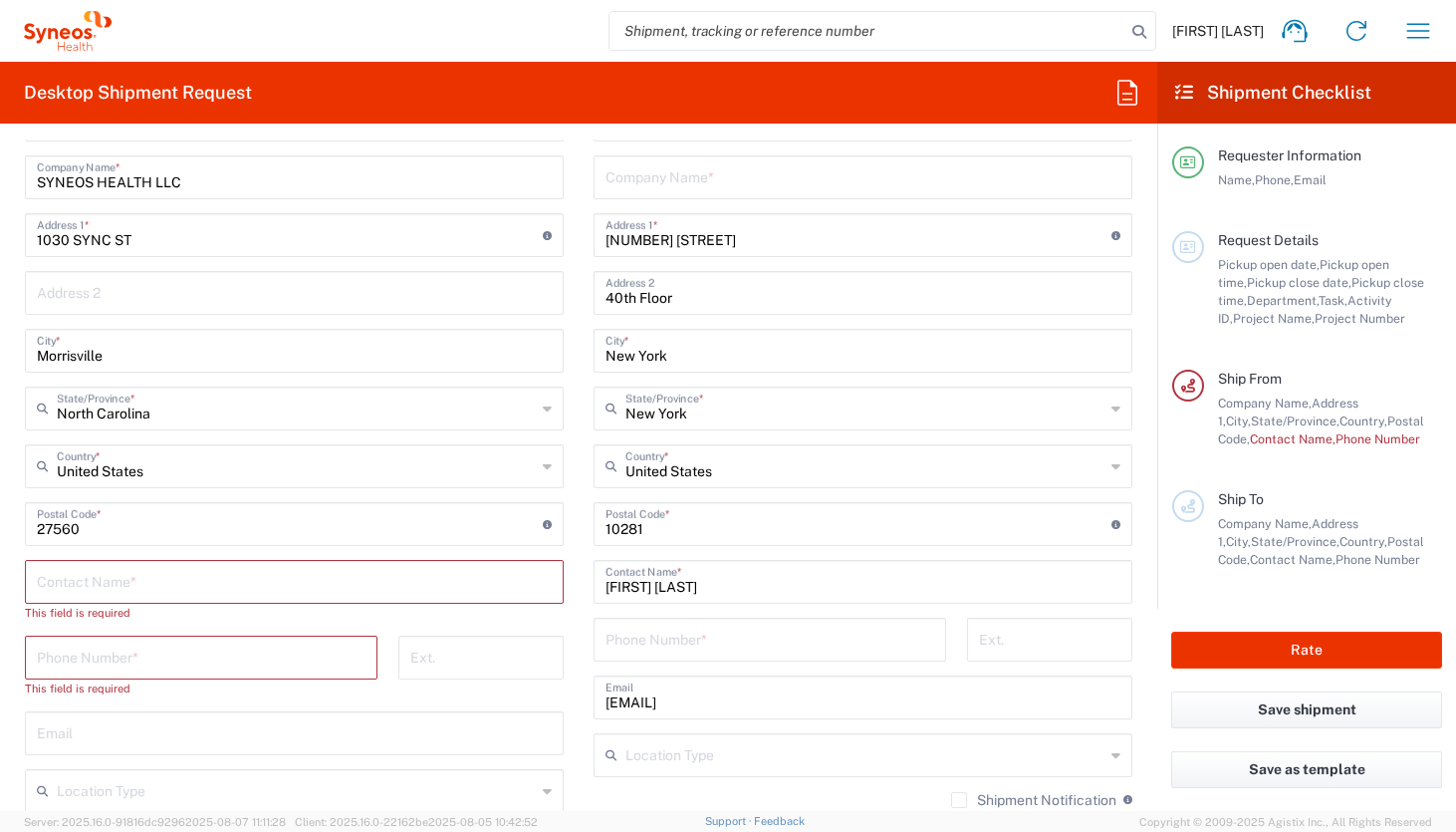 scroll, scrollTop: 878, scrollLeft: 0, axis: vertical 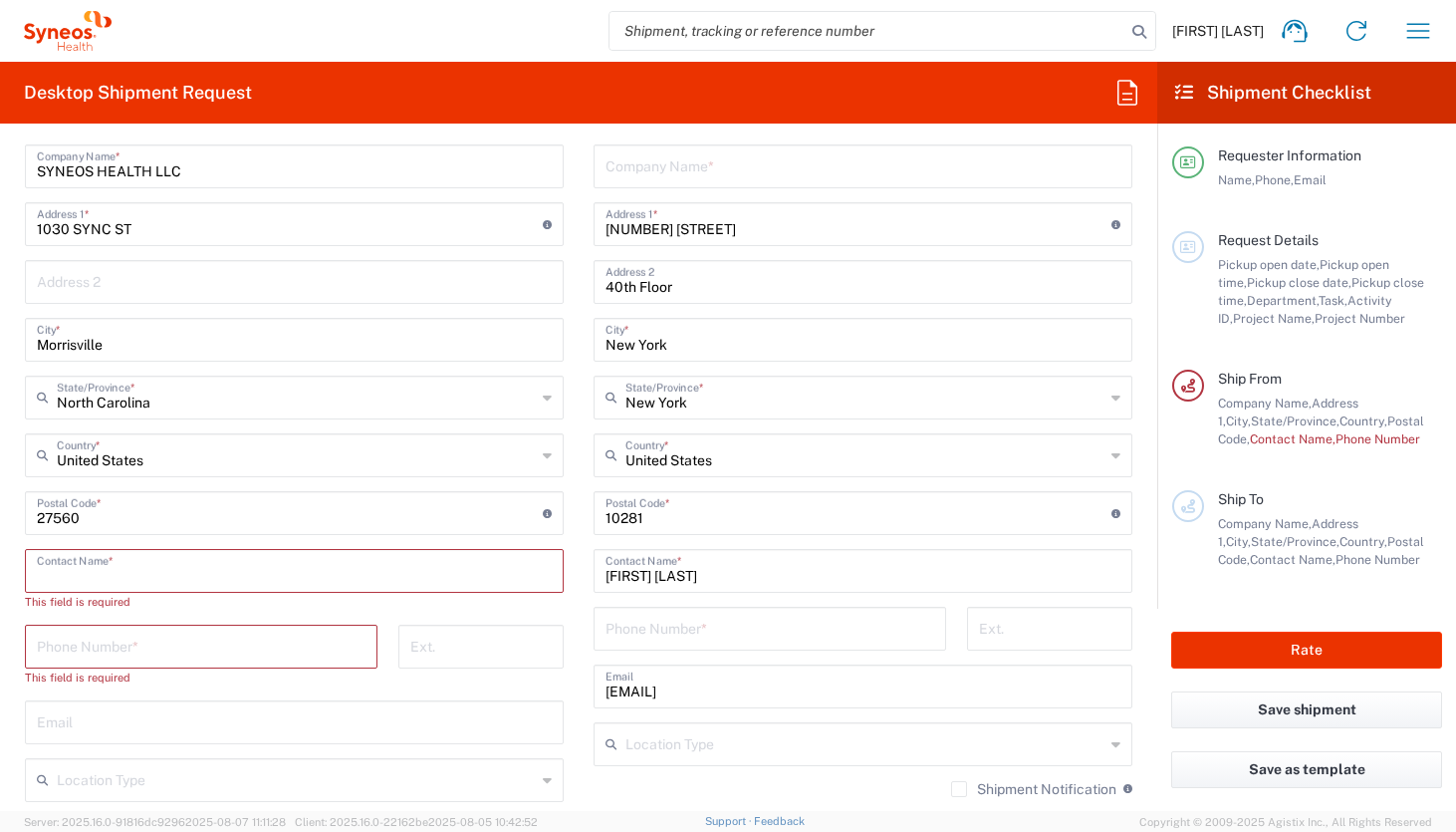 click at bounding box center (294, 569) 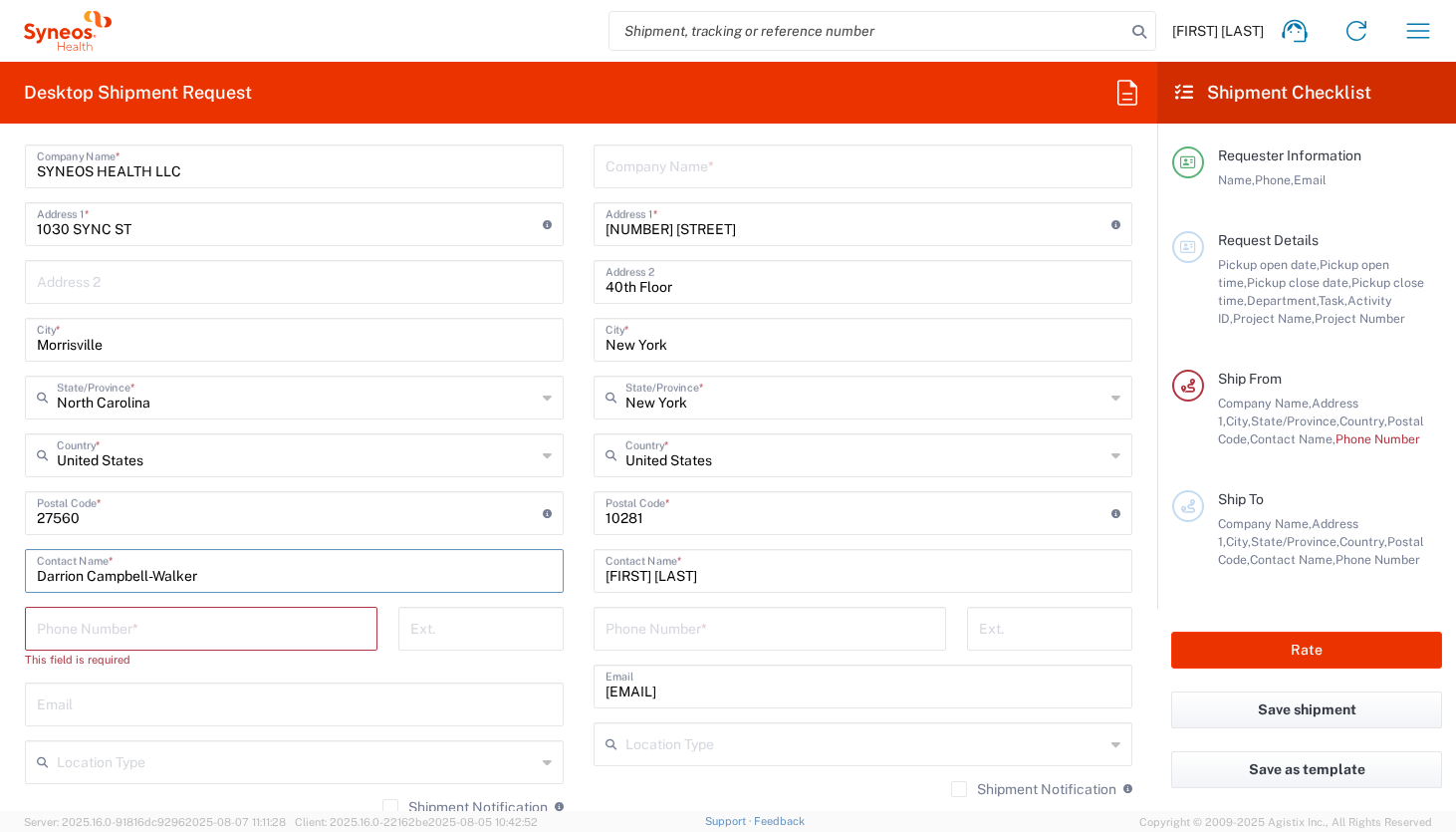 type on "Darrion Campbell-Walker" 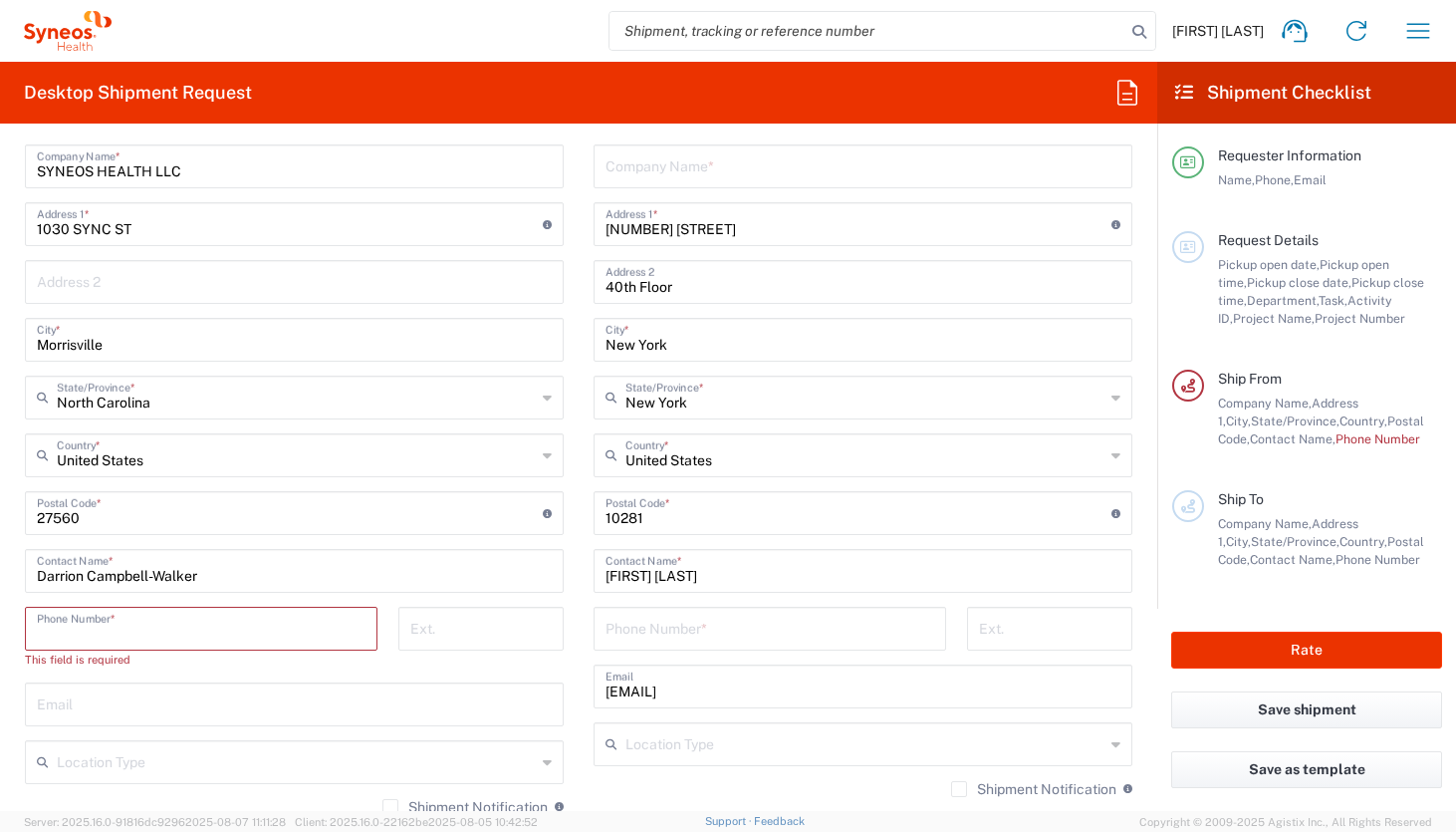 click at bounding box center (201, 627) 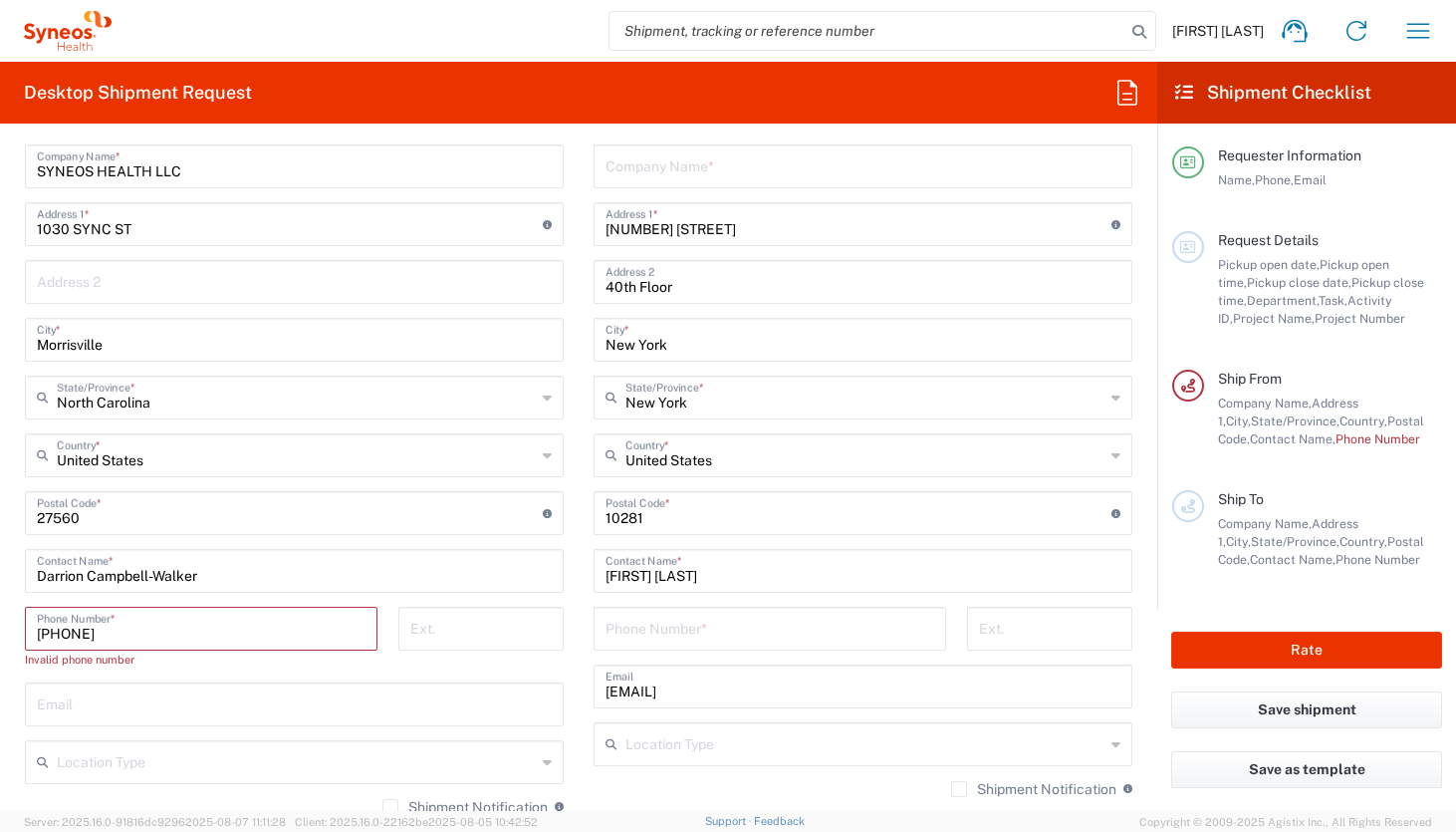 click on "[PHONE]" at bounding box center (201, 627) 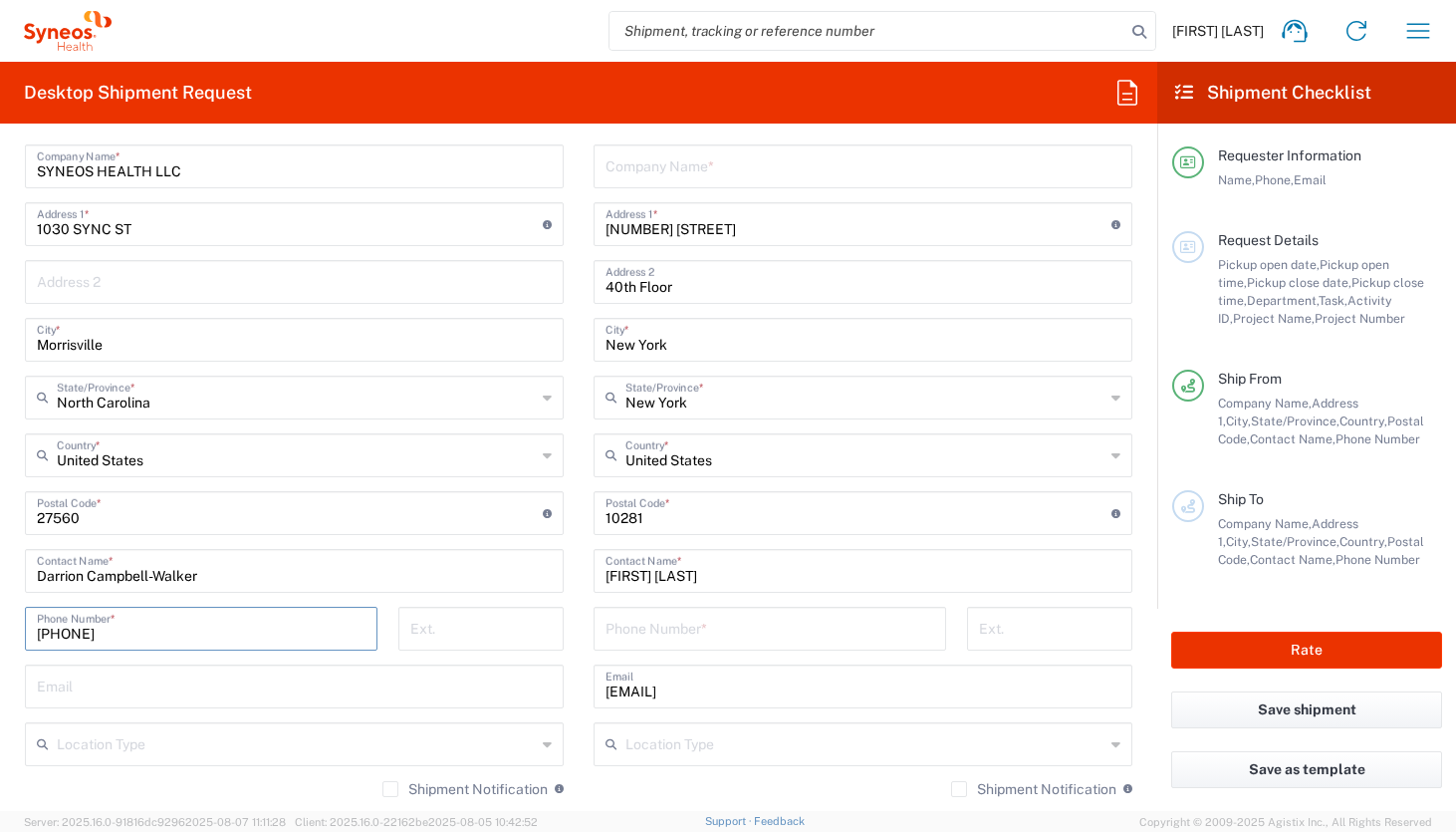 click on "[PHONE]" at bounding box center [201, 627] 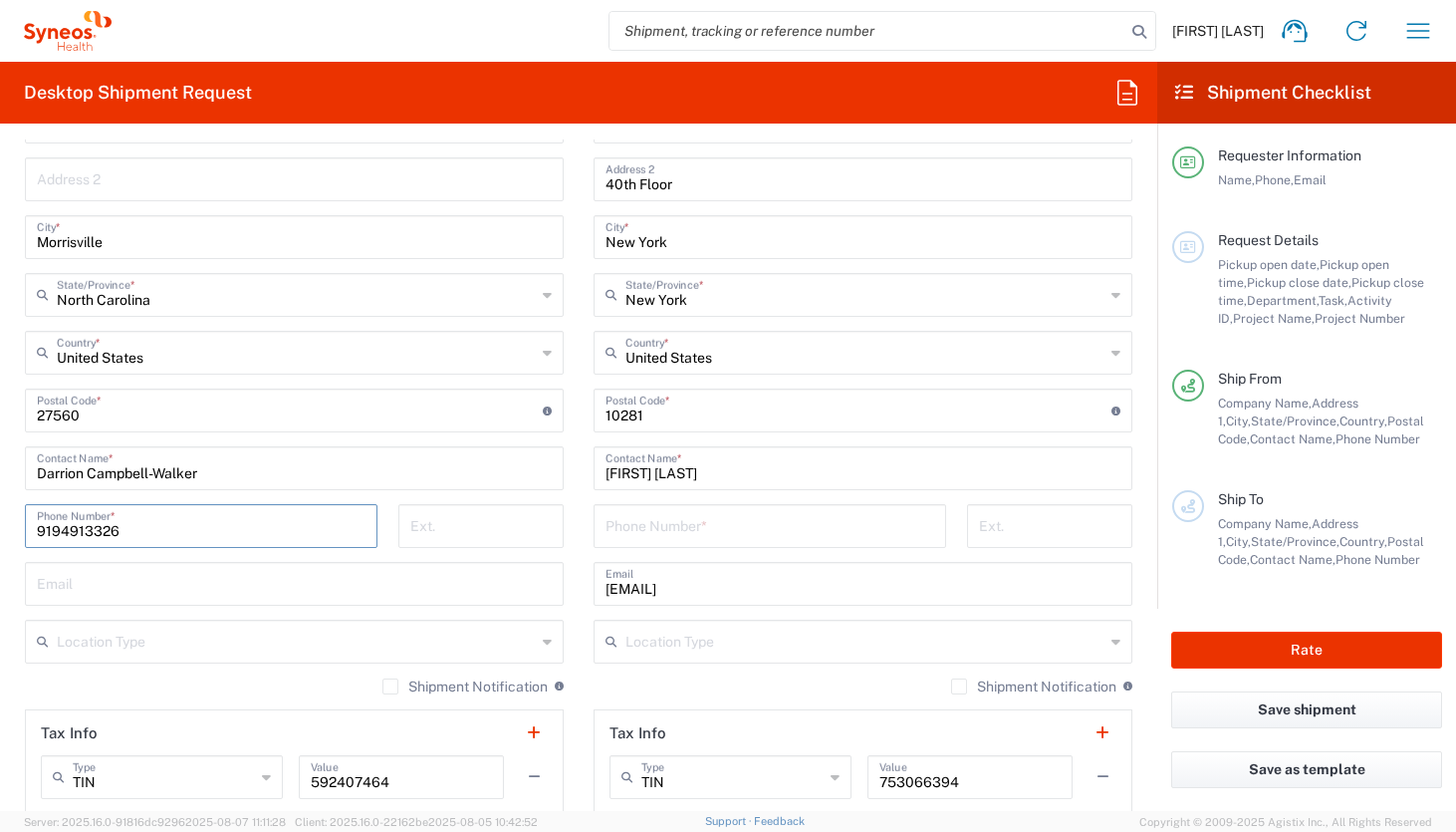 scroll, scrollTop: 995, scrollLeft: 0, axis: vertical 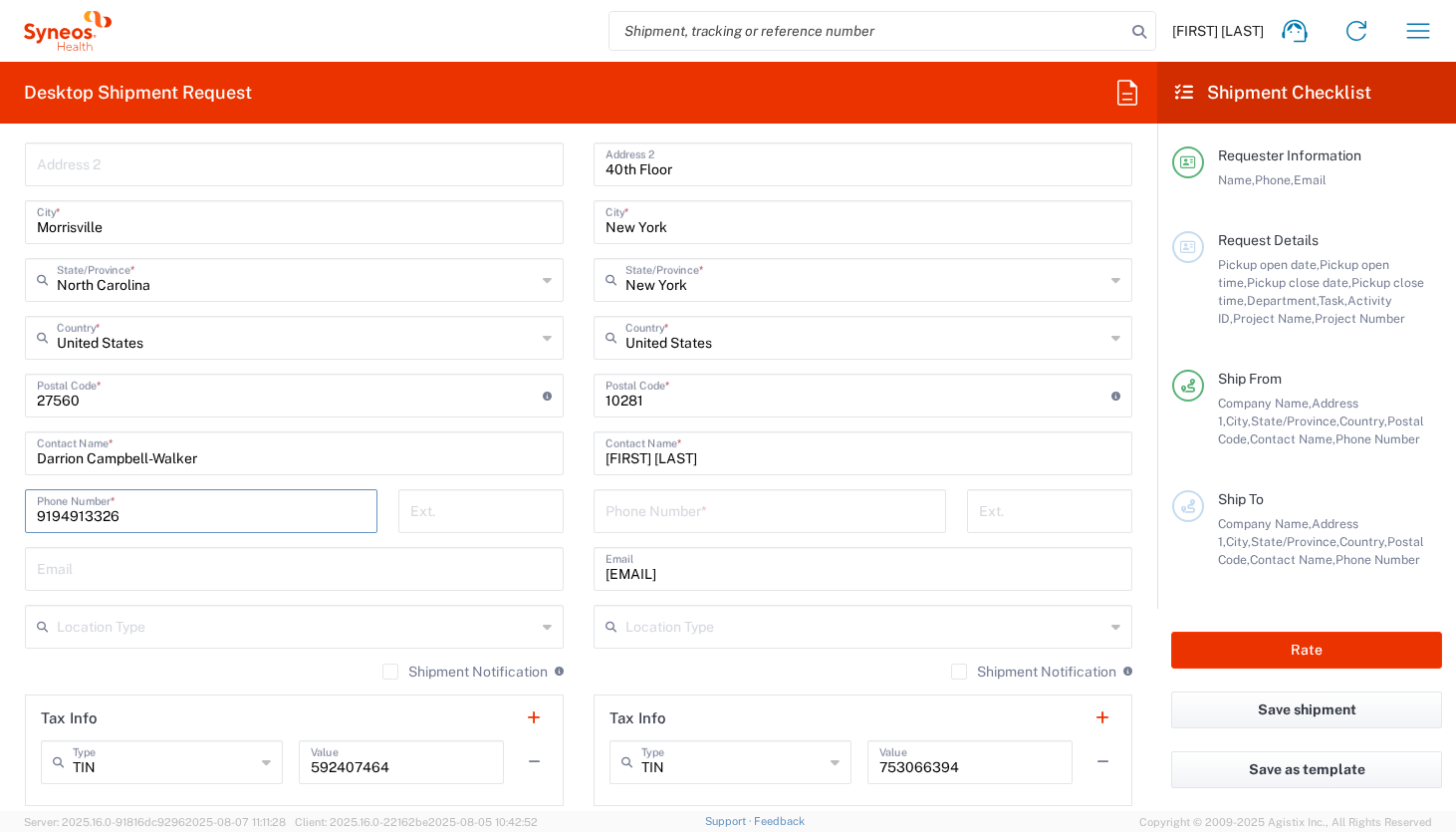type on "9194913326" 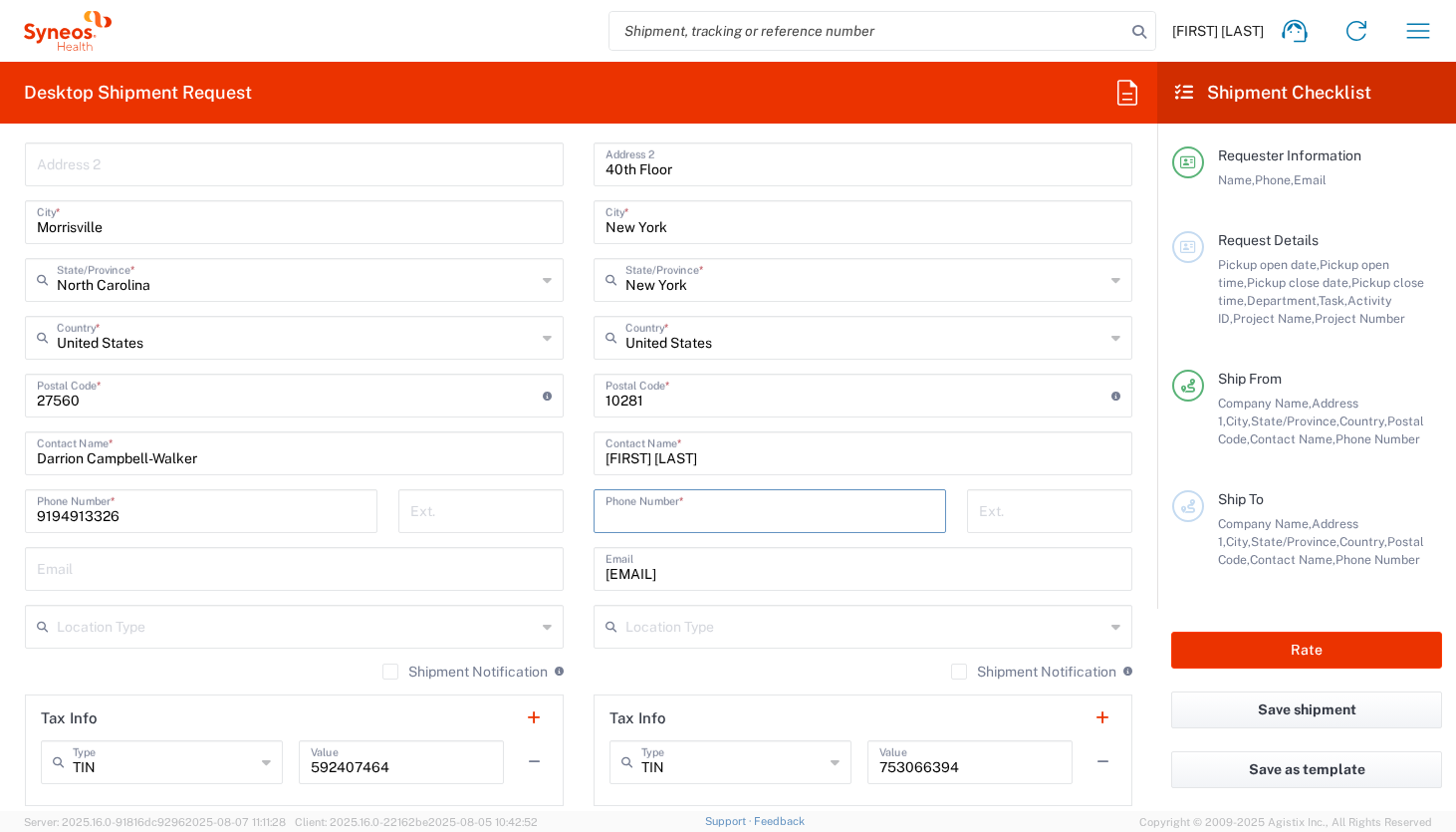 type on "[PHONE]" 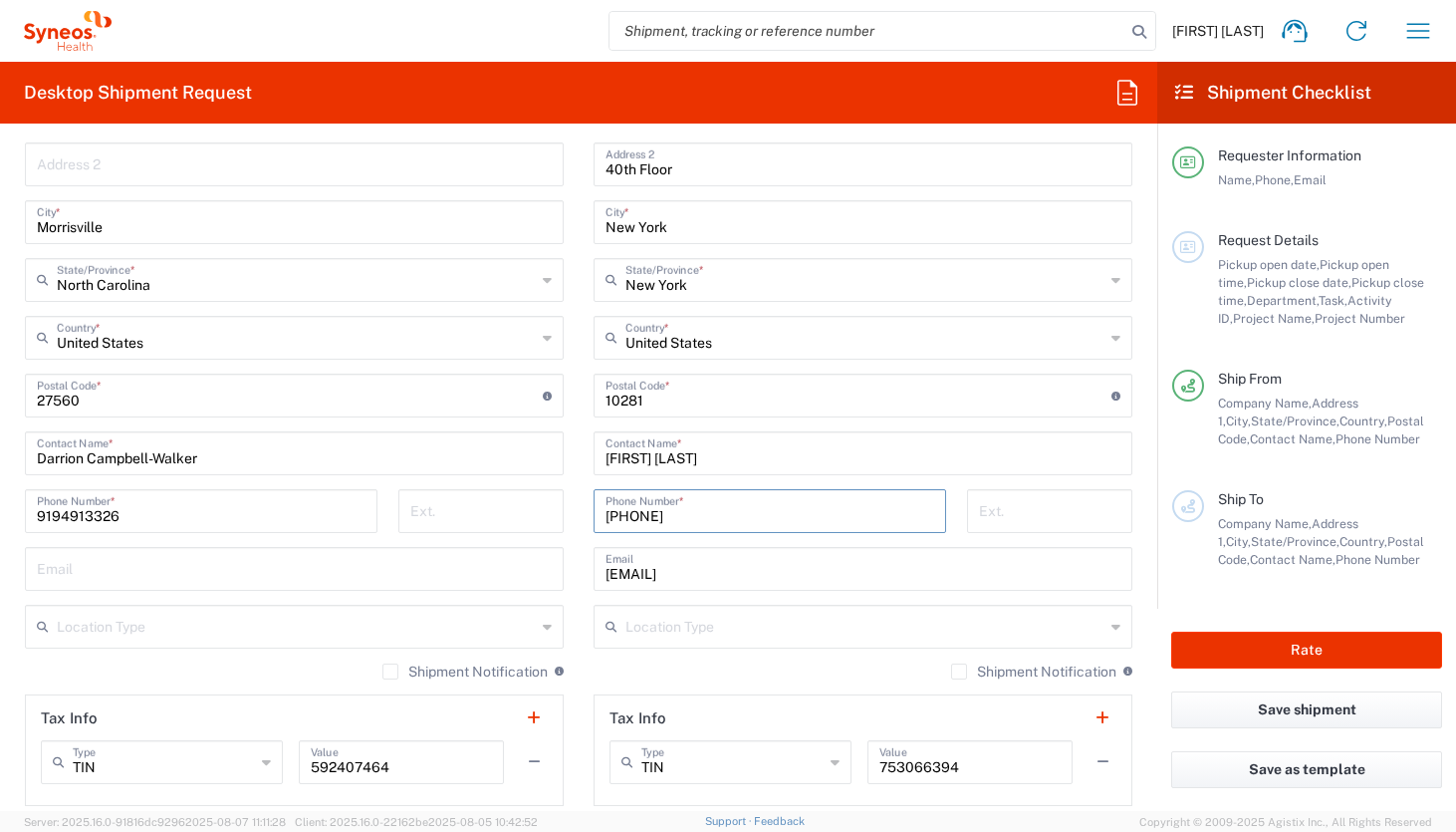 type on "[EMAIL]" 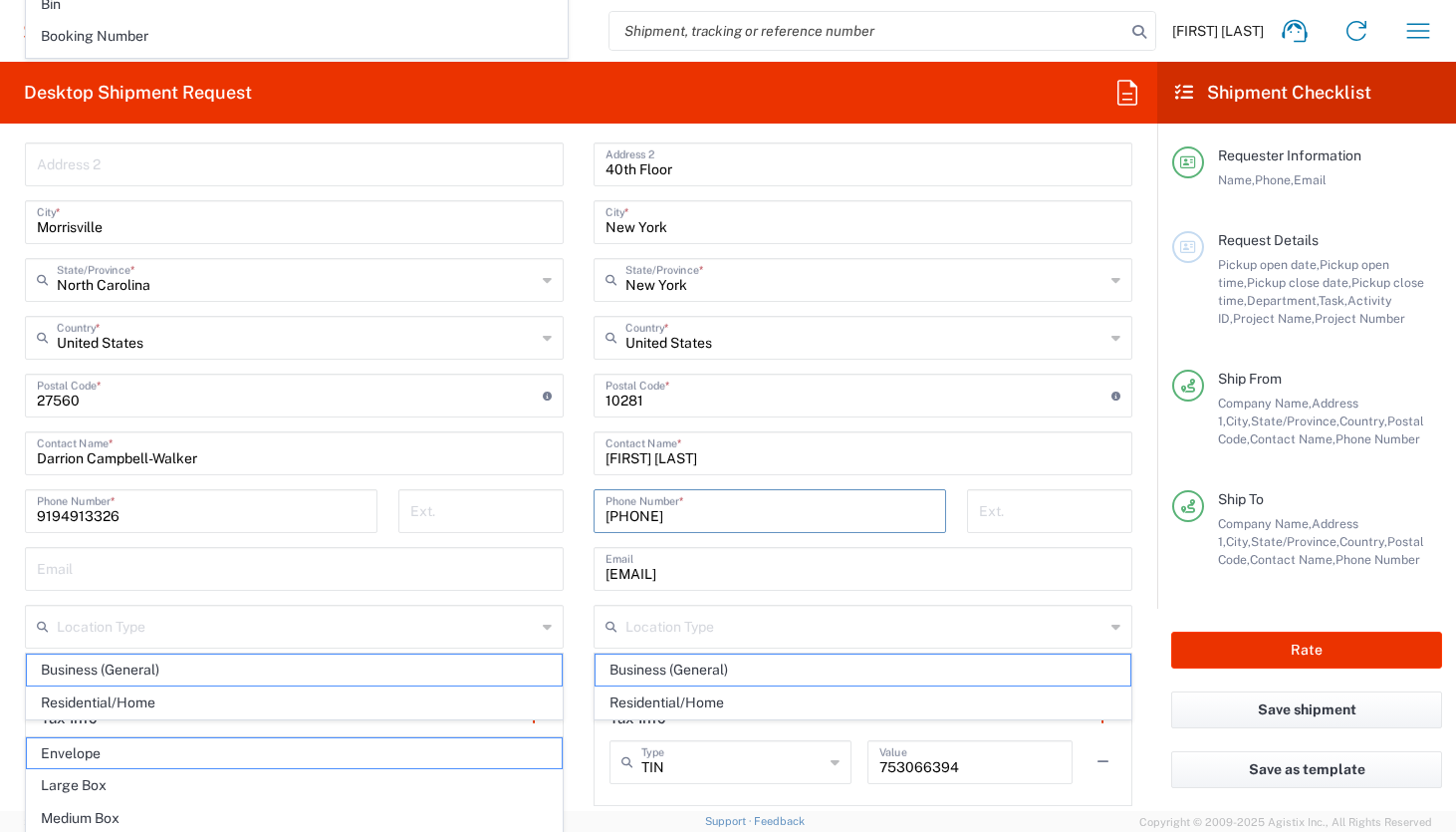 scroll, scrollTop: 1371, scrollLeft: 0, axis: vertical 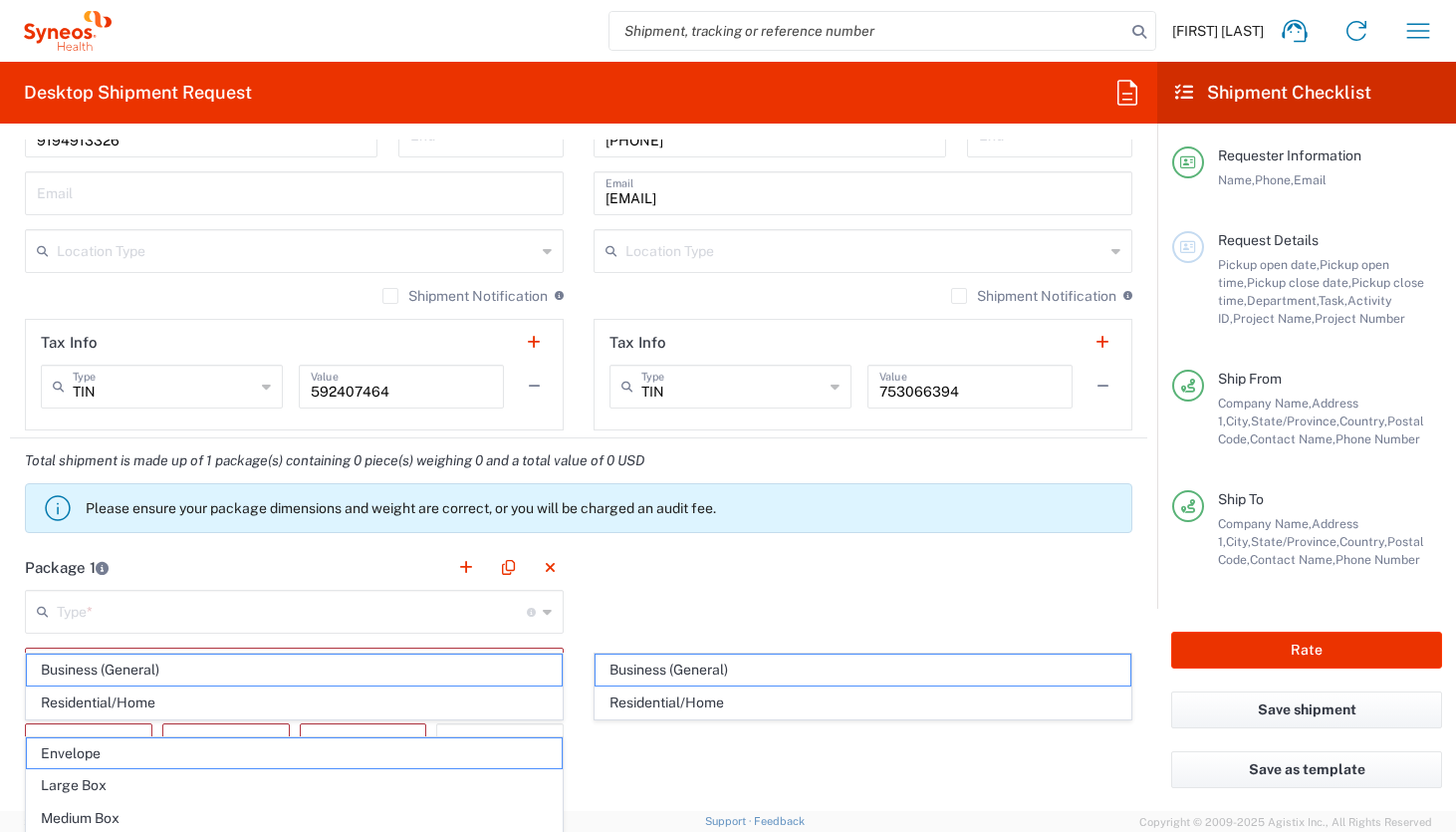 click on "Package 1   Type  * Material used to package goods Envelope Large Box Medium Box Pallet(s) Oversized (Not Stackable) Pallet(s) Oversized (Stackable) Pallet(s) Standard (Not Stackable) Pallet(s) Standard (Stackable) Small Box Vendor Box - 10kg Vendor Box - 25kg Your Packaging  Number  * This field is required  Length  * This field is required  Width  * This field is required  Height  * This field is required cm ft in  Weight  * Total weight of package(s) in pounds or kilograms This field is required kgs lbs Add Additional Information  Package material   Package temperature   Temperature device  Add Content *" 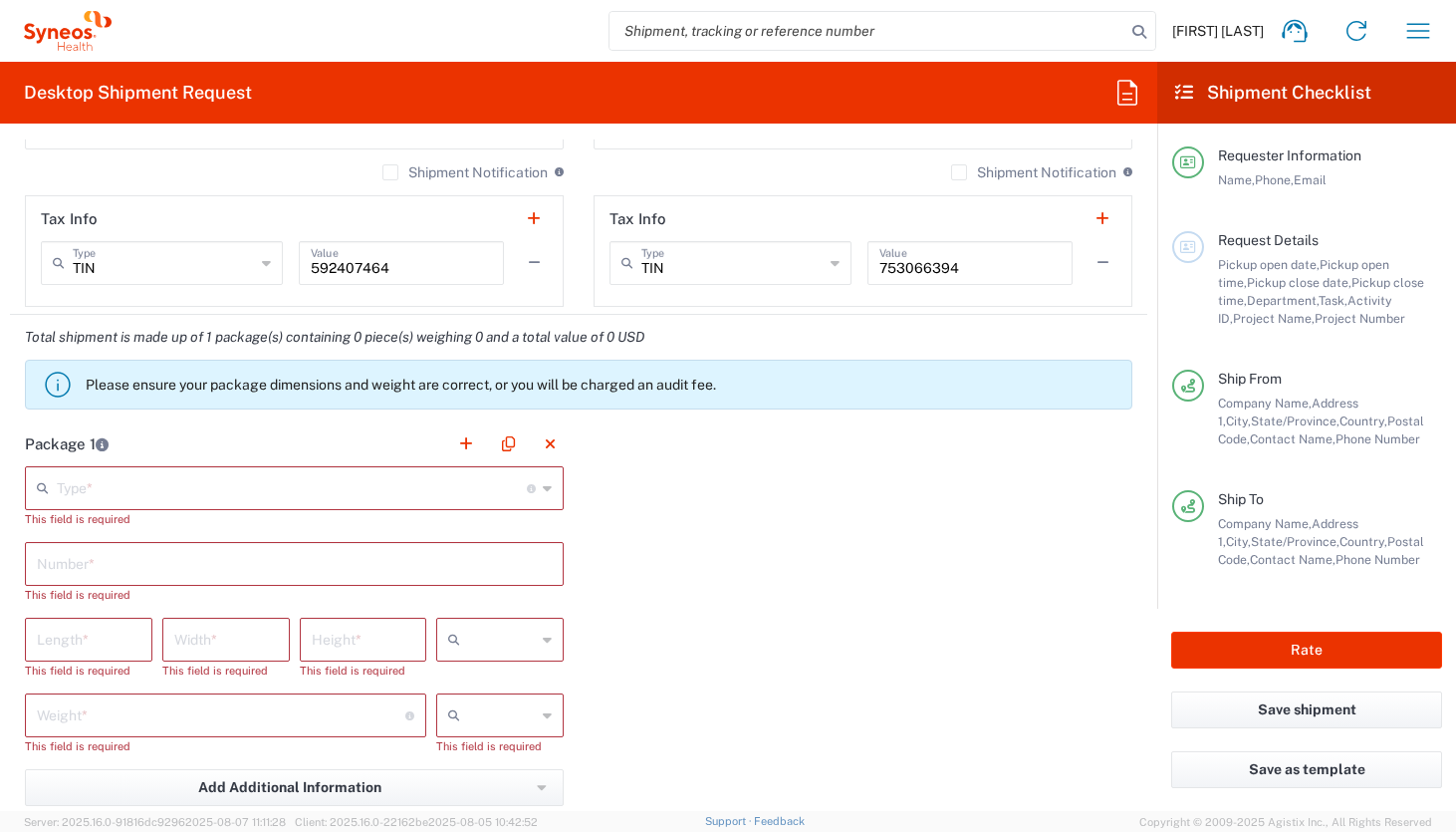 scroll, scrollTop: 1516, scrollLeft: 0, axis: vertical 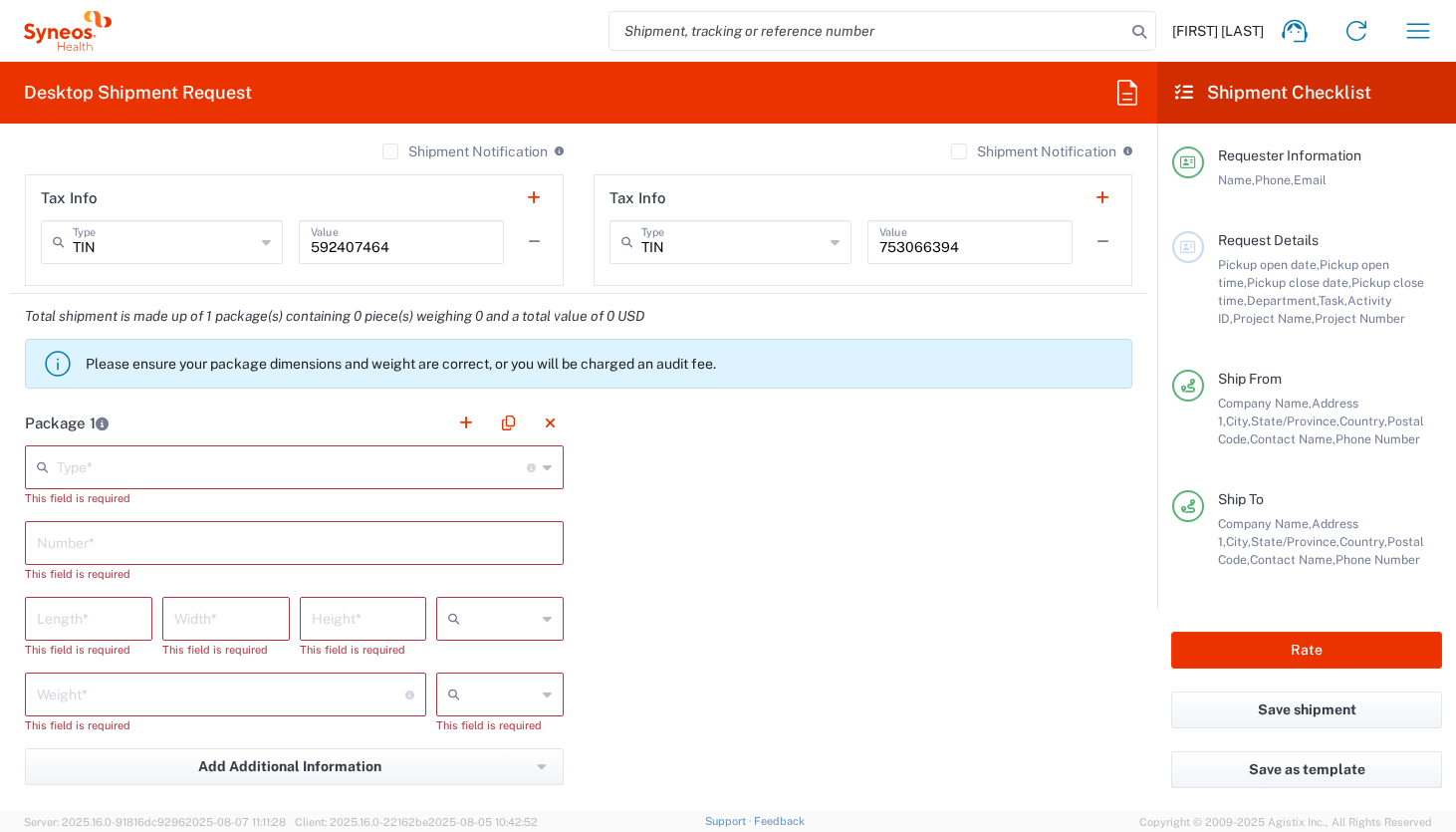 click 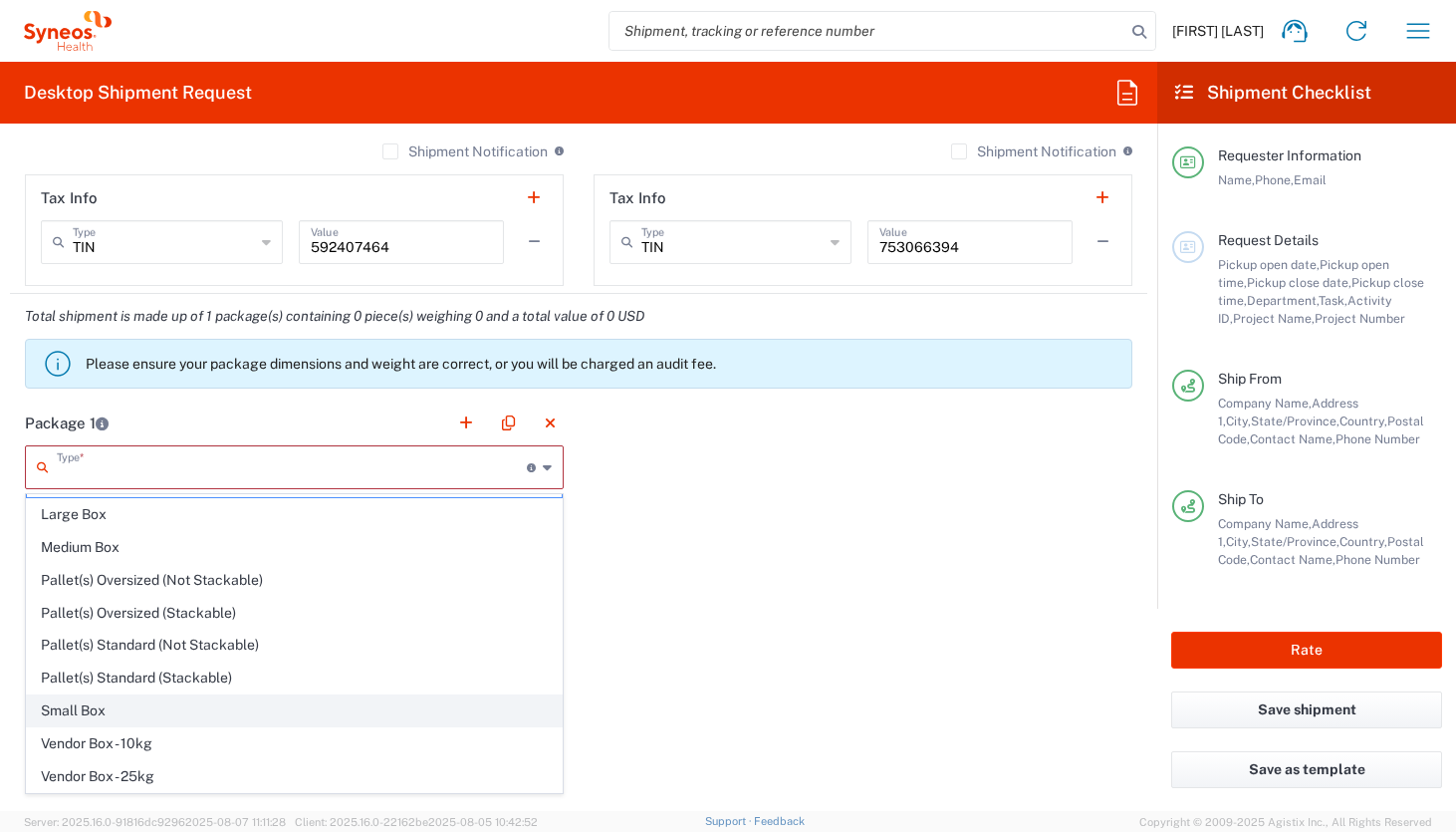 scroll, scrollTop: 30, scrollLeft: 0, axis: vertical 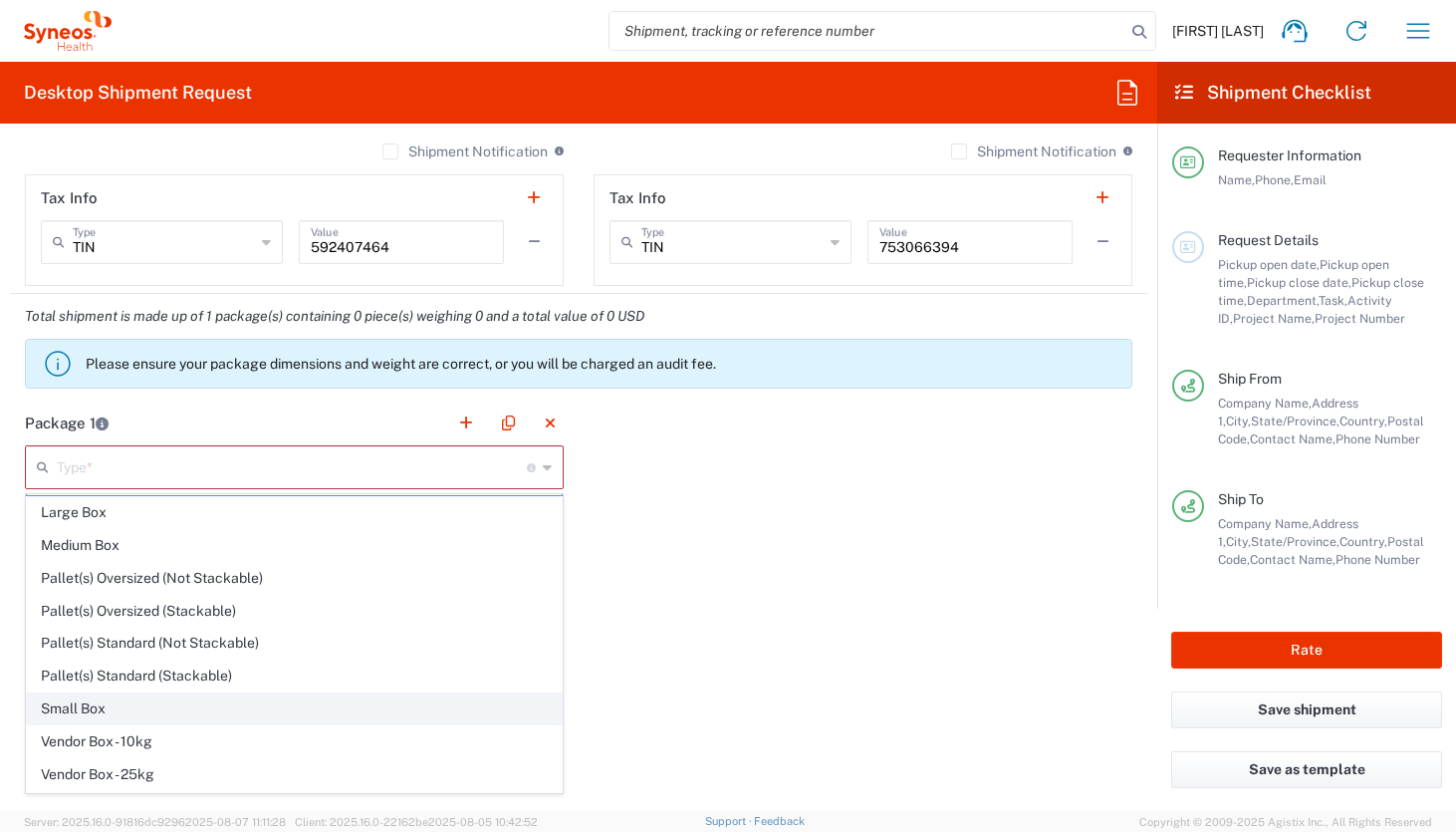 click on "Small Box" 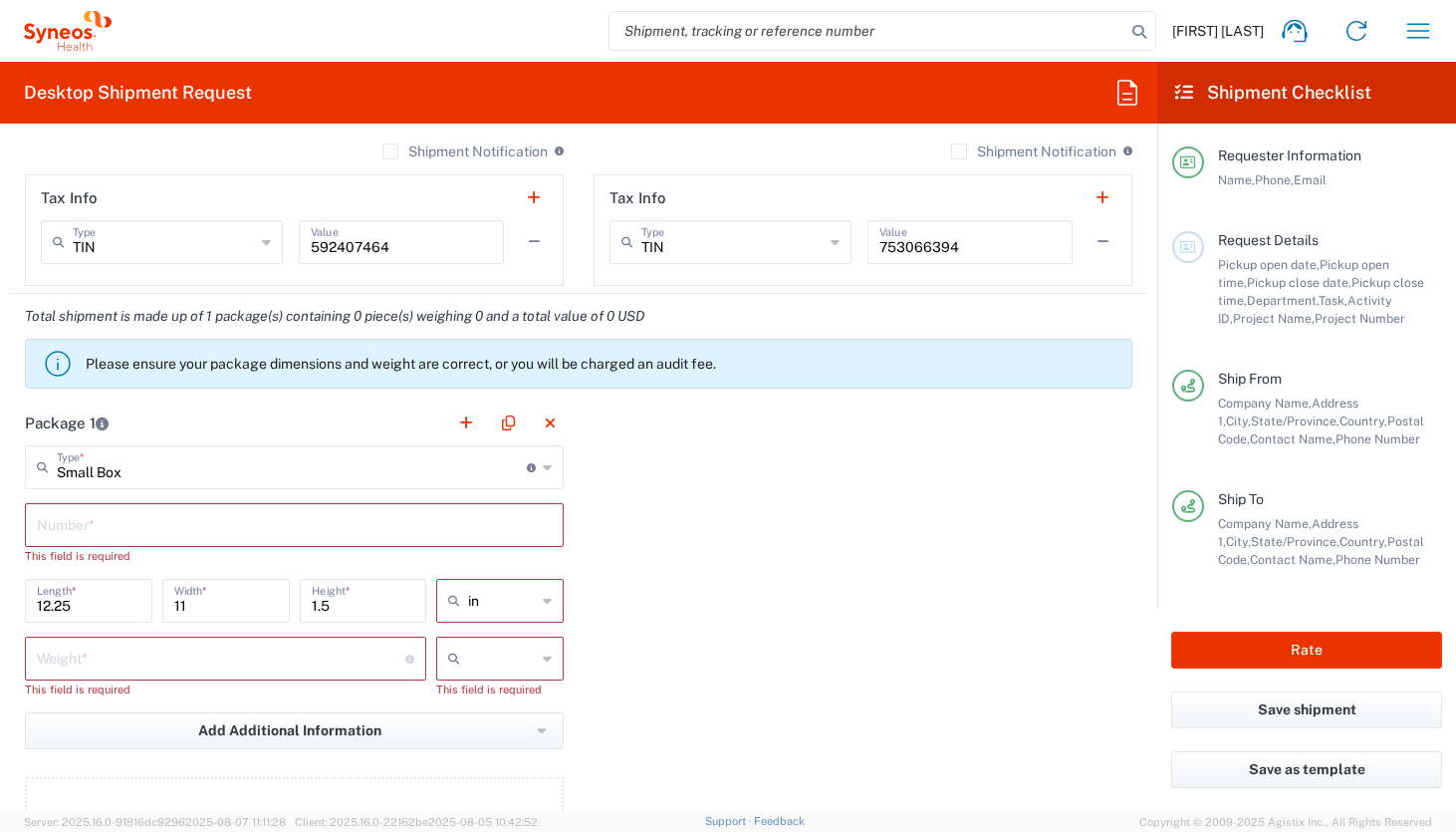 click at bounding box center [294, 523] 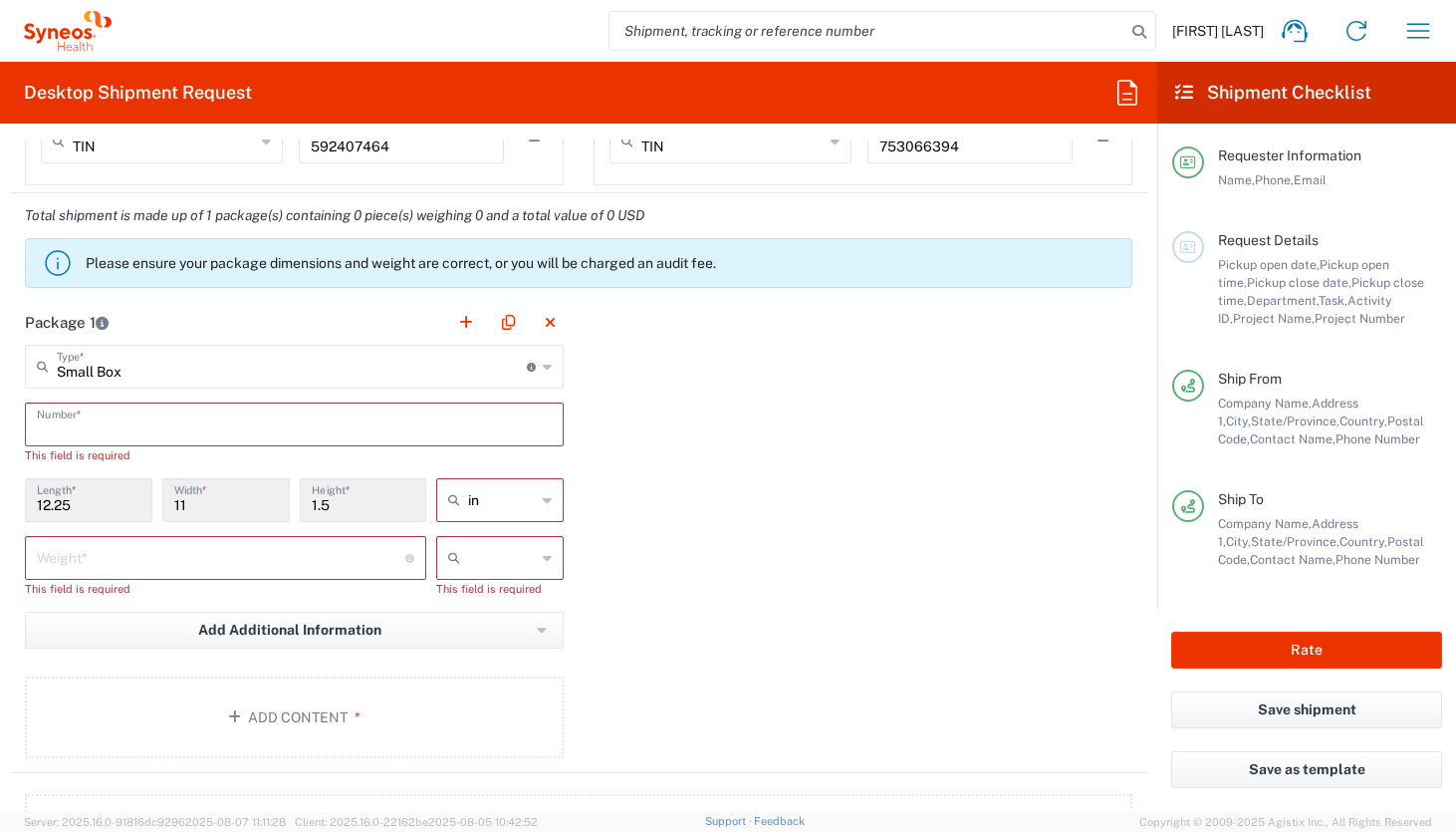 scroll, scrollTop: 1623, scrollLeft: 0, axis: vertical 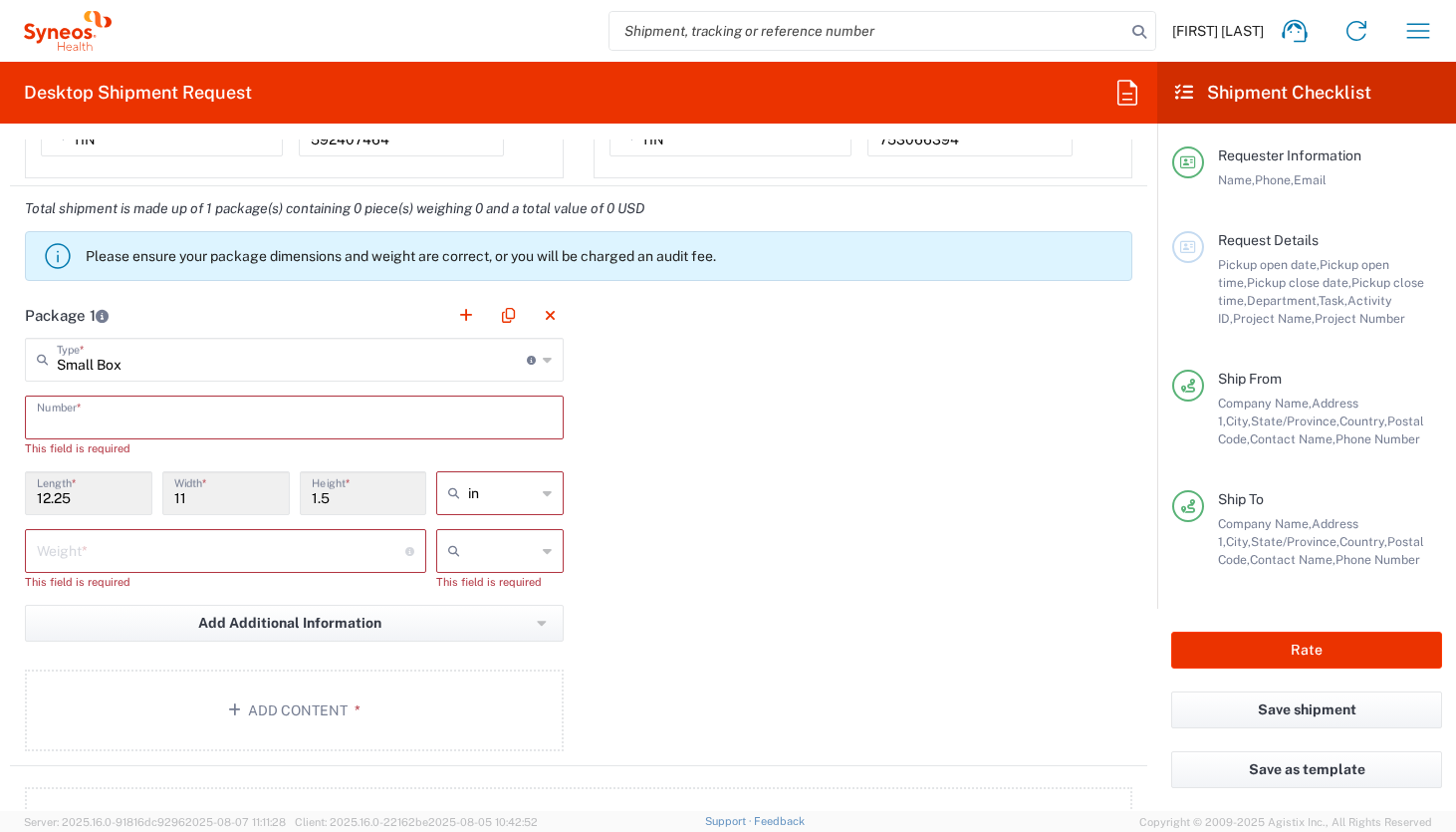 click at bounding box center [221, 549] 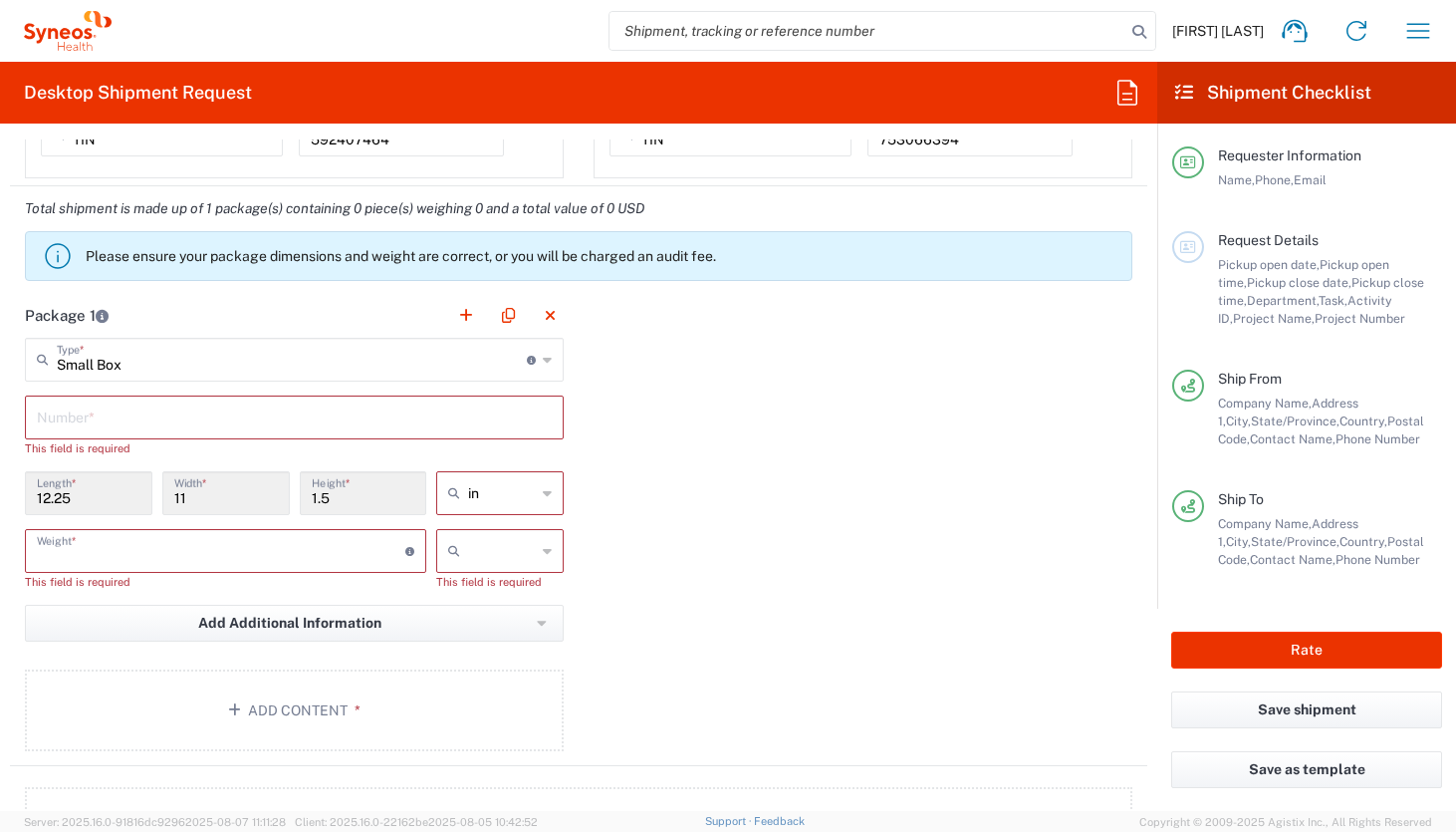 click at bounding box center [294, 416] 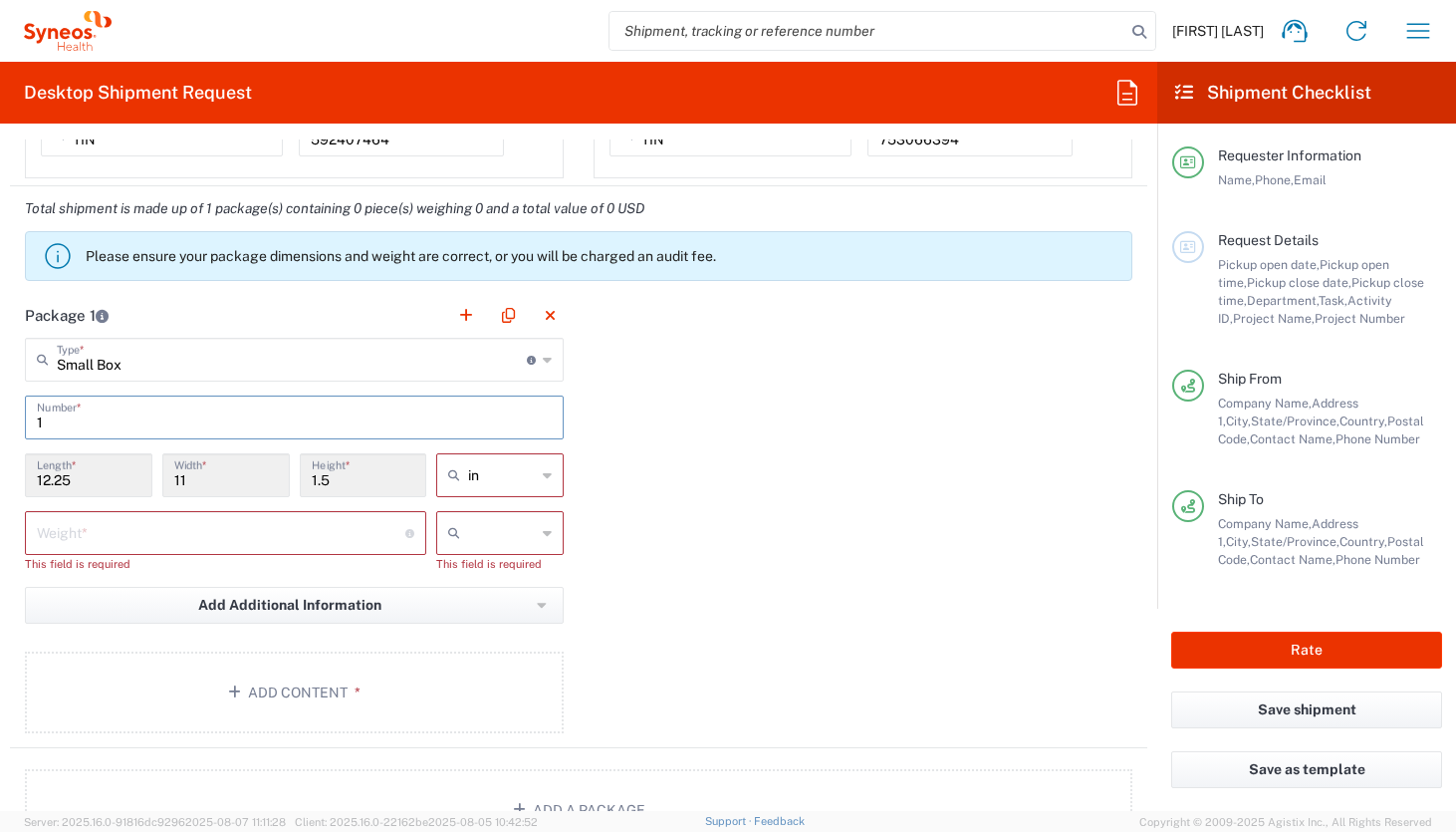 type on "1" 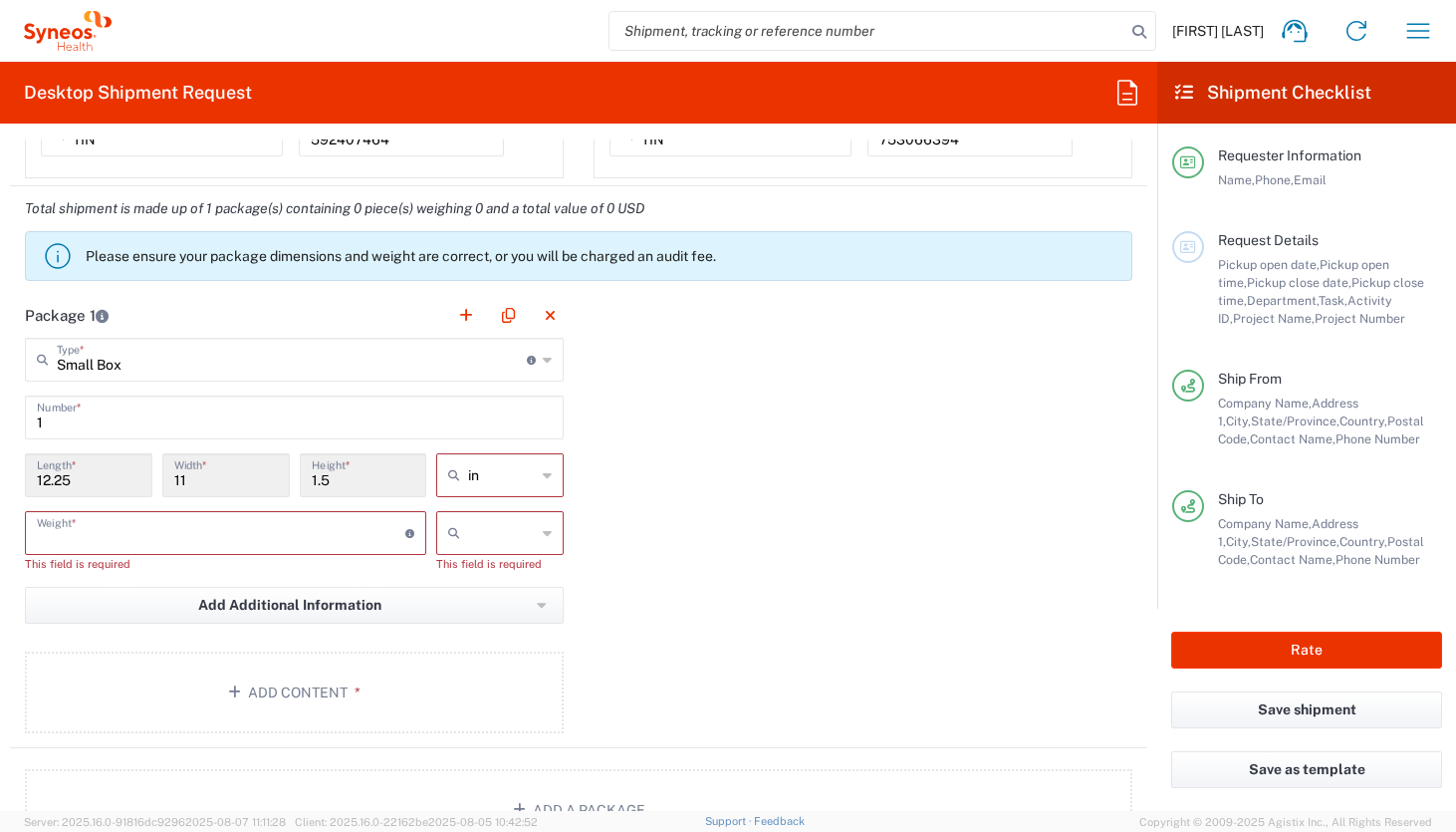 type on "1" 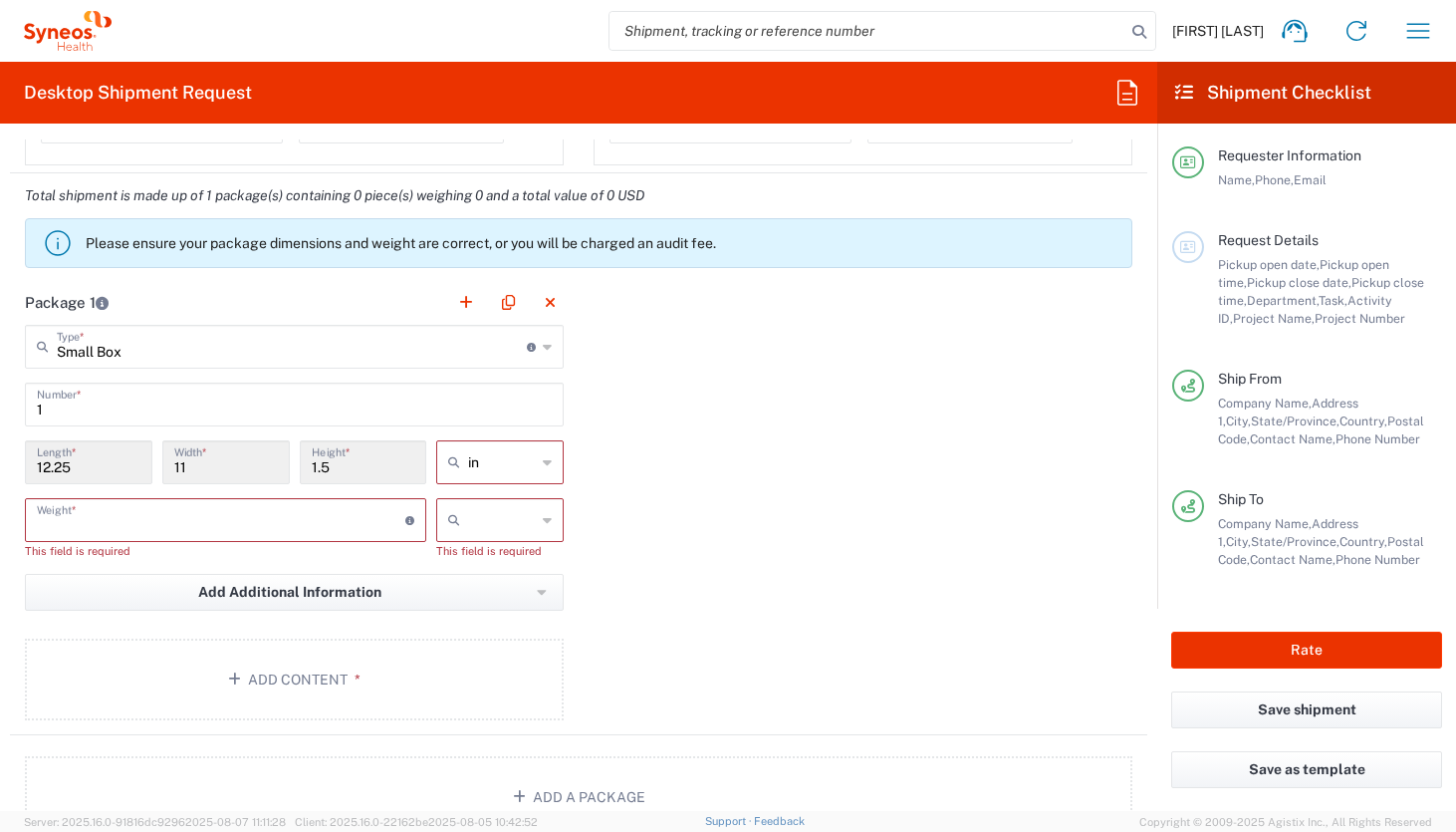 scroll, scrollTop: 1639, scrollLeft: 0, axis: vertical 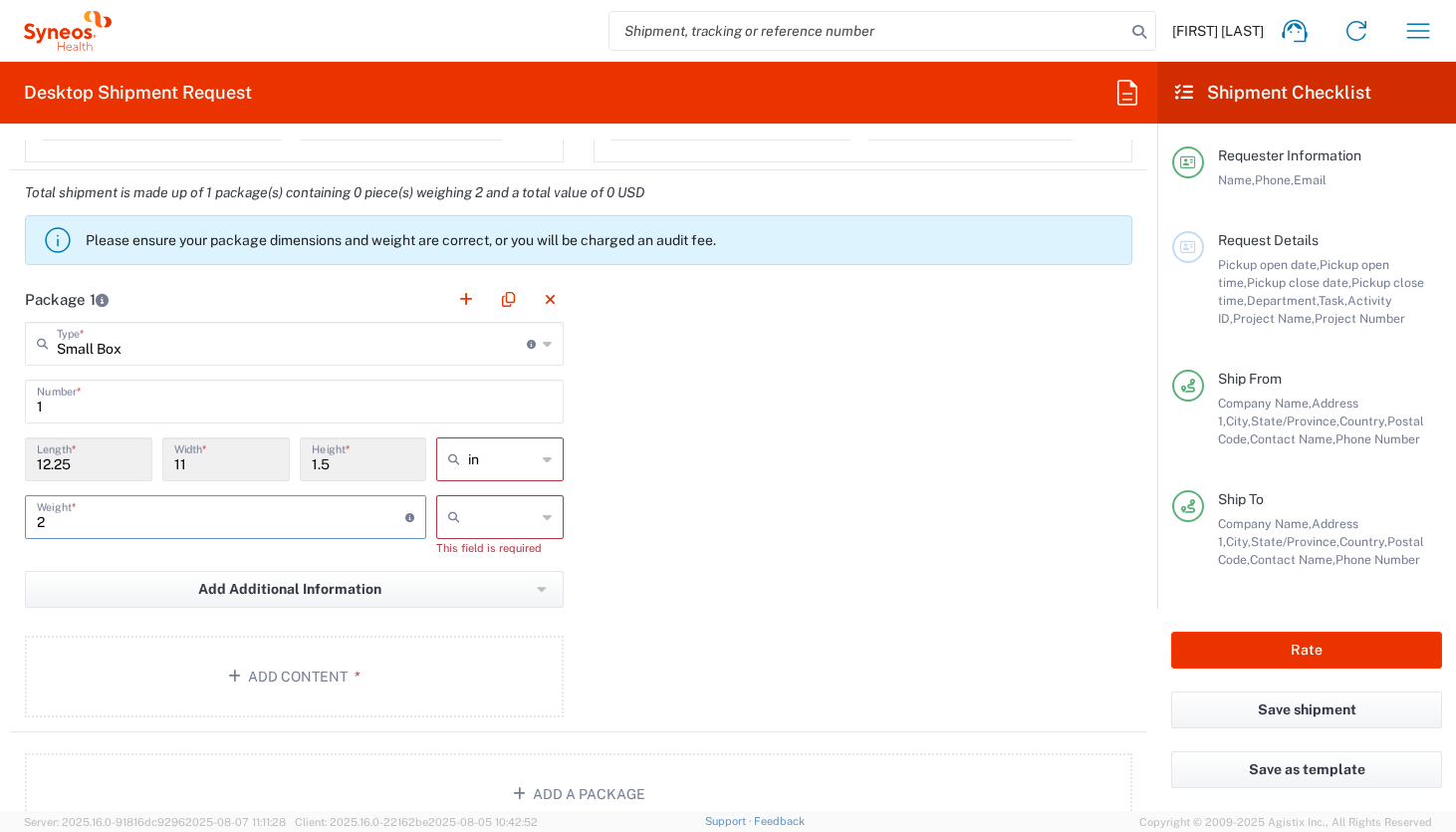 type on "2" 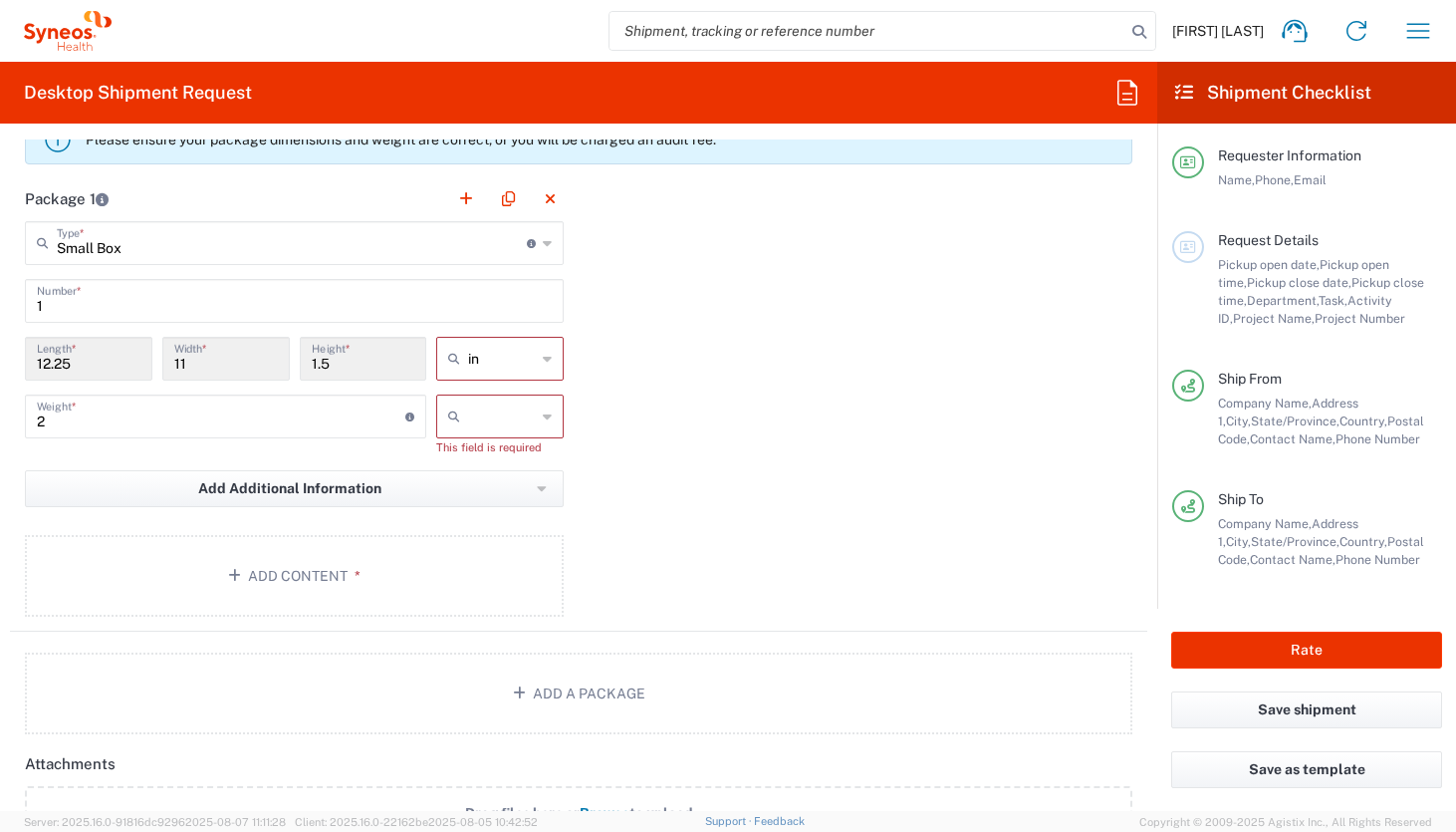 scroll, scrollTop: 1752, scrollLeft: 0, axis: vertical 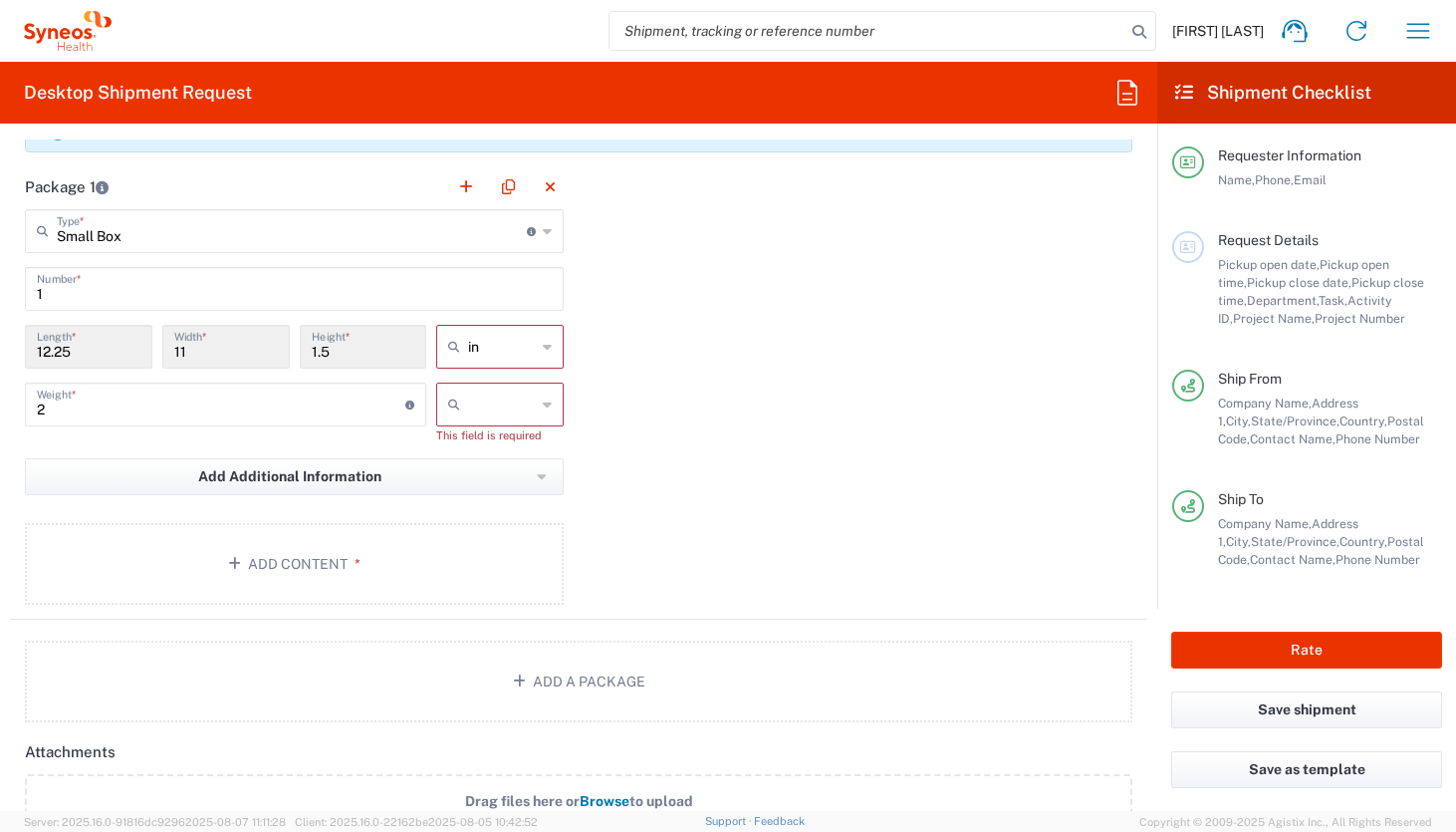 click 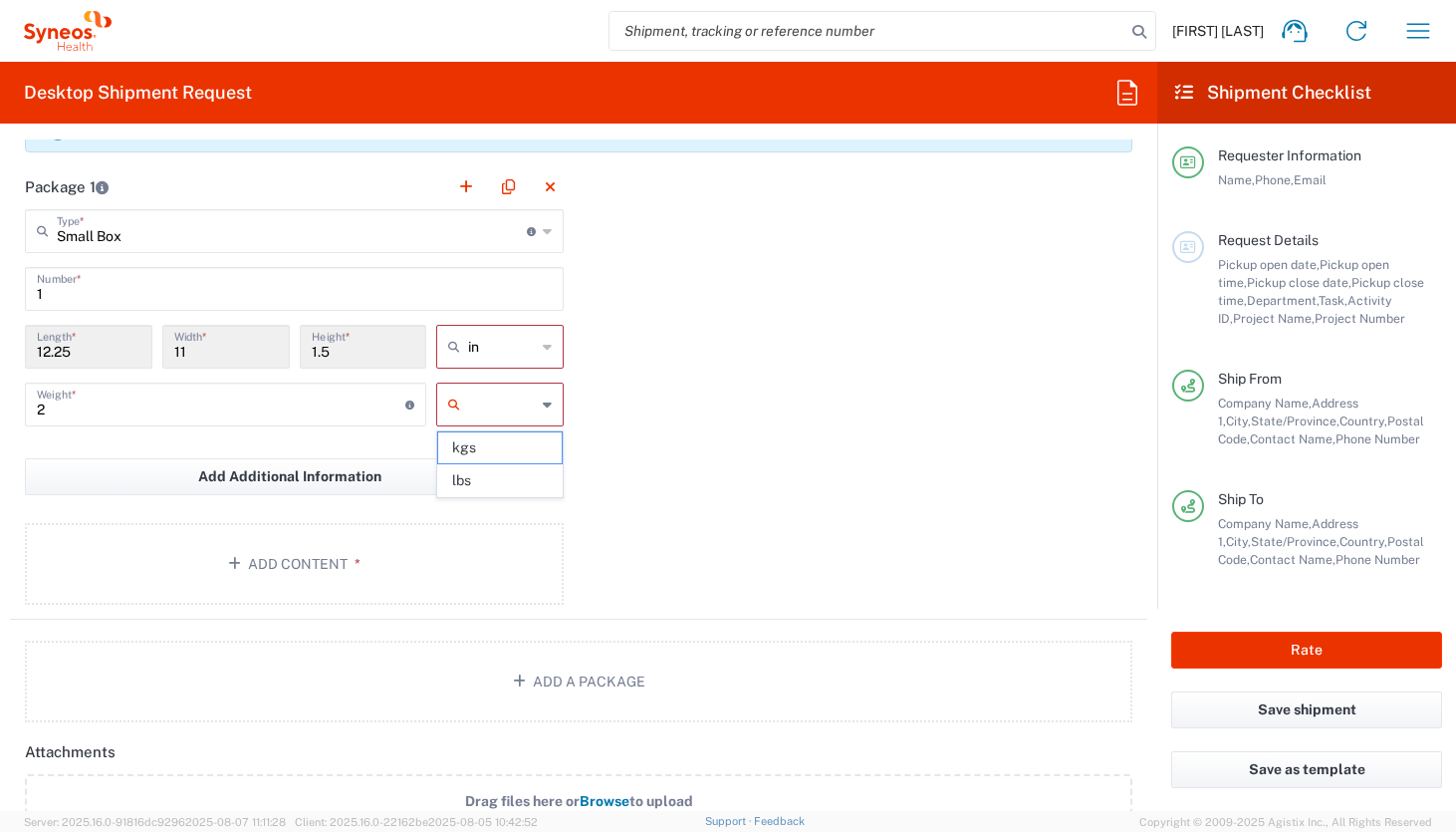 click 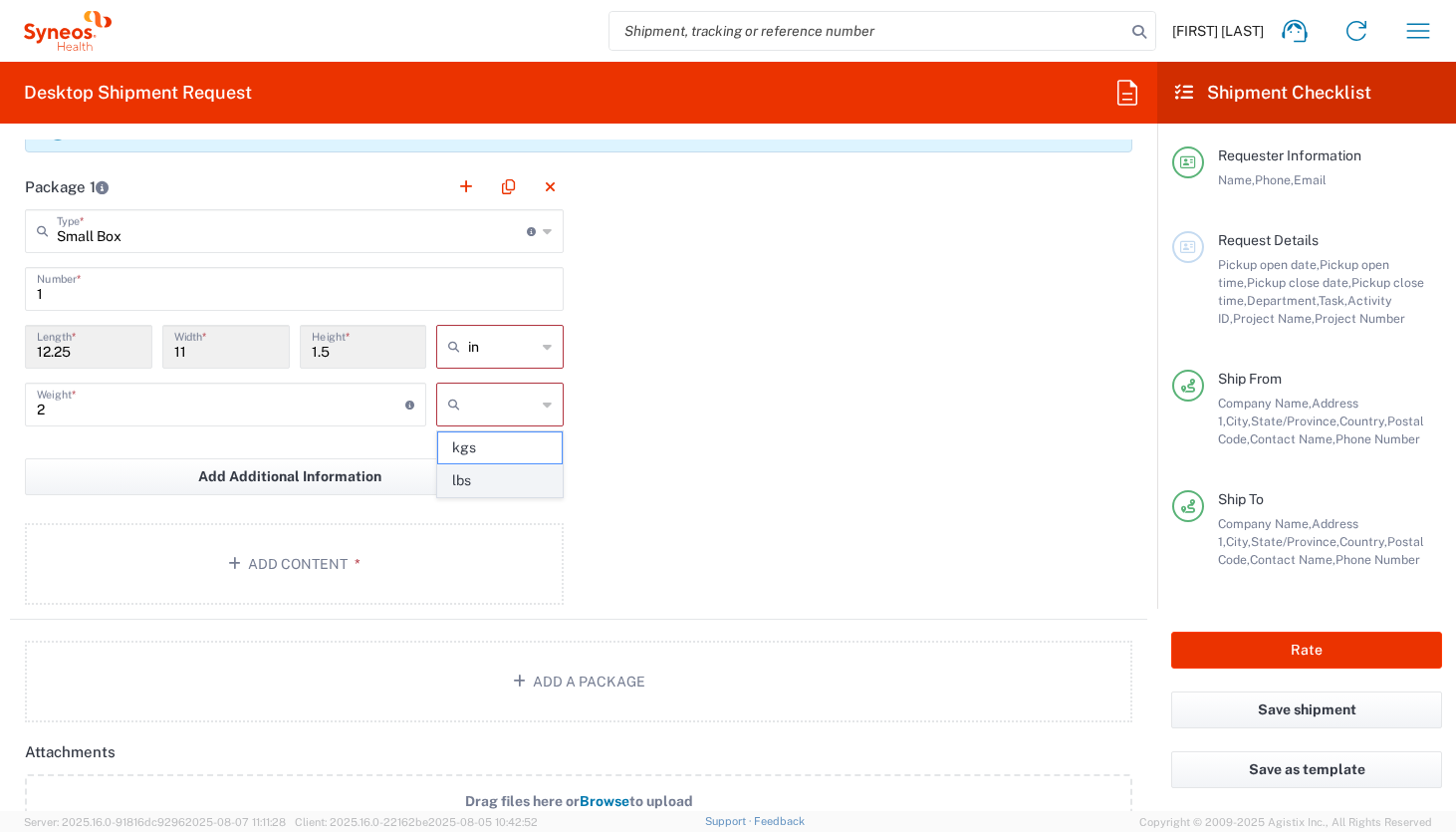 click on "lbs" 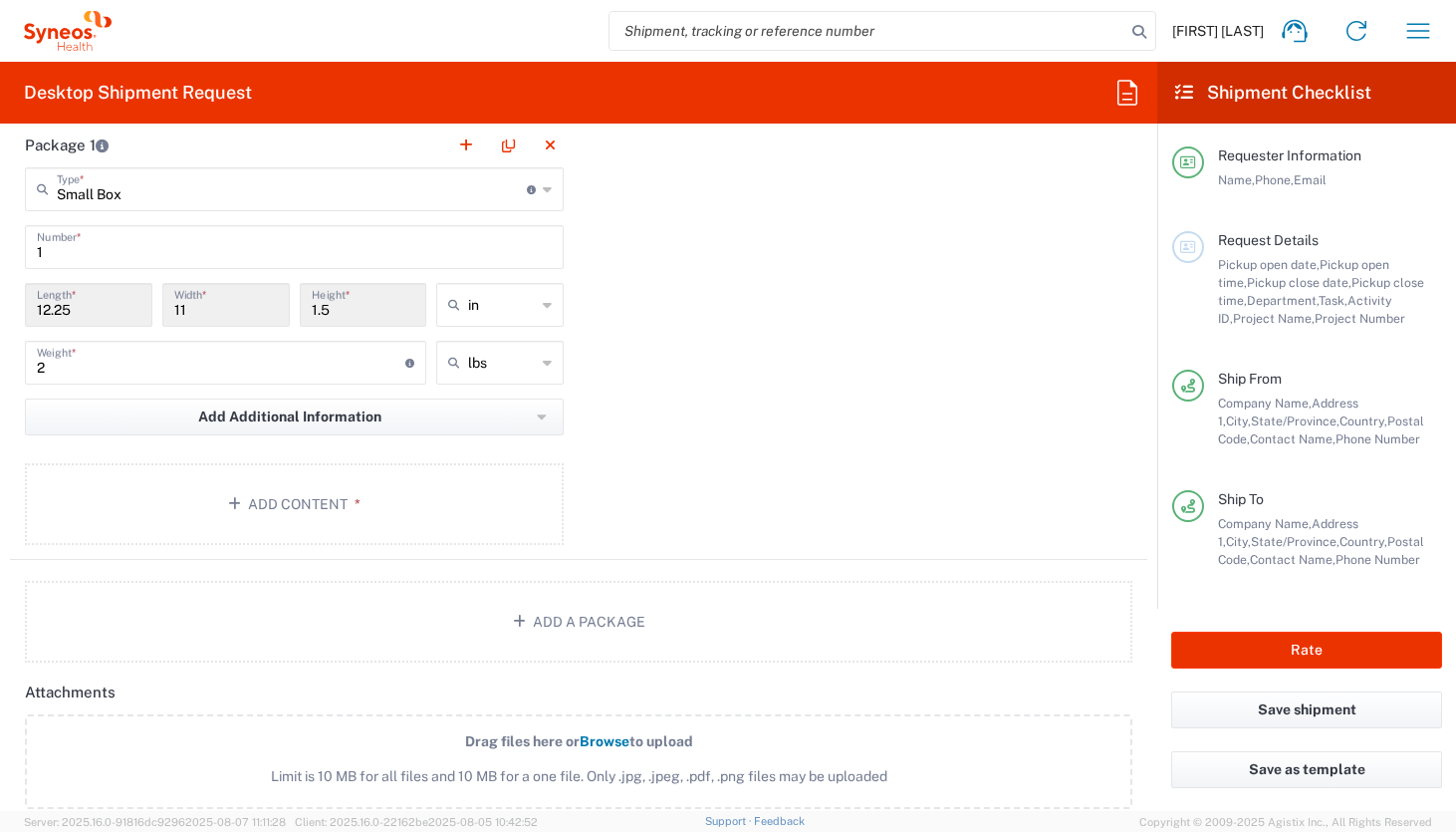 scroll, scrollTop: 1801, scrollLeft: 0, axis: vertical 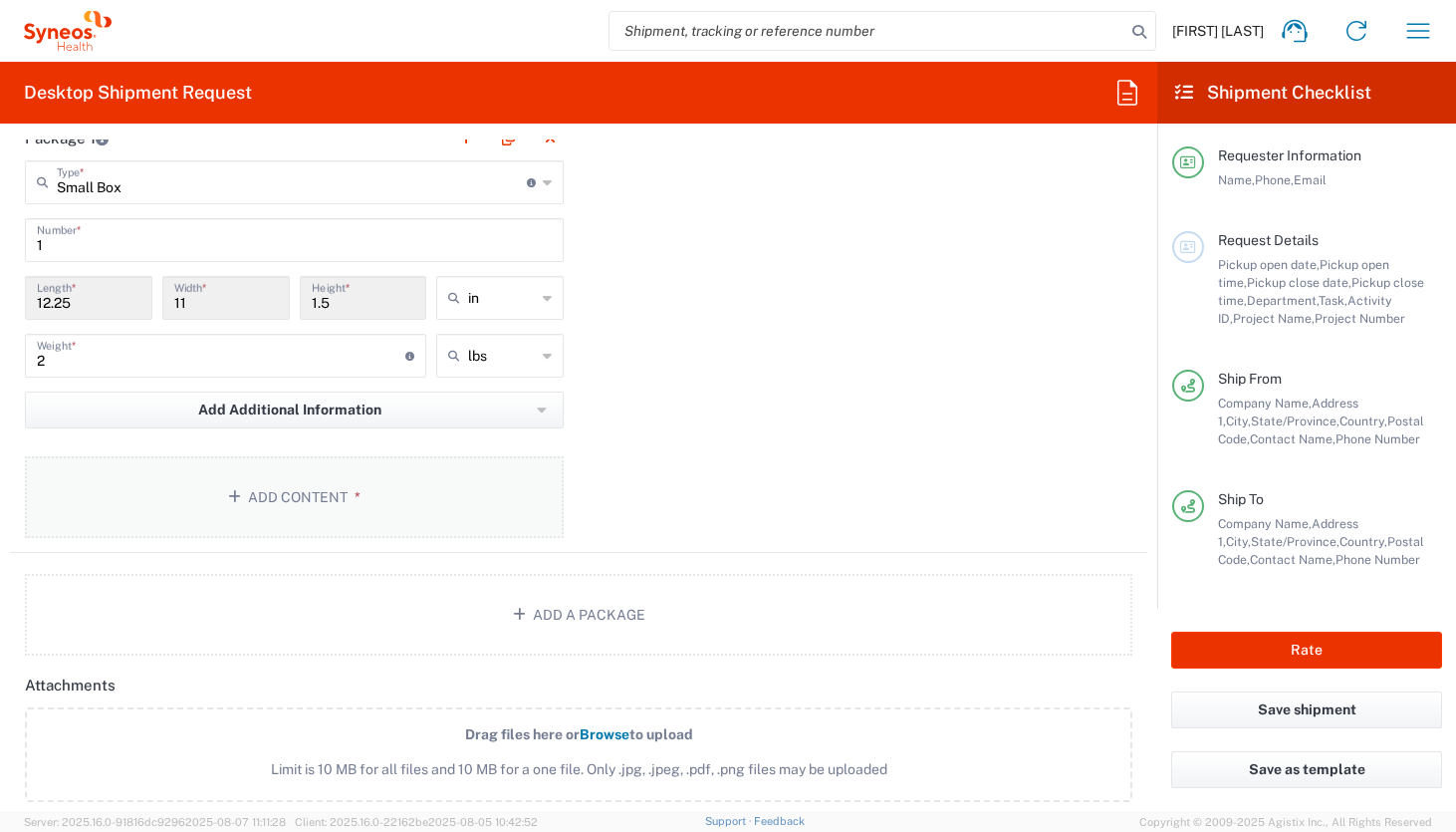 click on "*" 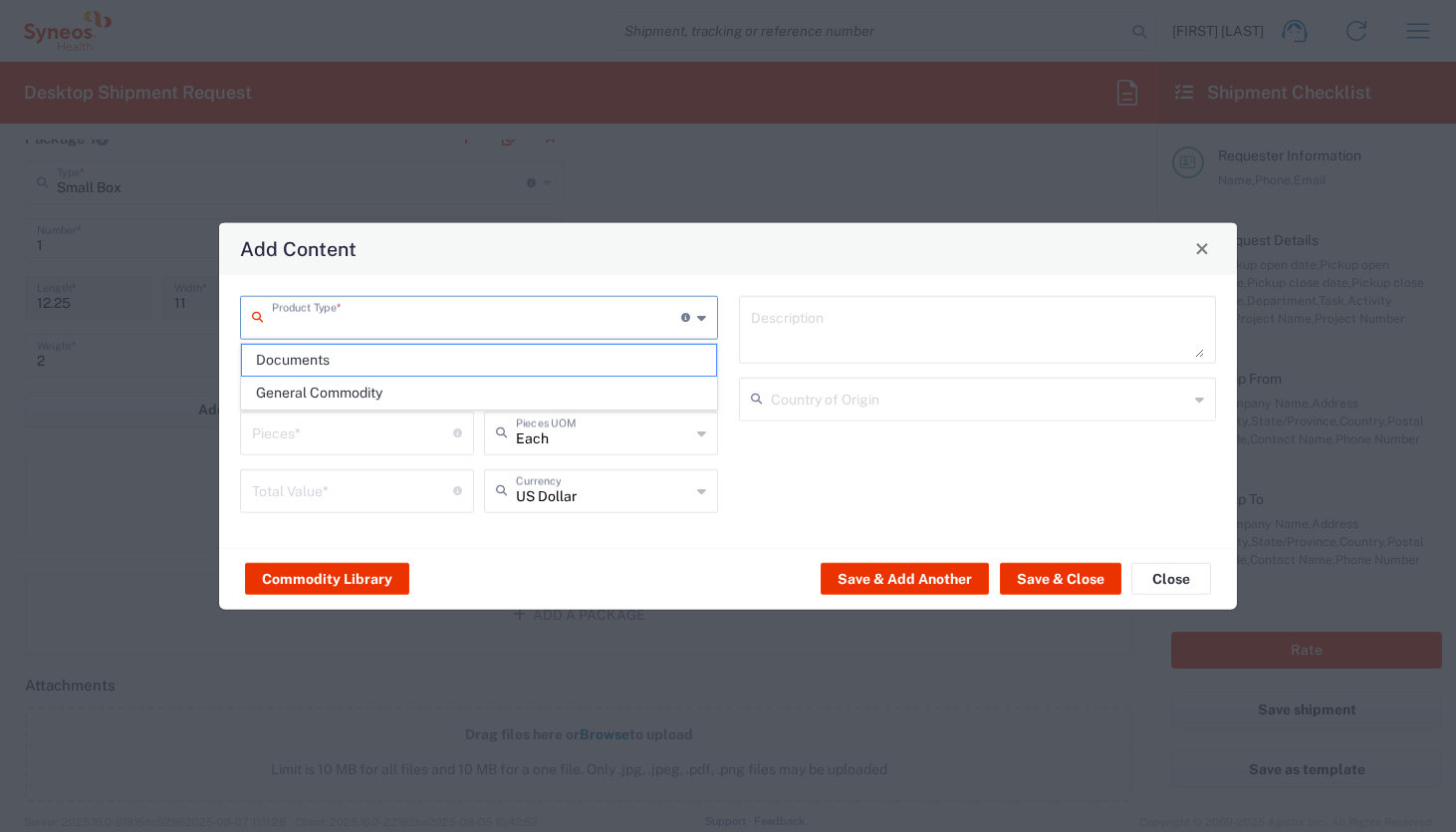 click at bounding box center (476, 315) 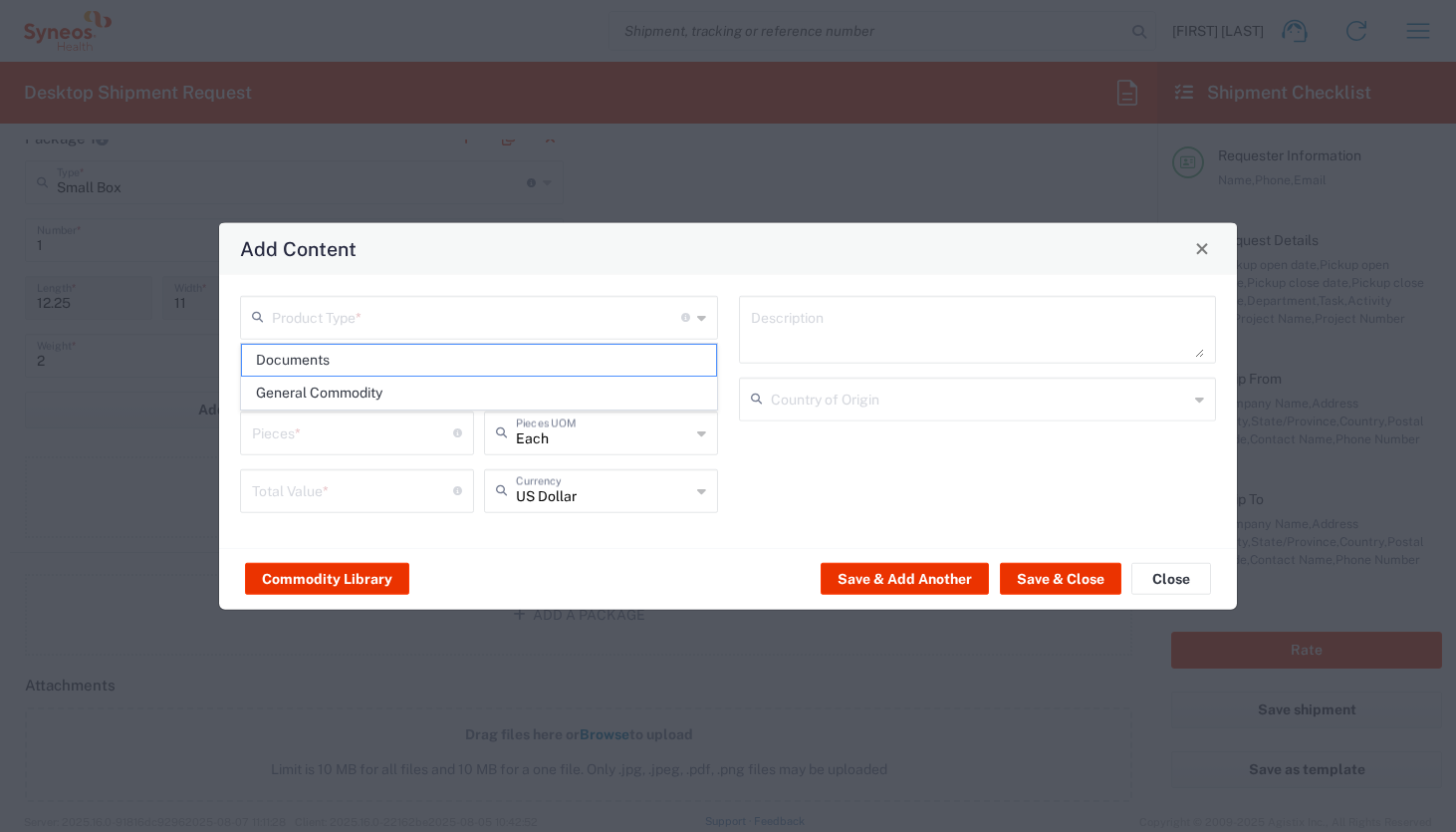click on "Add Content" 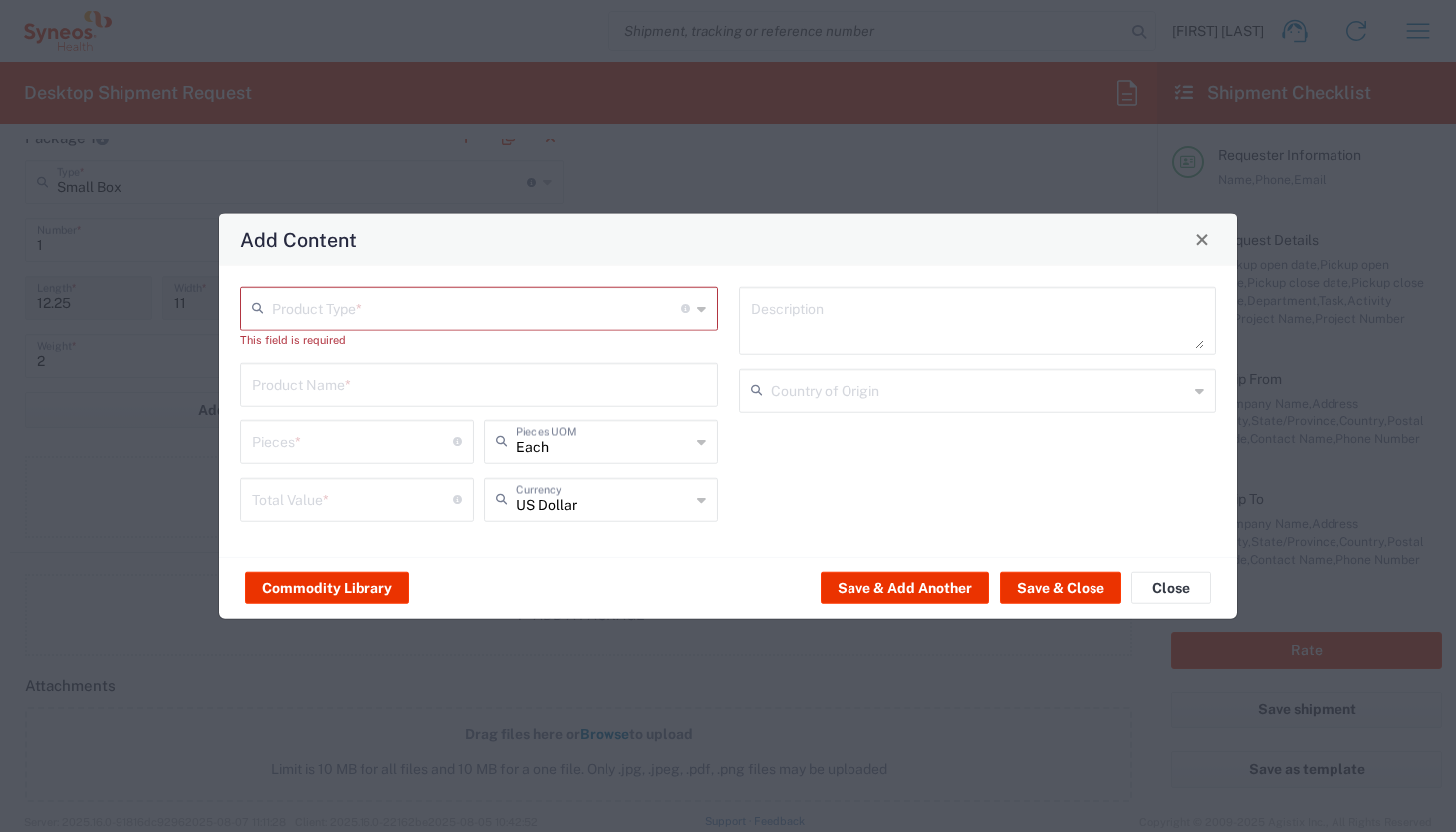 click 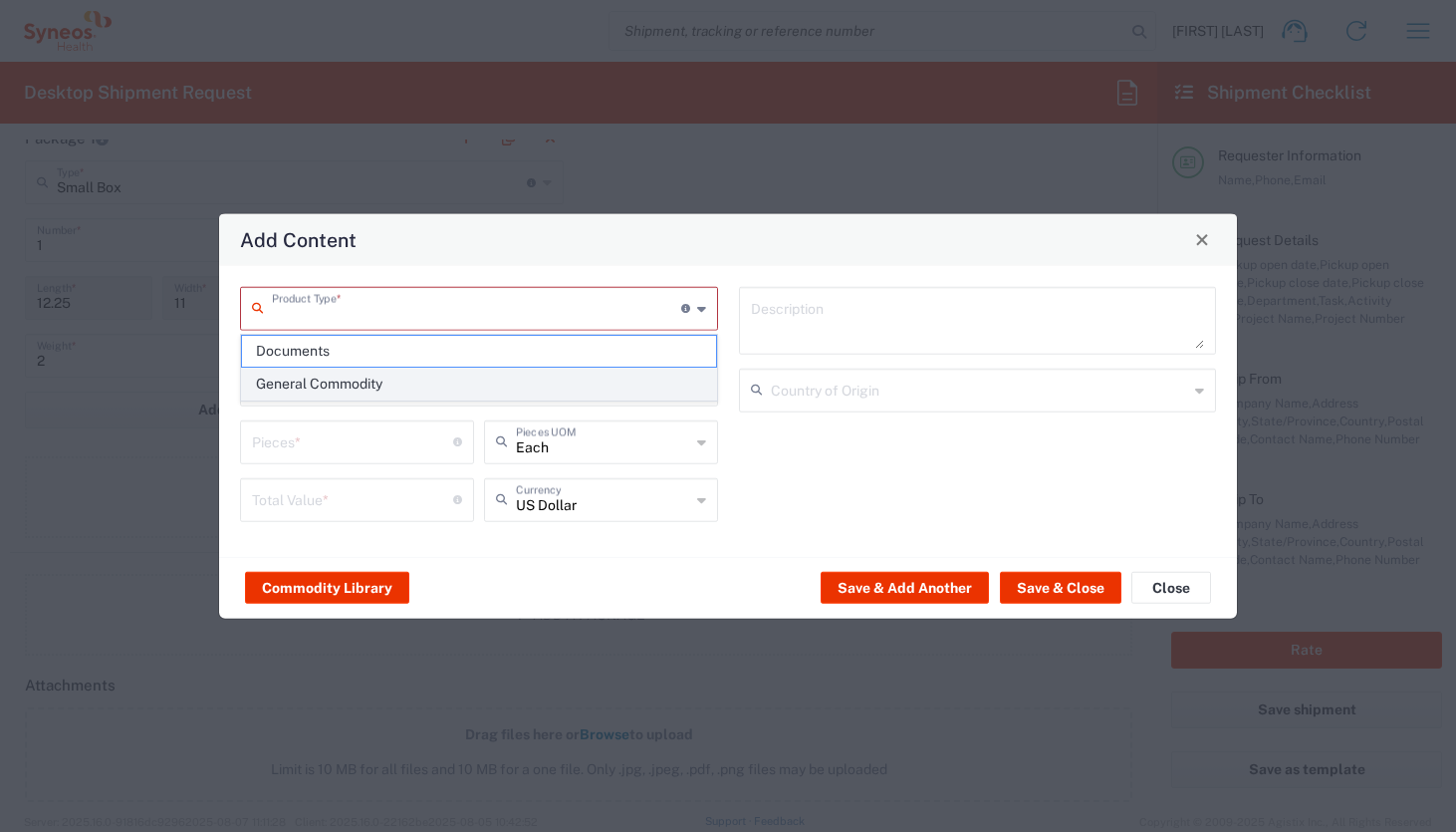 click on "General Commodity" 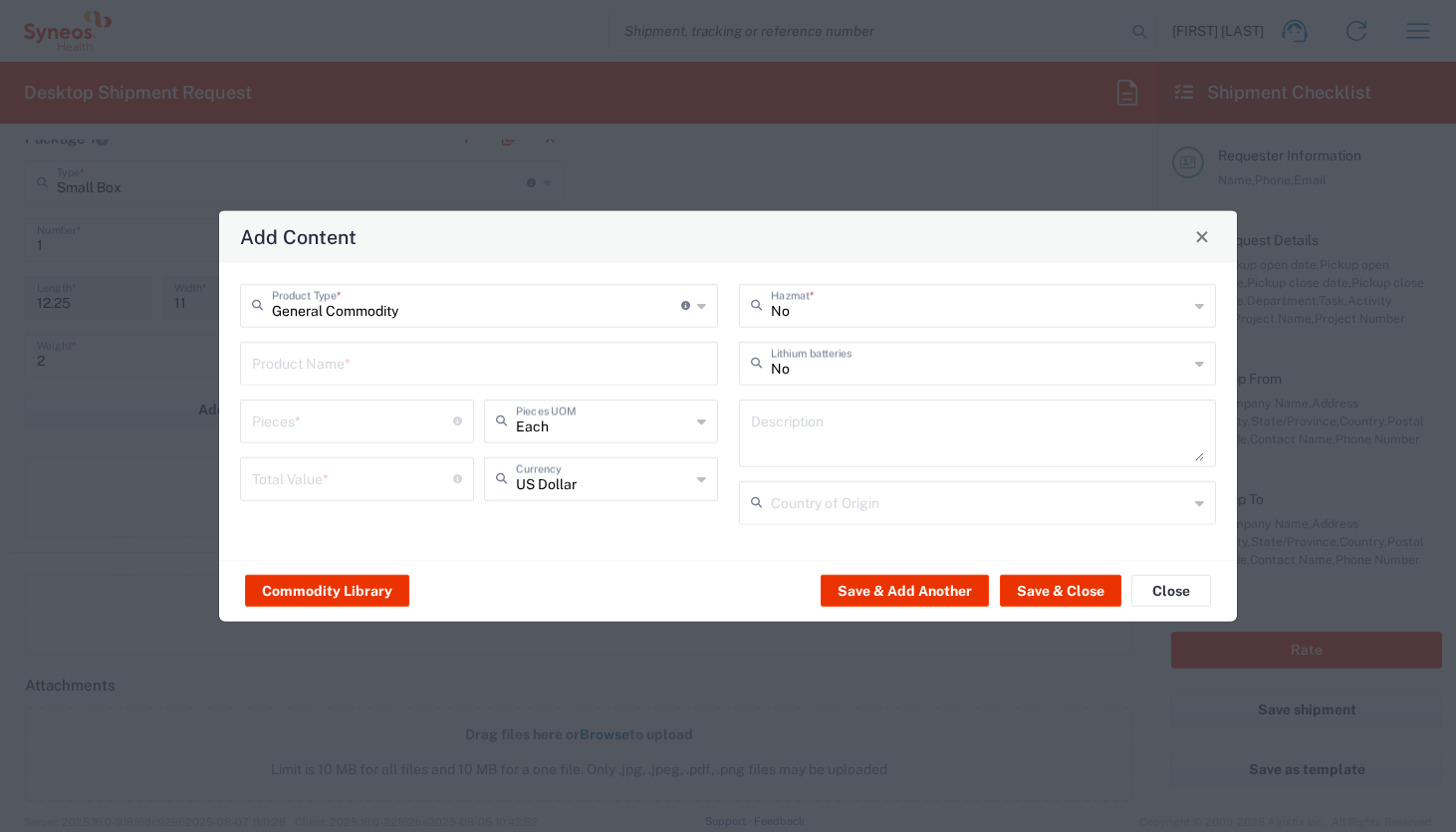 click at bounding box center [479, 361] 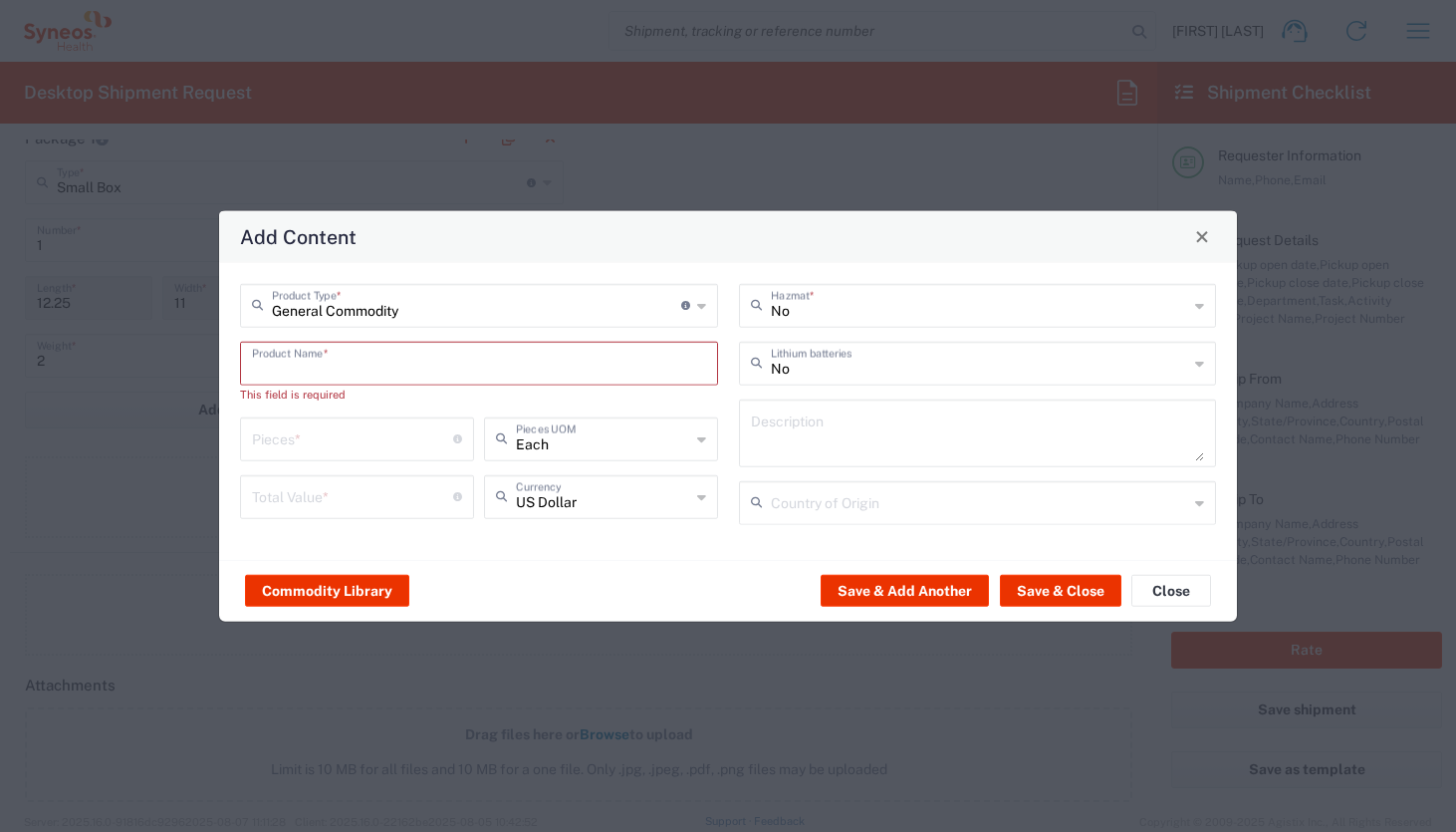 click at bounding box center [479, 361] 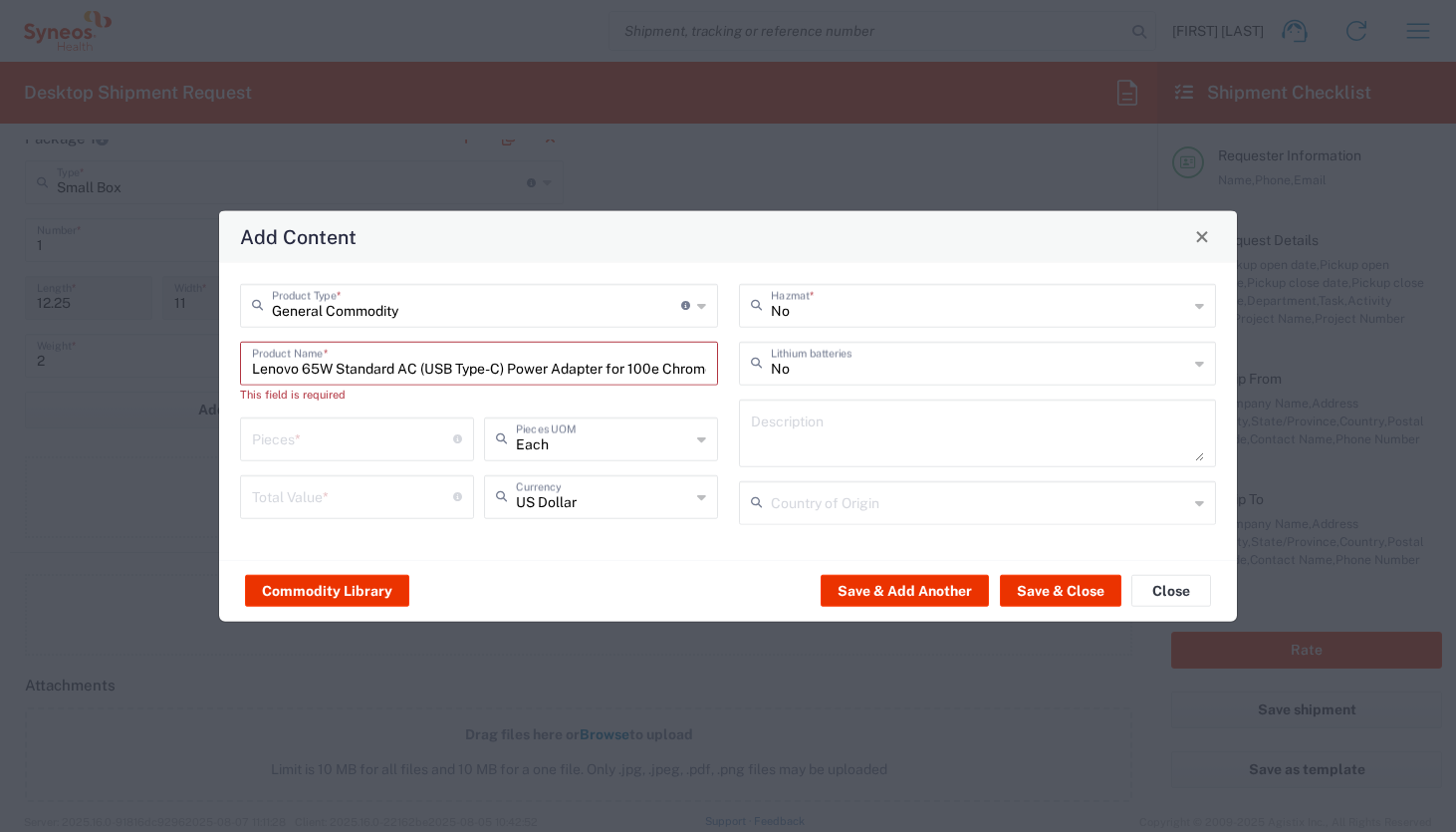 scroll, scrollTop: 0, scrollLeft: 349, axis: horizontal 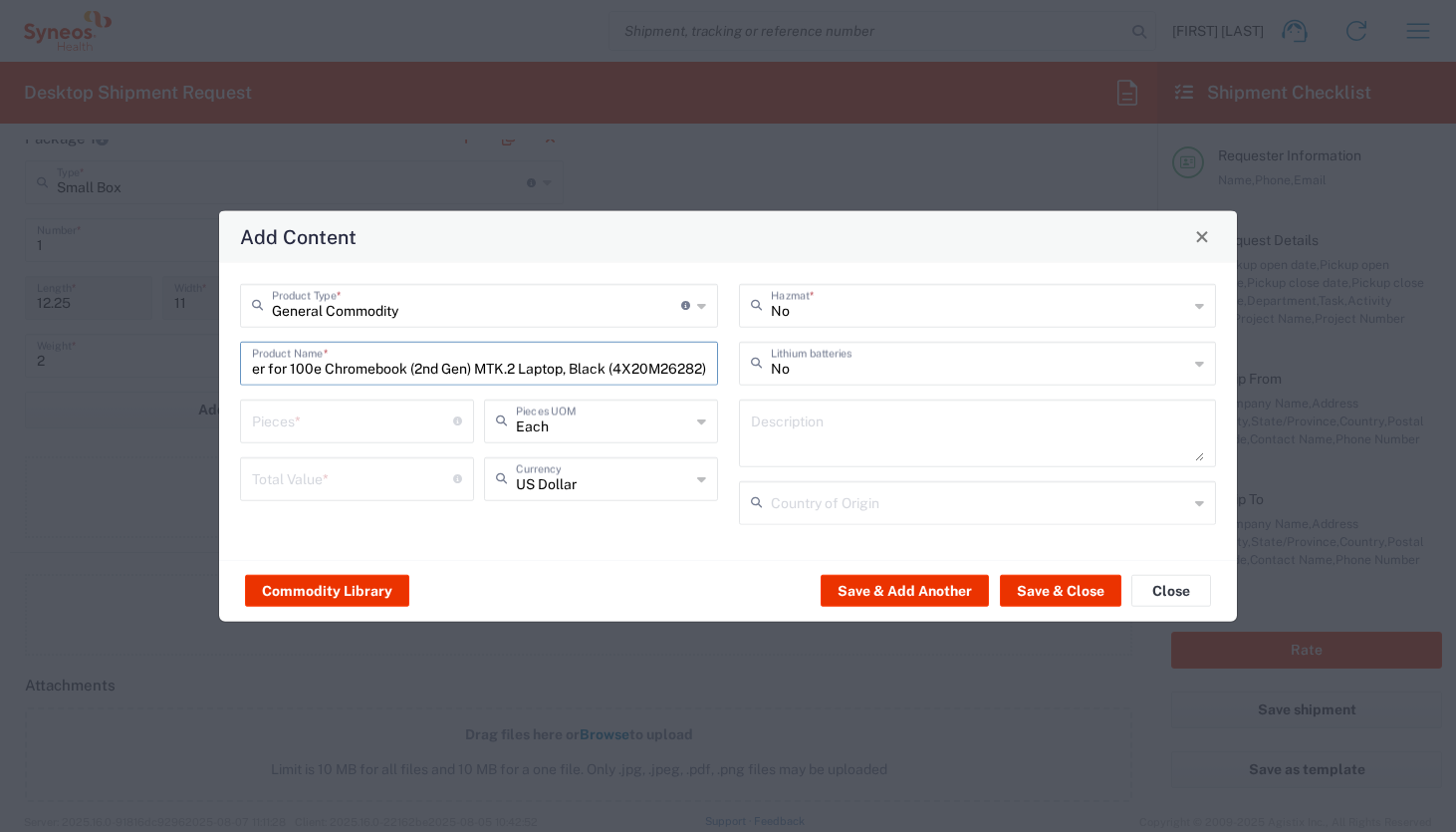 type on "Lenovo 65W Standard AC (USB Type-C) Power Adapter for 100e Chromebook (2nd Gen) MTK.2 Laptop, Black (4X20M26282)" 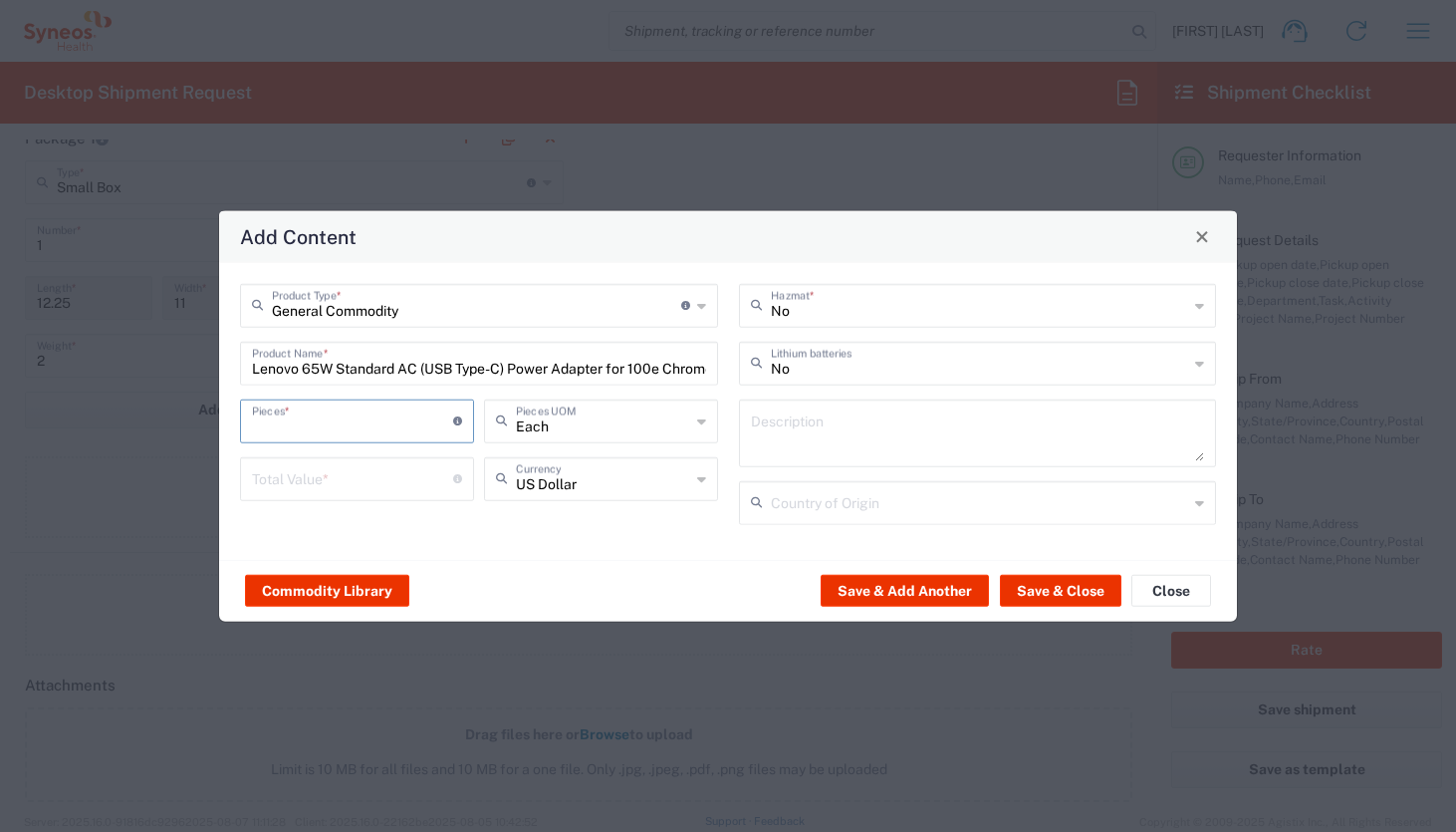 click at bounding box center (353, 418) 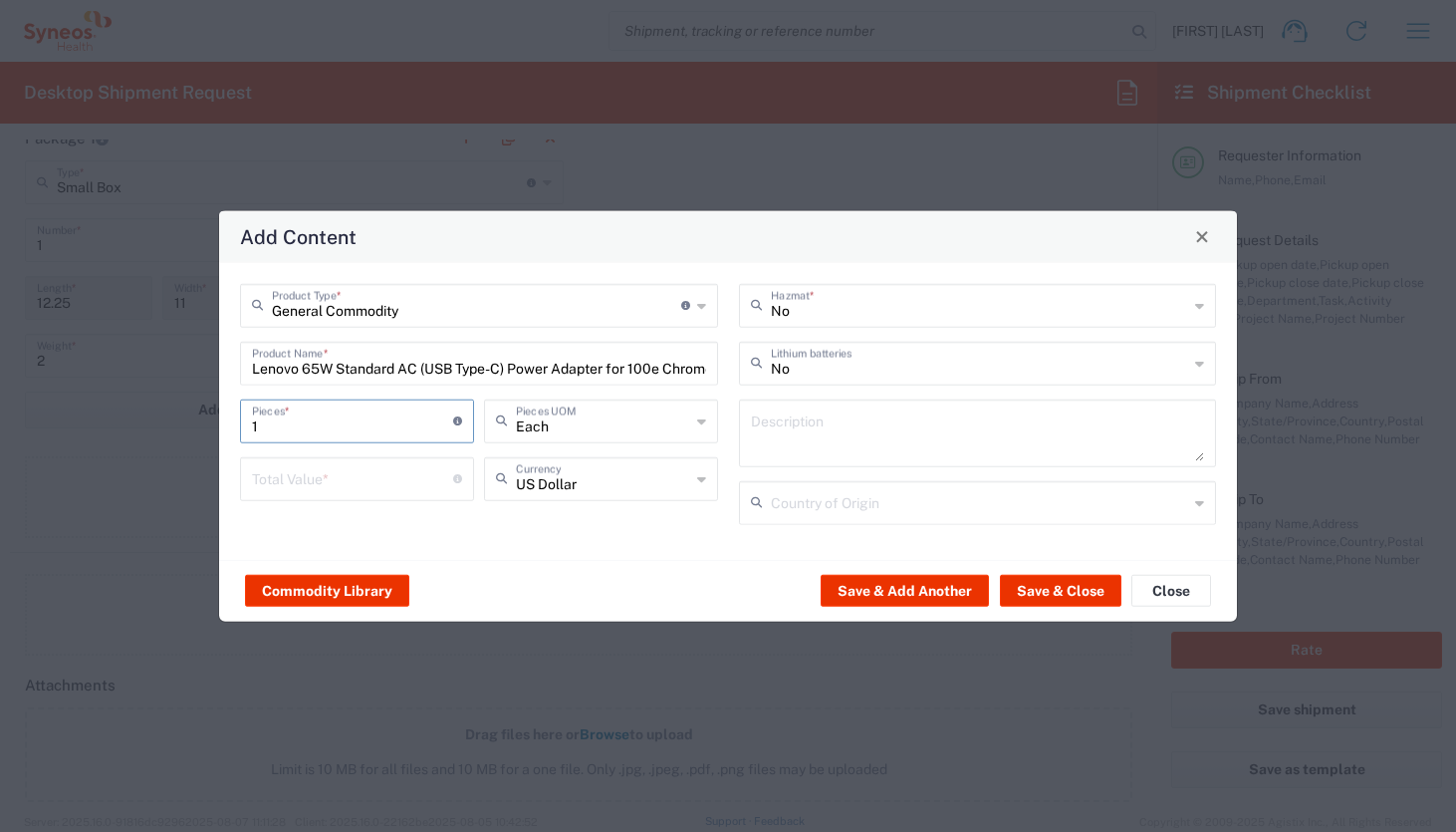 type on "1" 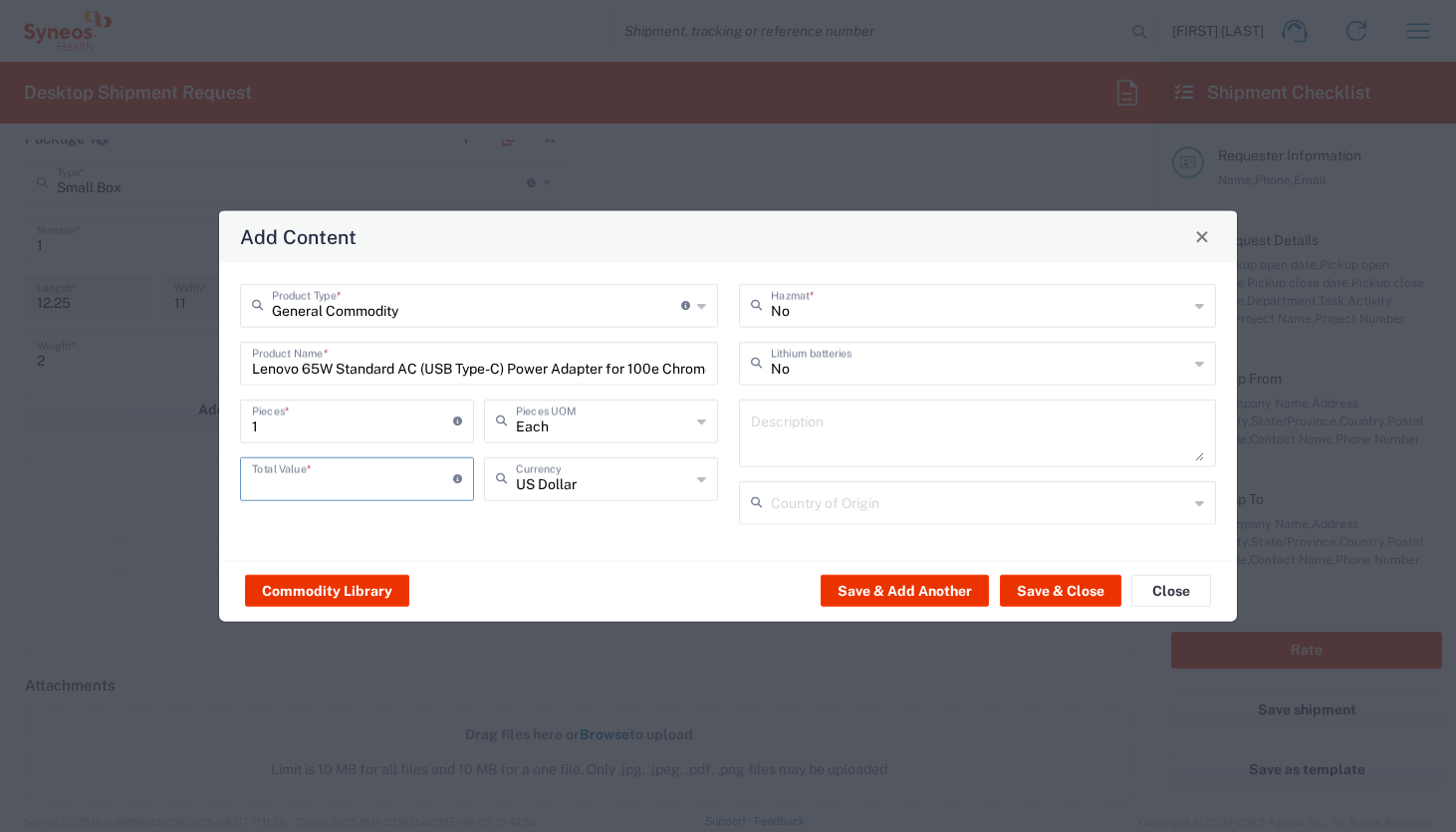 click at bounding box center (353, 476) 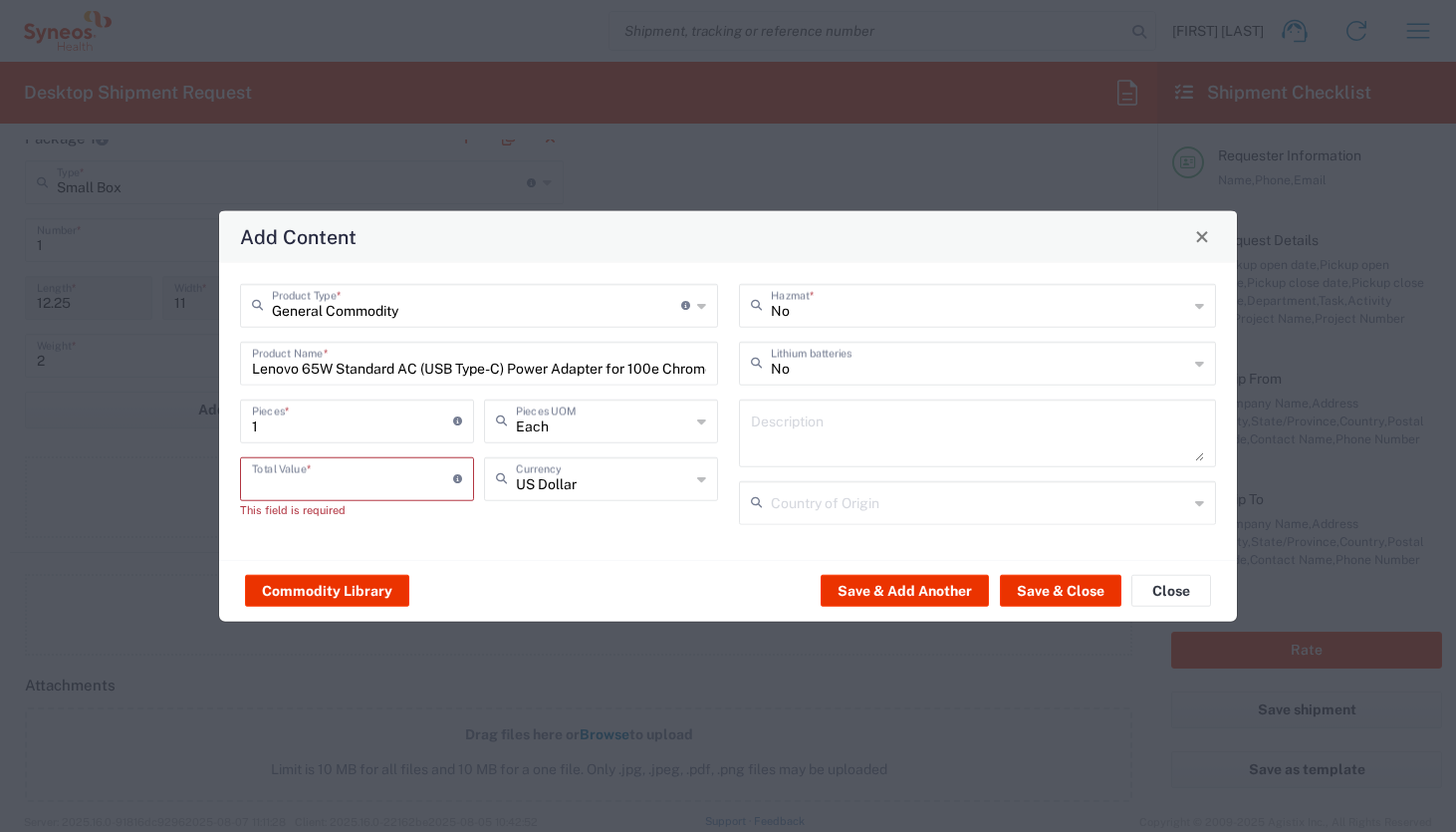 click at bounding box center [353, 476] 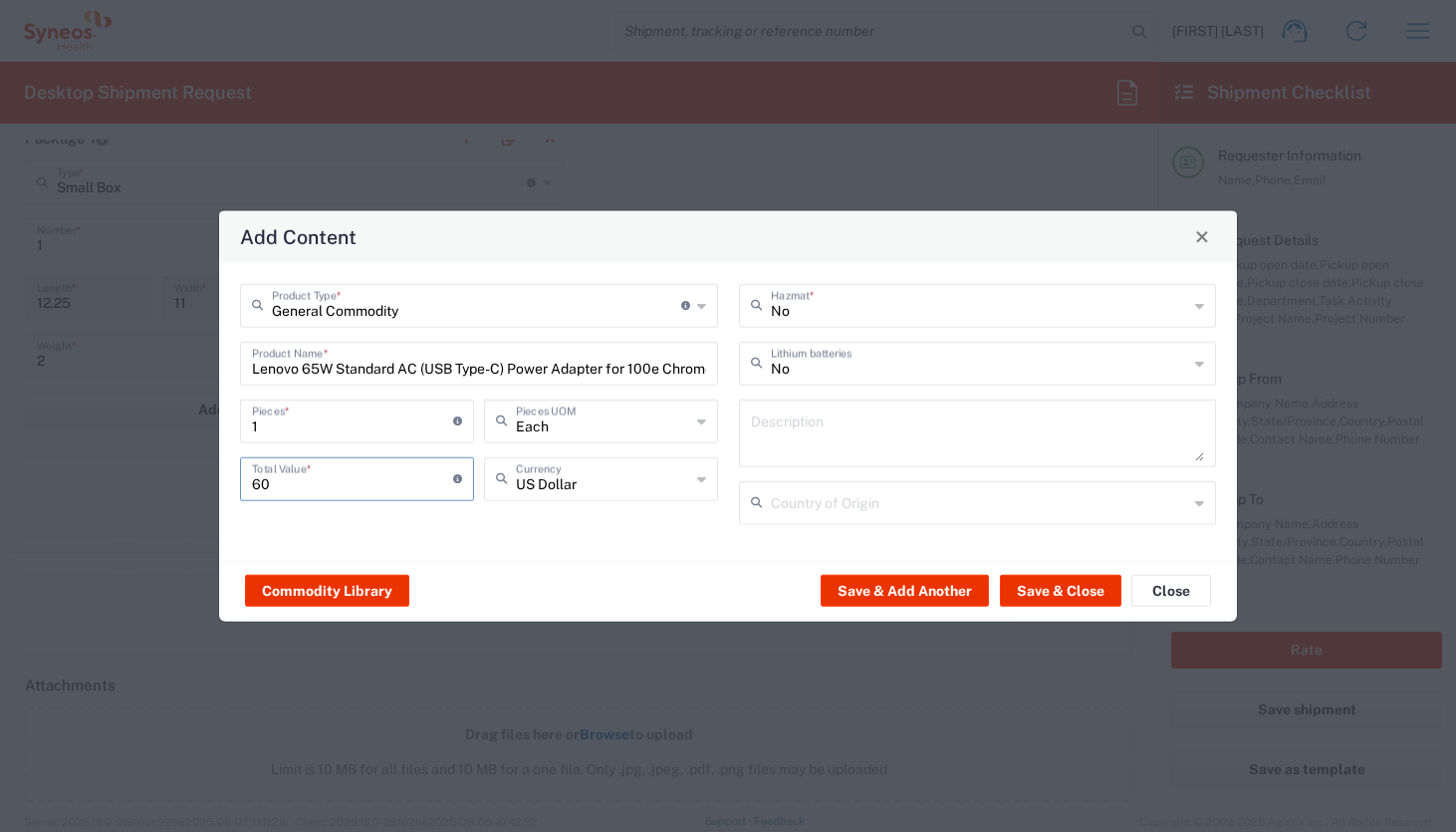 type on "60" 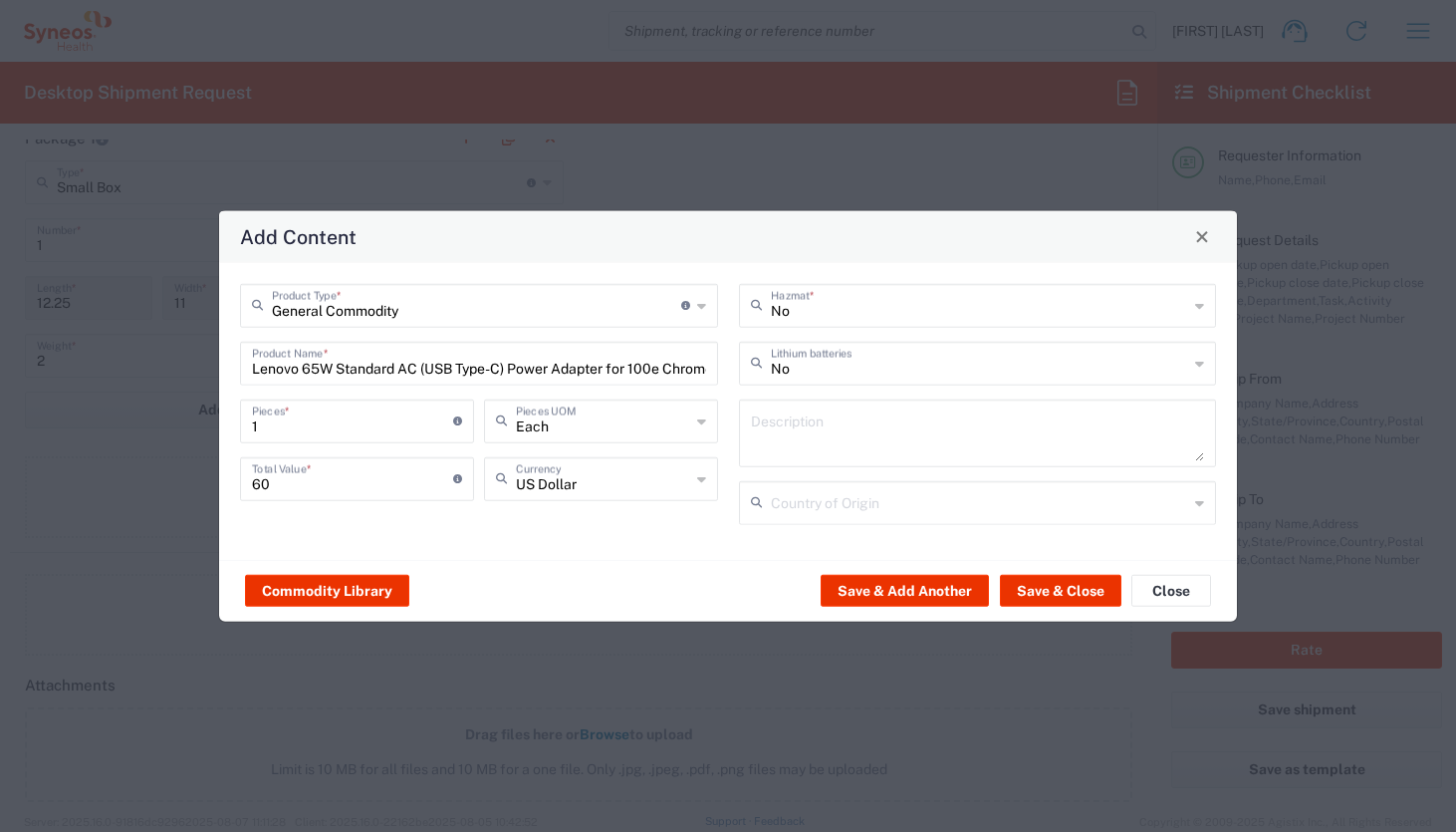click 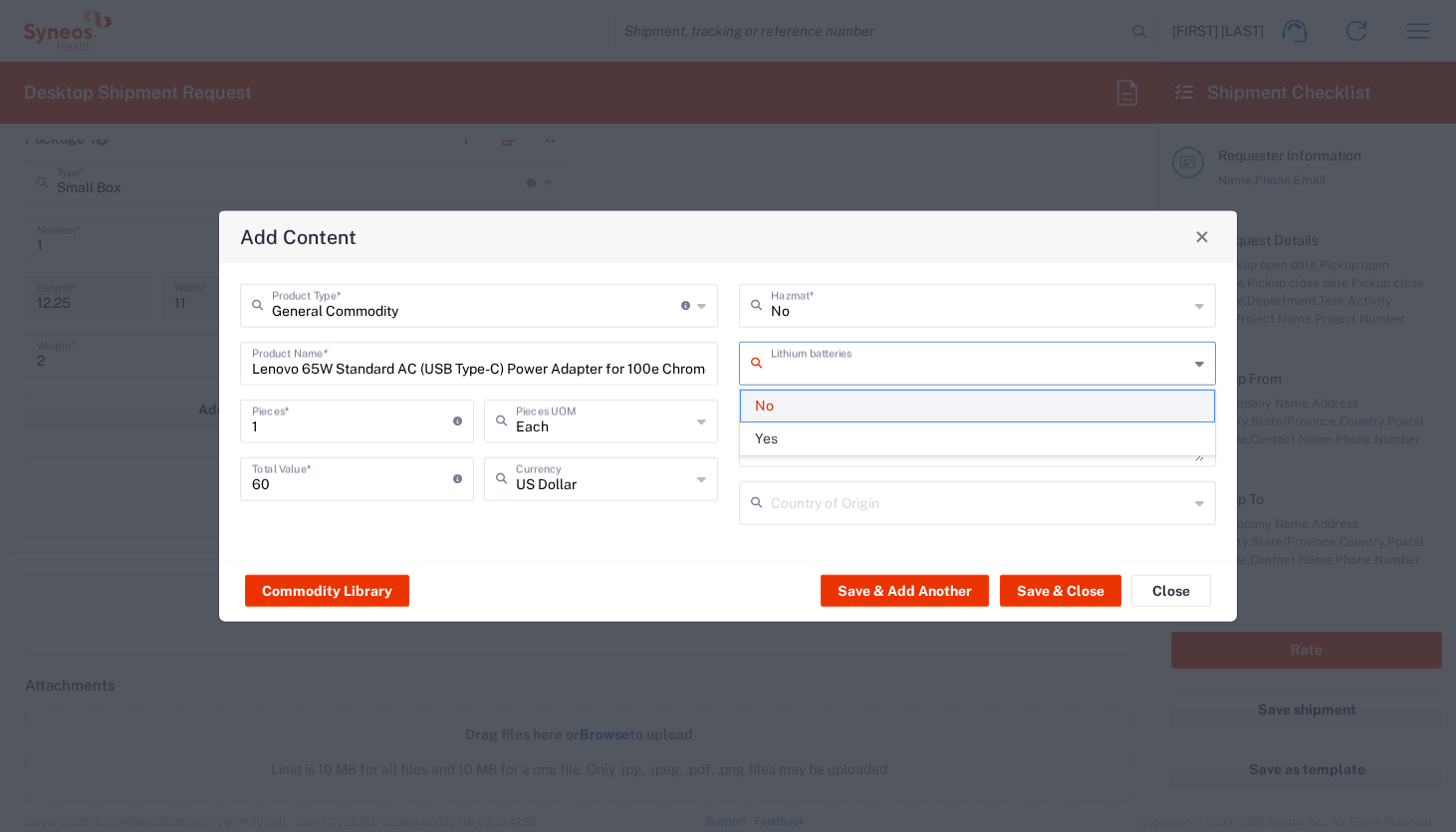 click on "No" 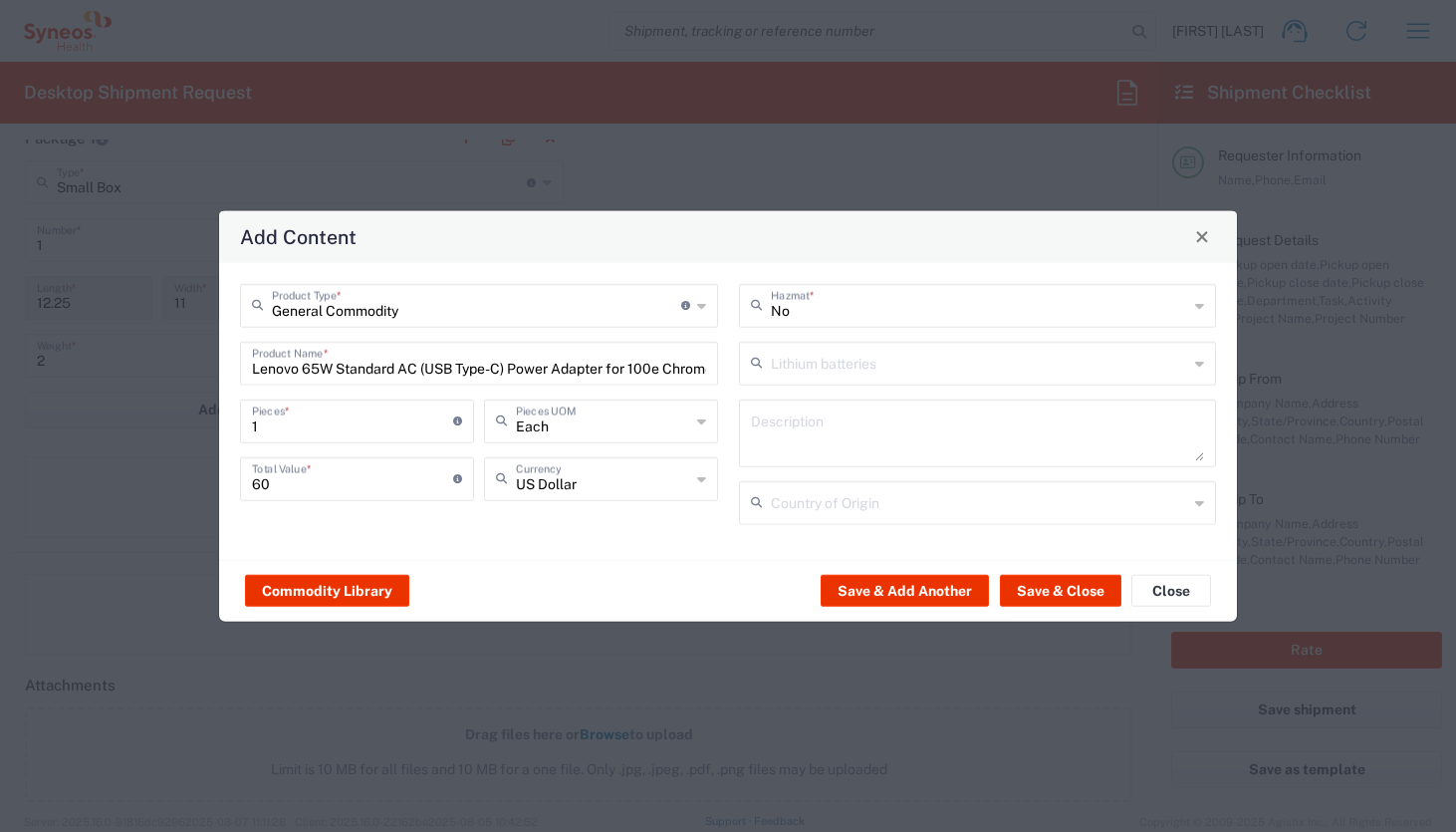 click at bounding box center (980, 361) 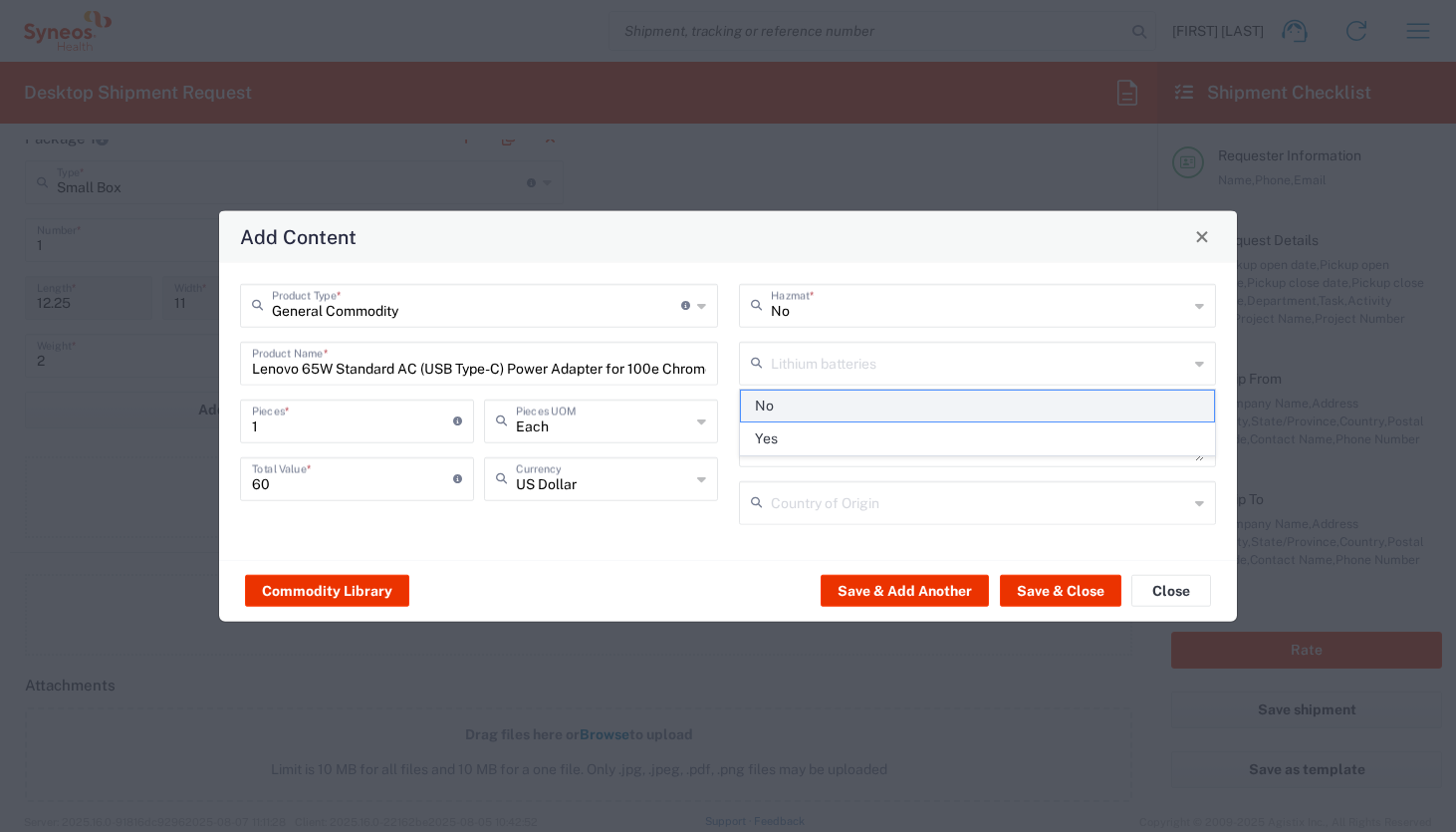 click on "No" 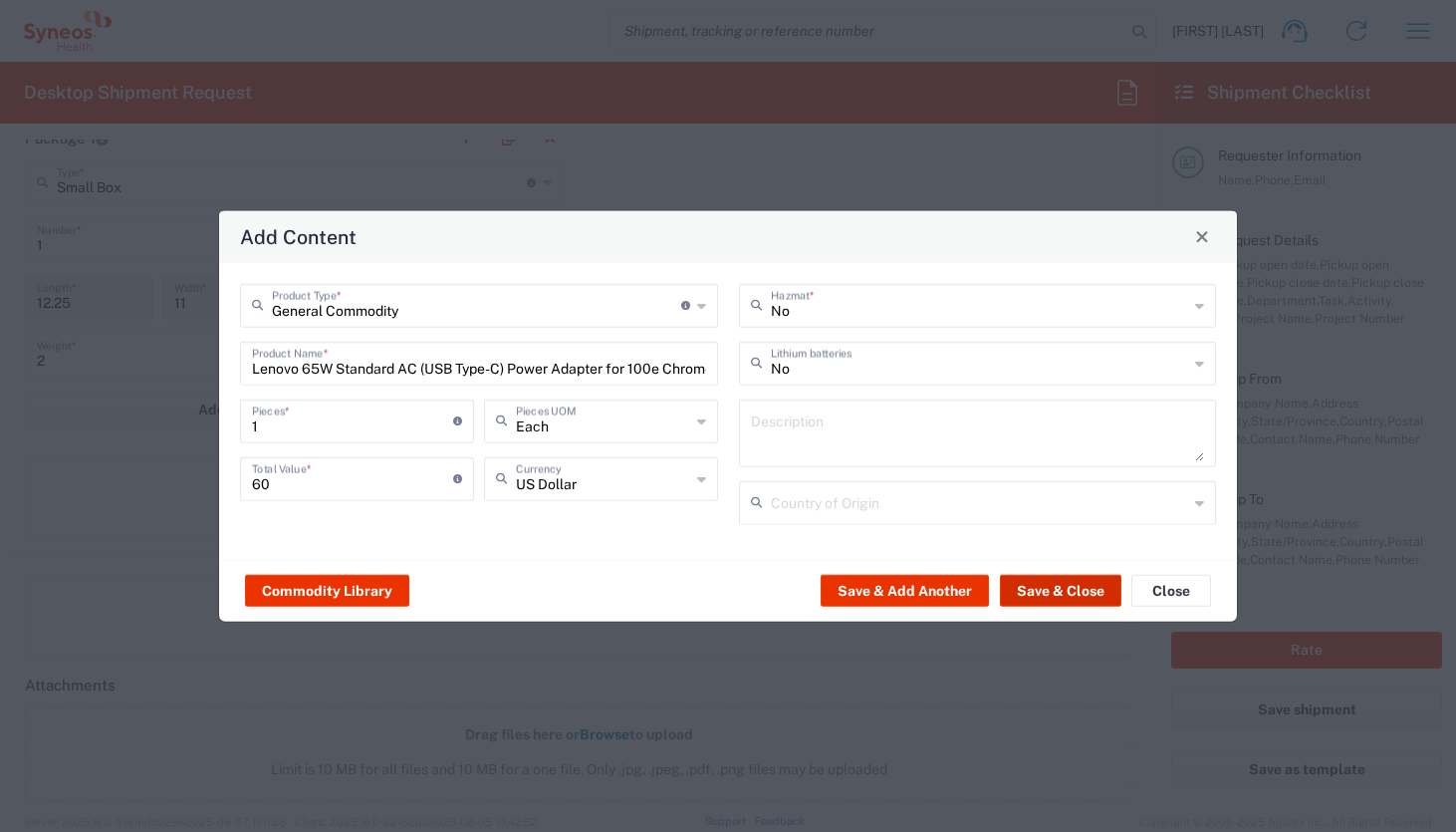 click on "Save & Close" 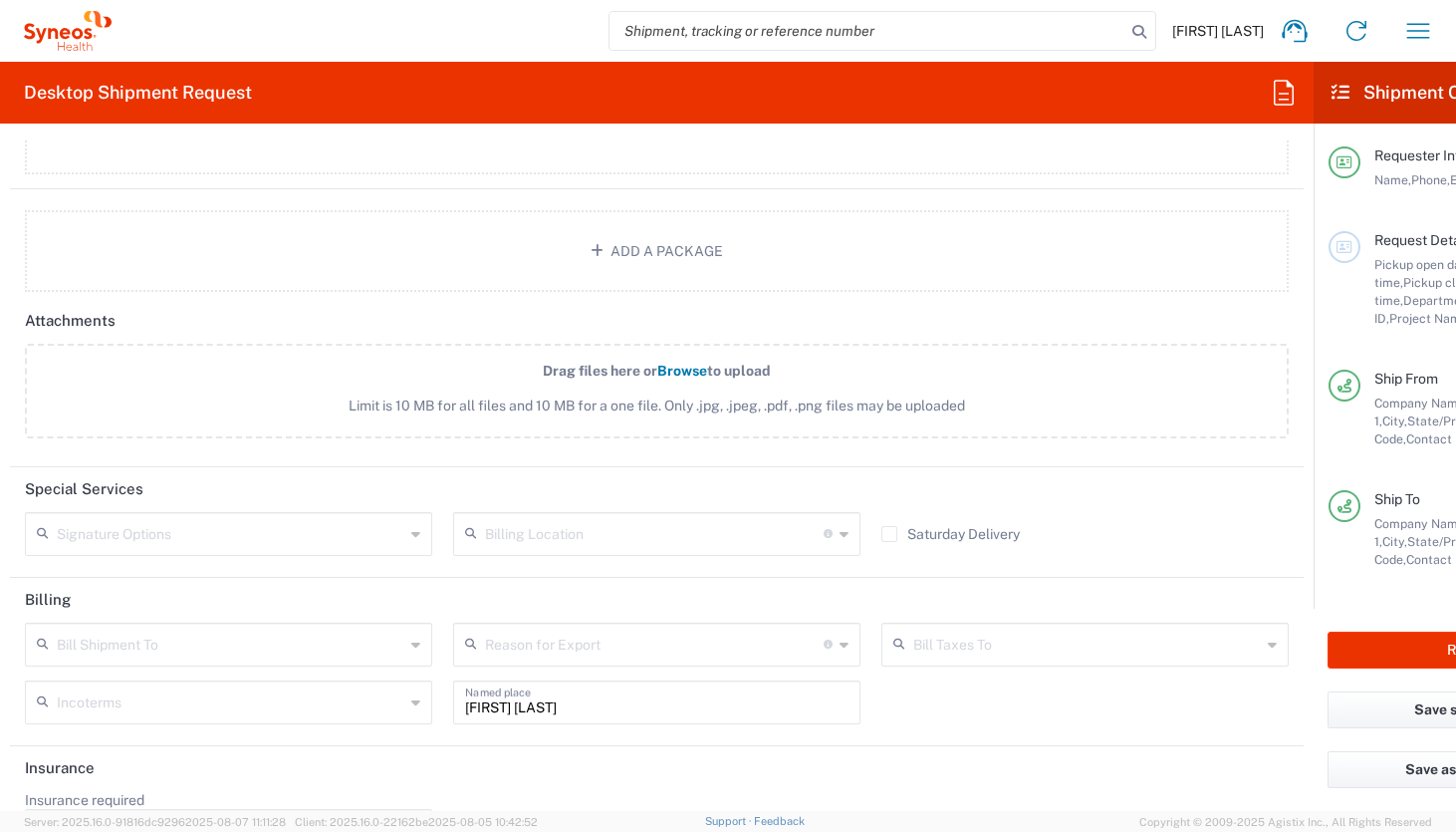 scroll, scrollTop: 2346, scrollLeft: 0, axis: vertical 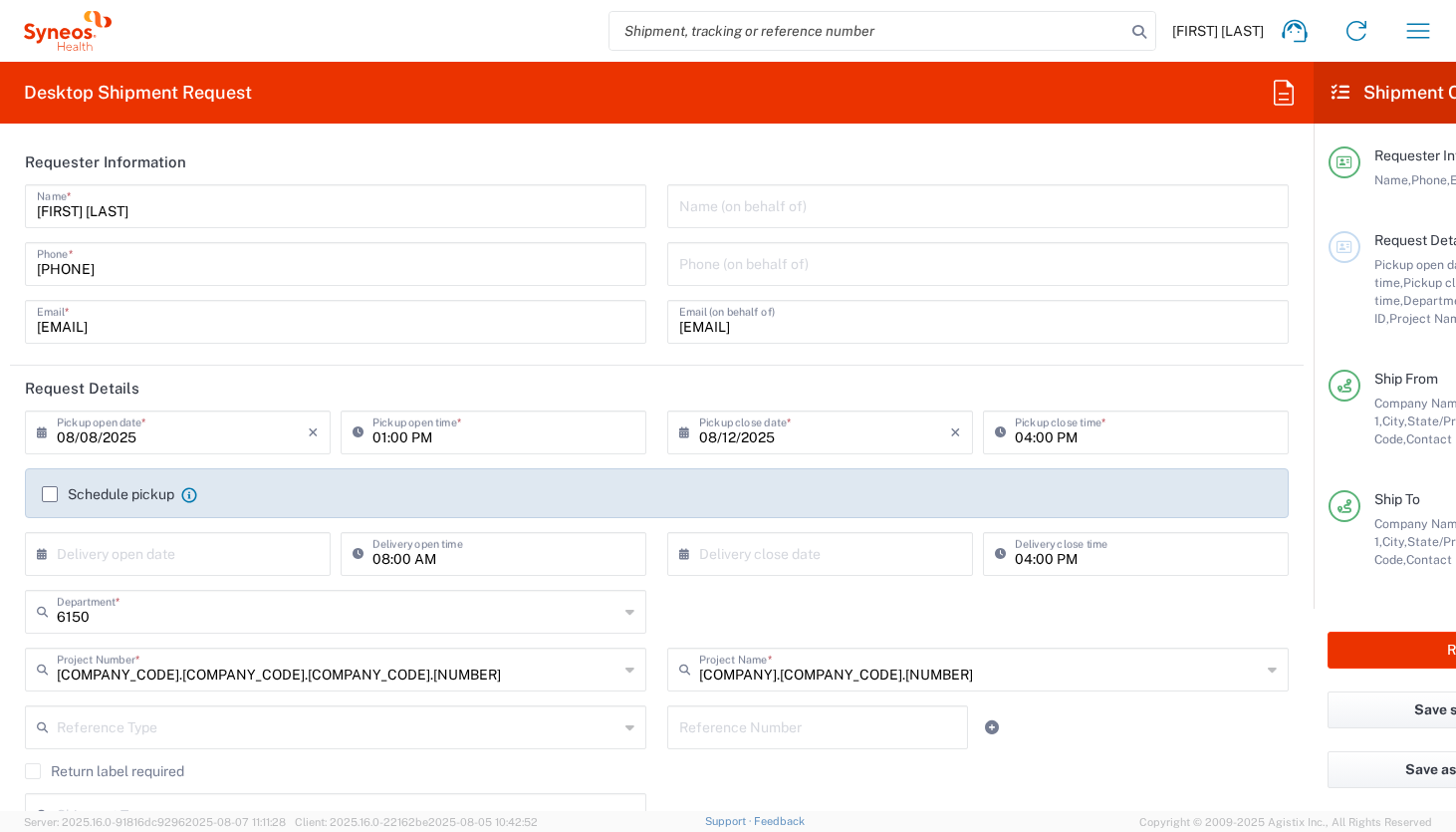 click 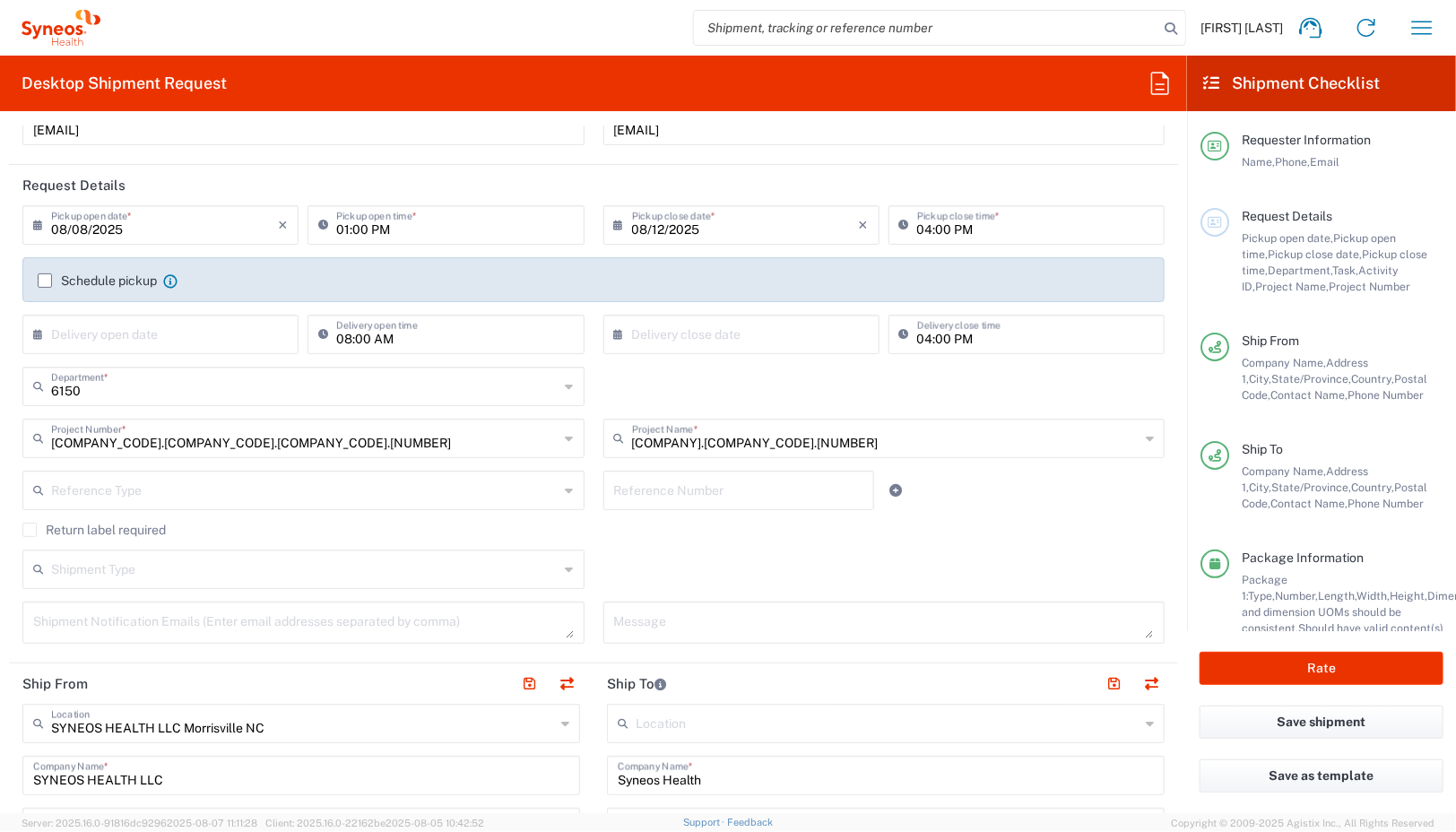 scroll, scrollTop: 183, scrollLeft: 0, axis: vertical 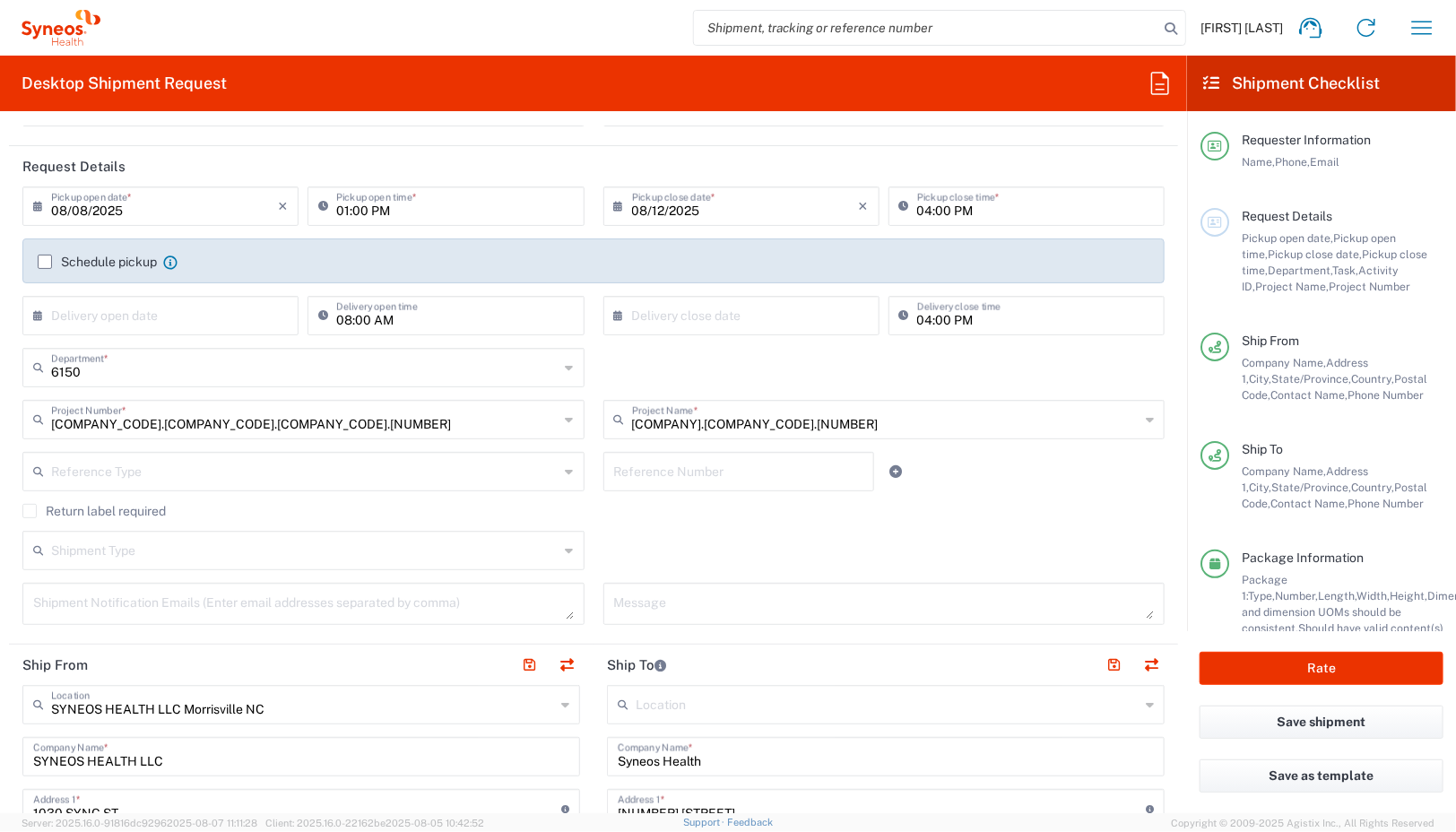 click on "Request Details  Pickup open date,   Pickup open time,   Pickup close date,   Pickup close time,   Department,   Task,   Activity ID,   Project Name,   Project Number" 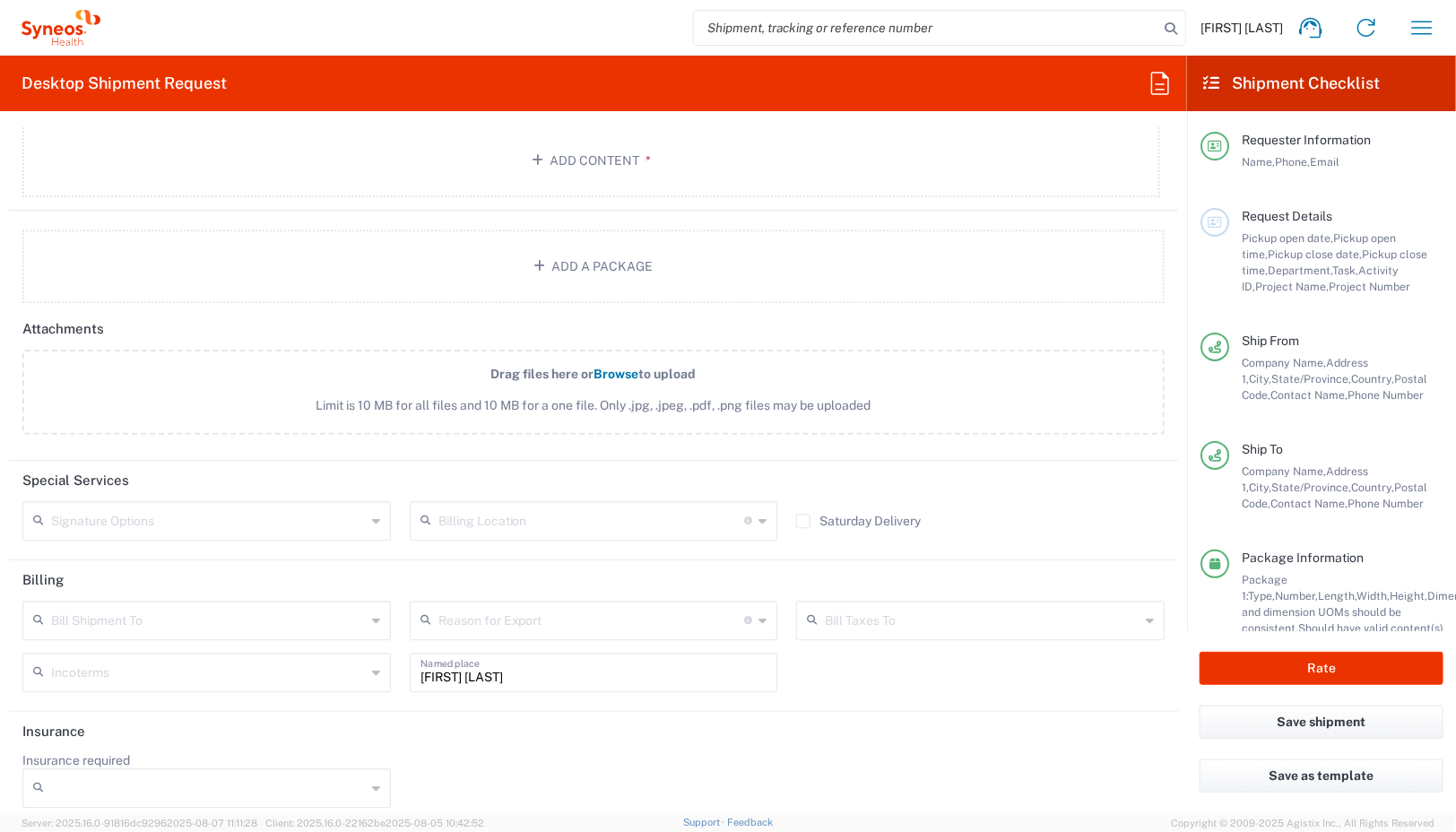 scroll, scrollTop: 2017, scrollLeft: 0, axis: vertical 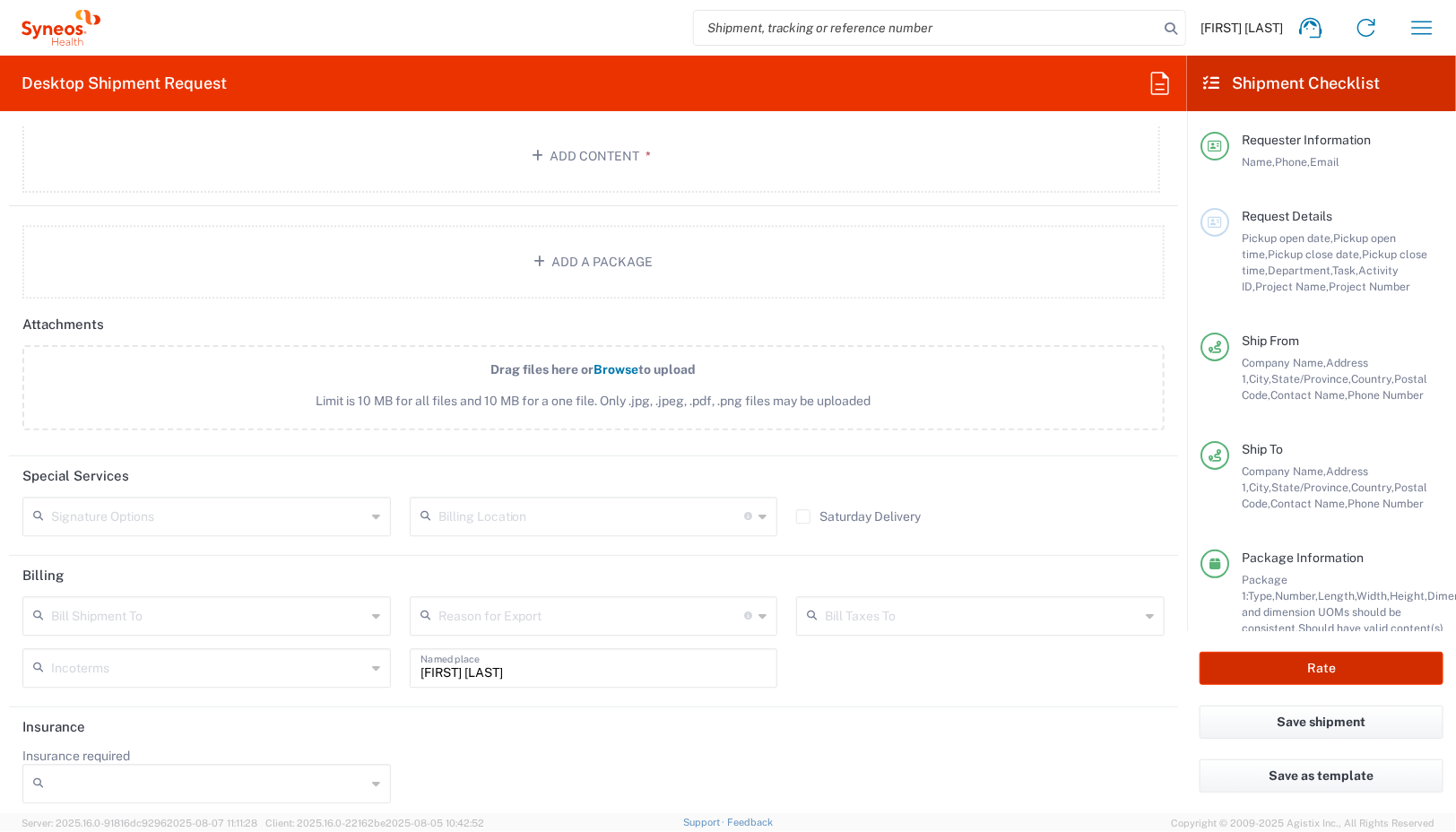 click on "Rate" 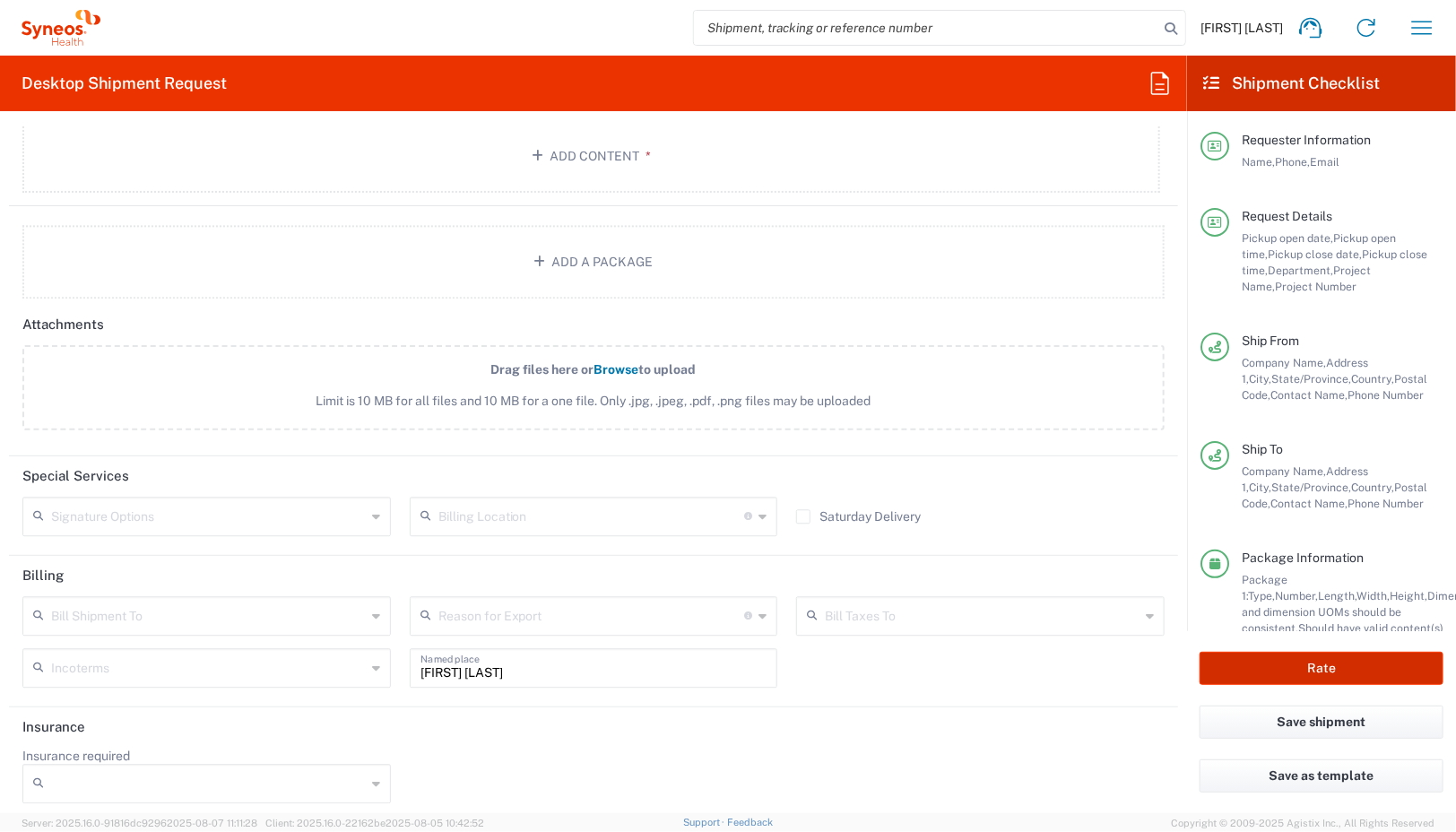 type on "[COMPANY_CODE].[COMPANY_CODE].[COMPANY_CODE].[NUMBER]" 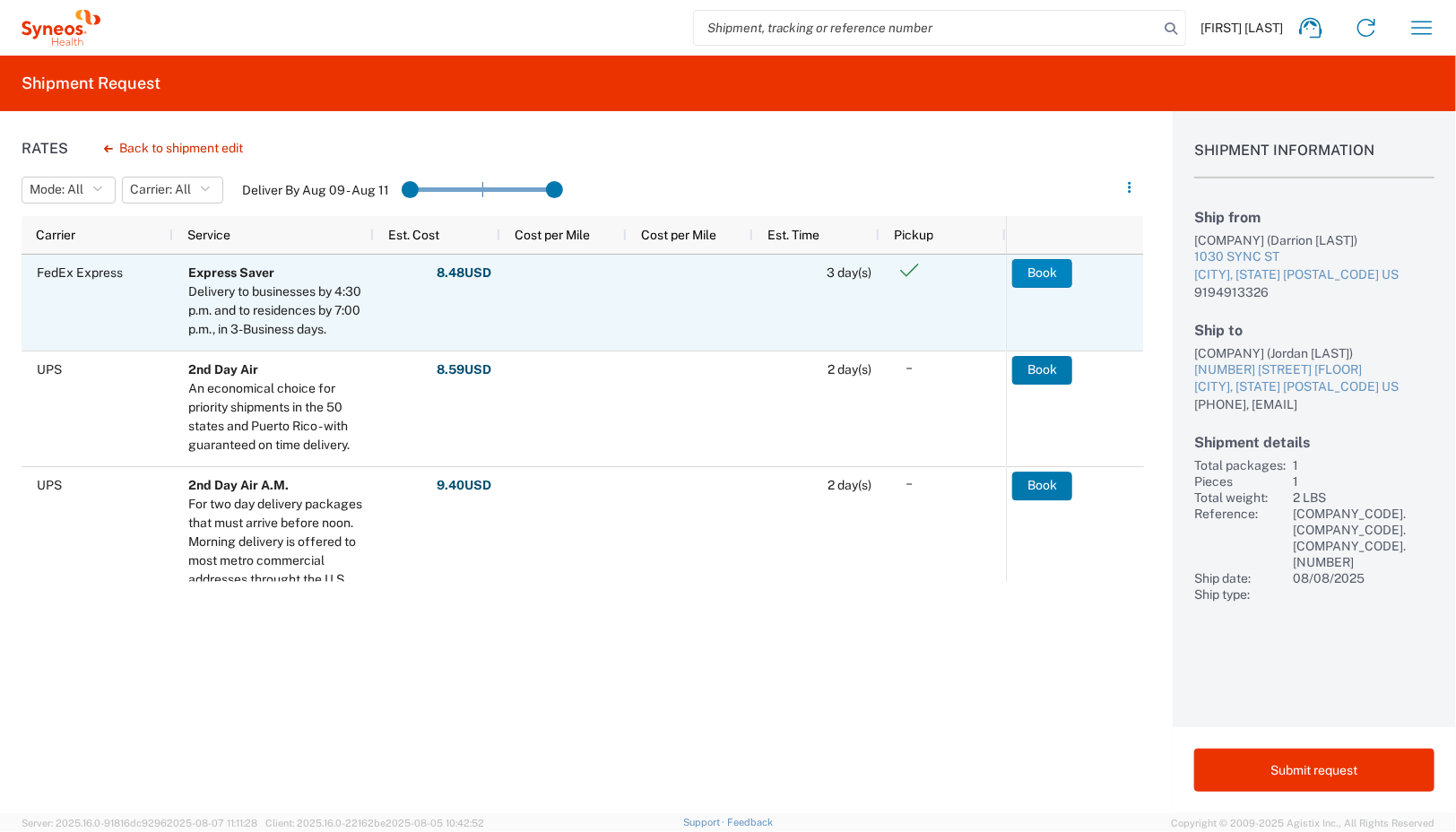 click on "Book" 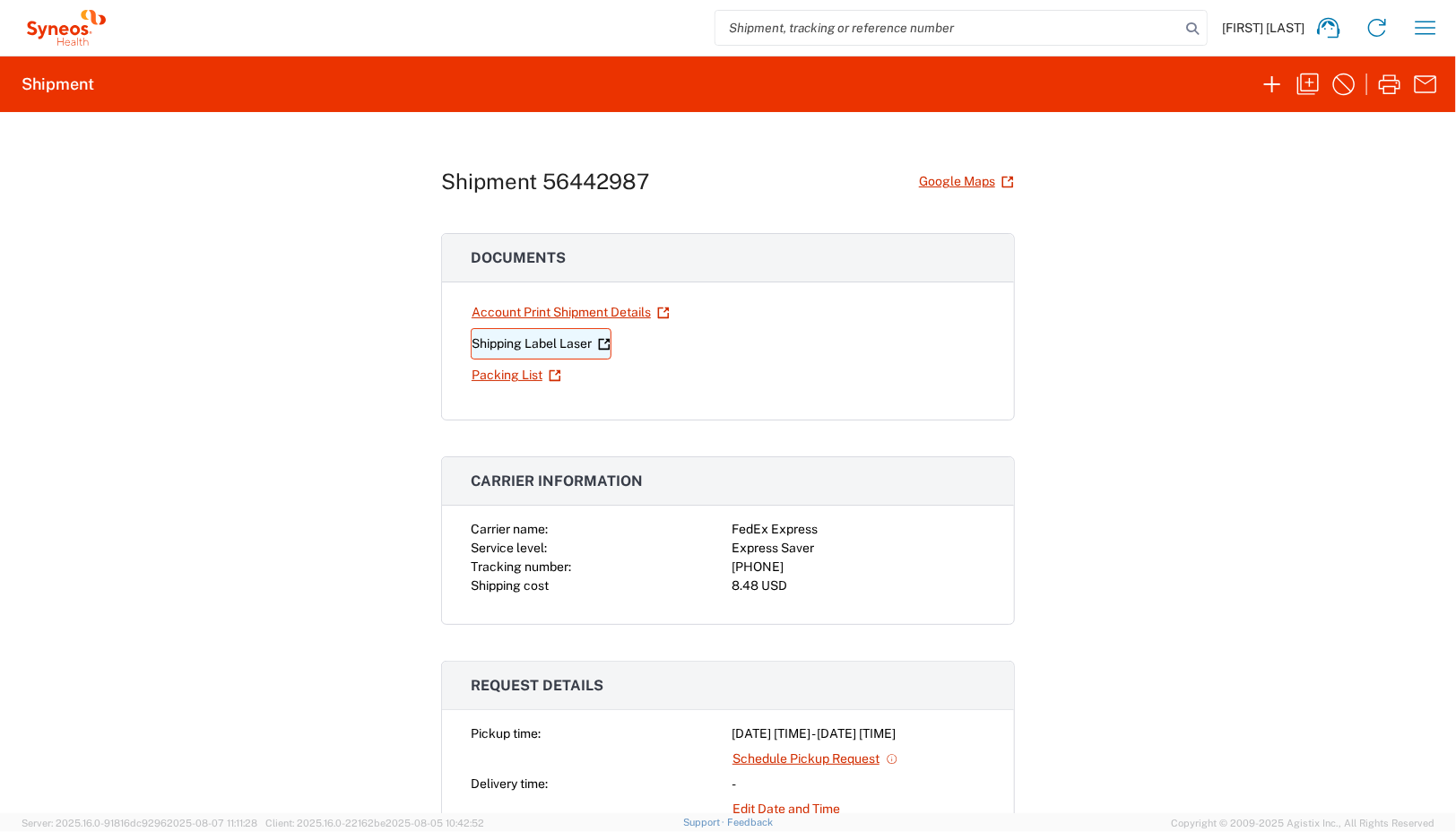 click on "Shipping Label Laser" 